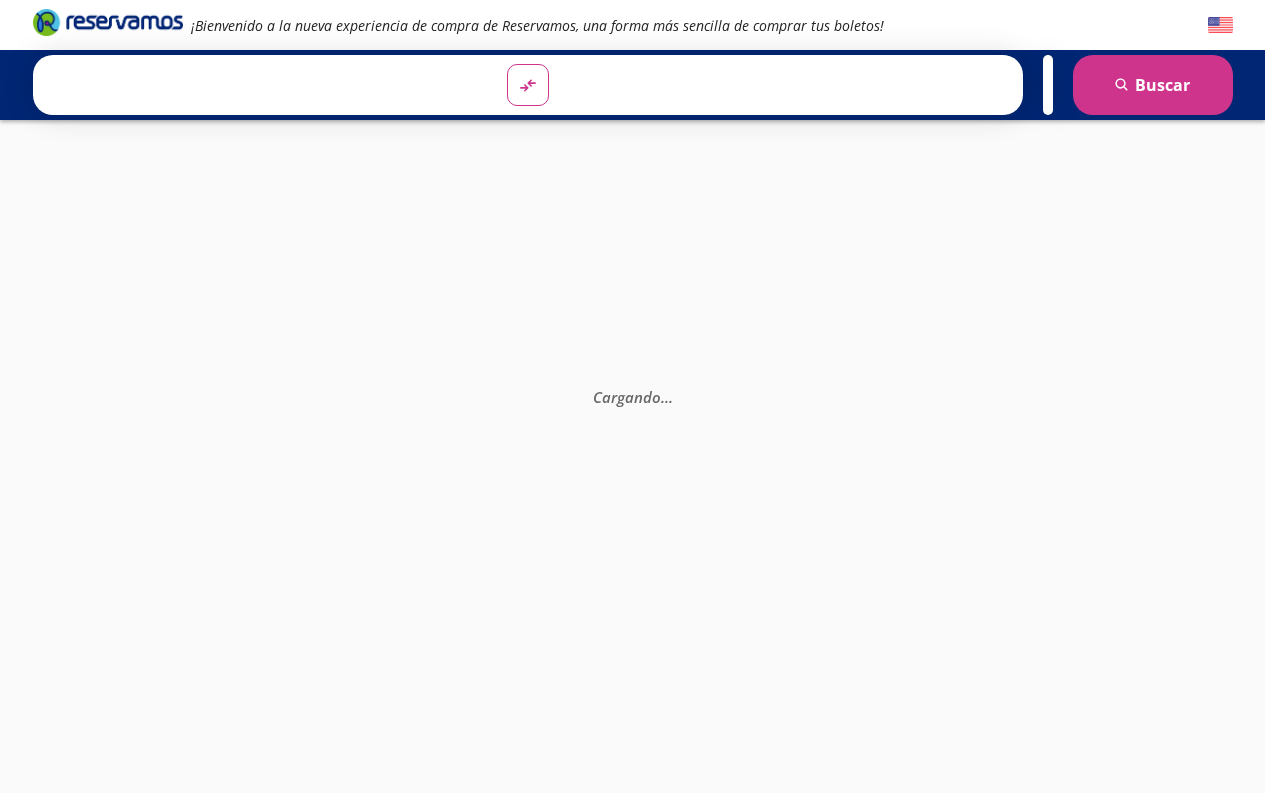 scroll, scrollTop: 0, scrollLeft: 0, axis: both 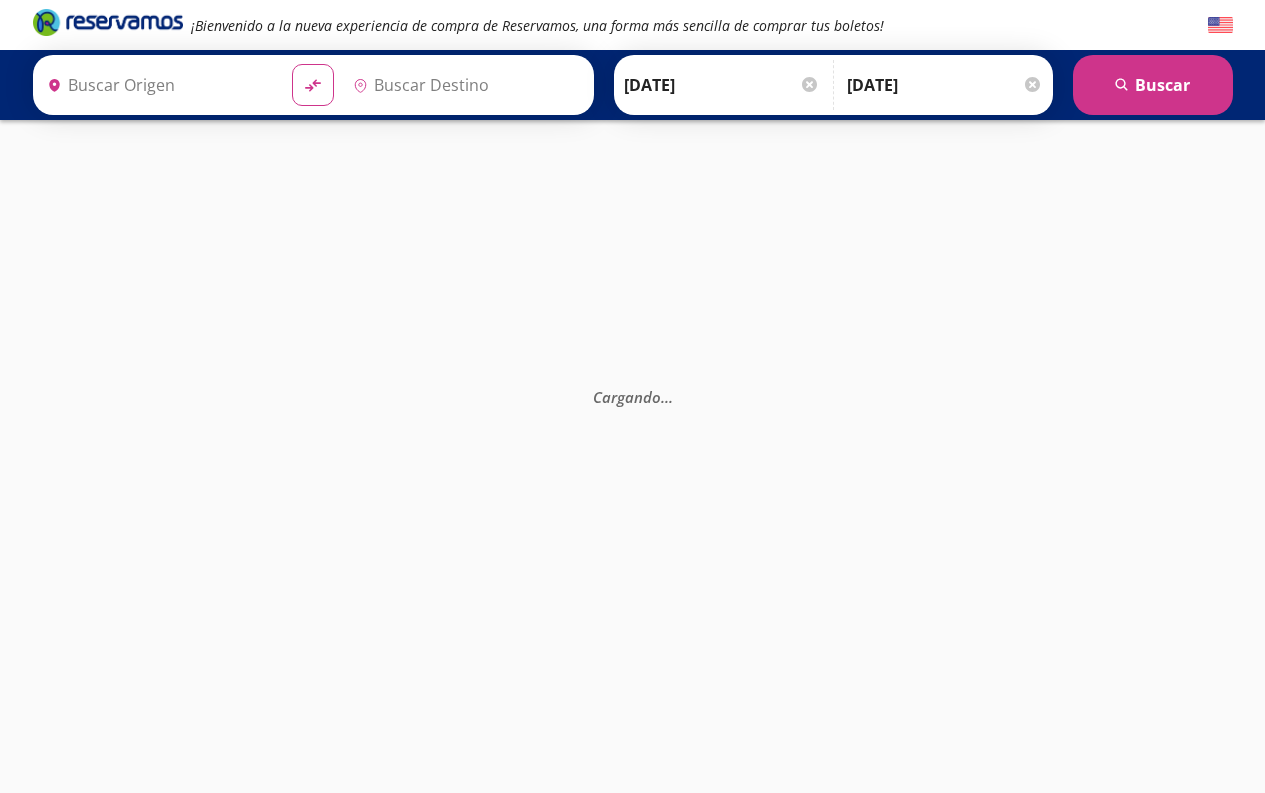 type on "[GEOGRAPHIC_DATA], [GEOGRAPHIC_DATA]" 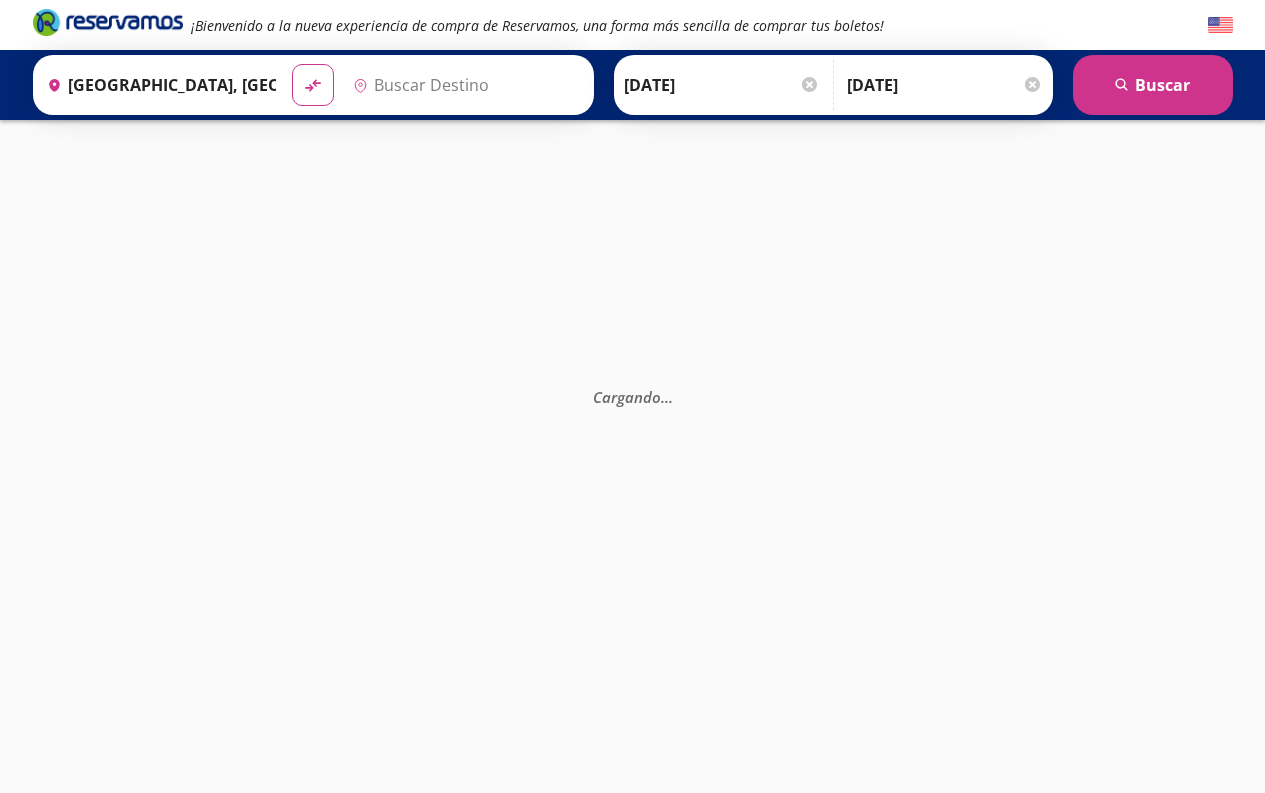 type on "[GEOGRAPHIC_DATA], [GEOGRAPHIC_DATA]" 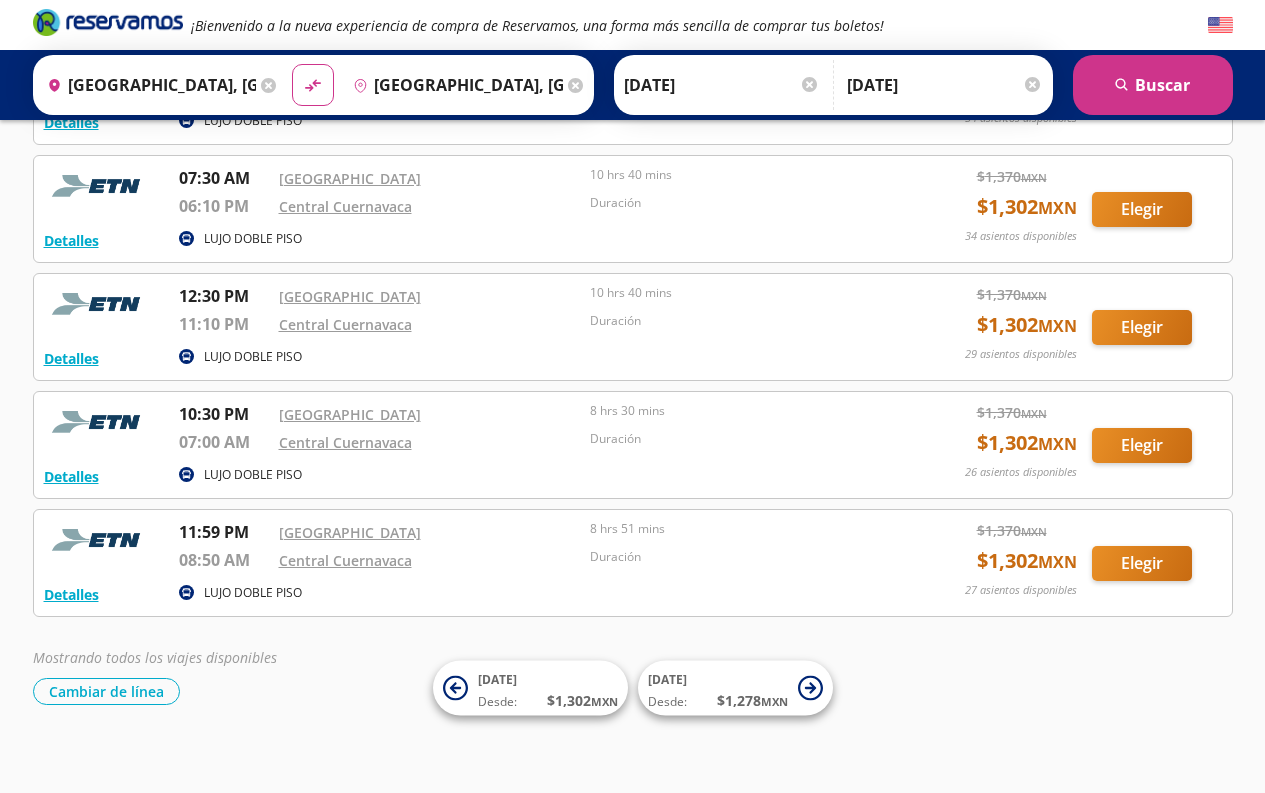 scroll, scrollTop: 316, scrollLeft: 0, axis: vertical 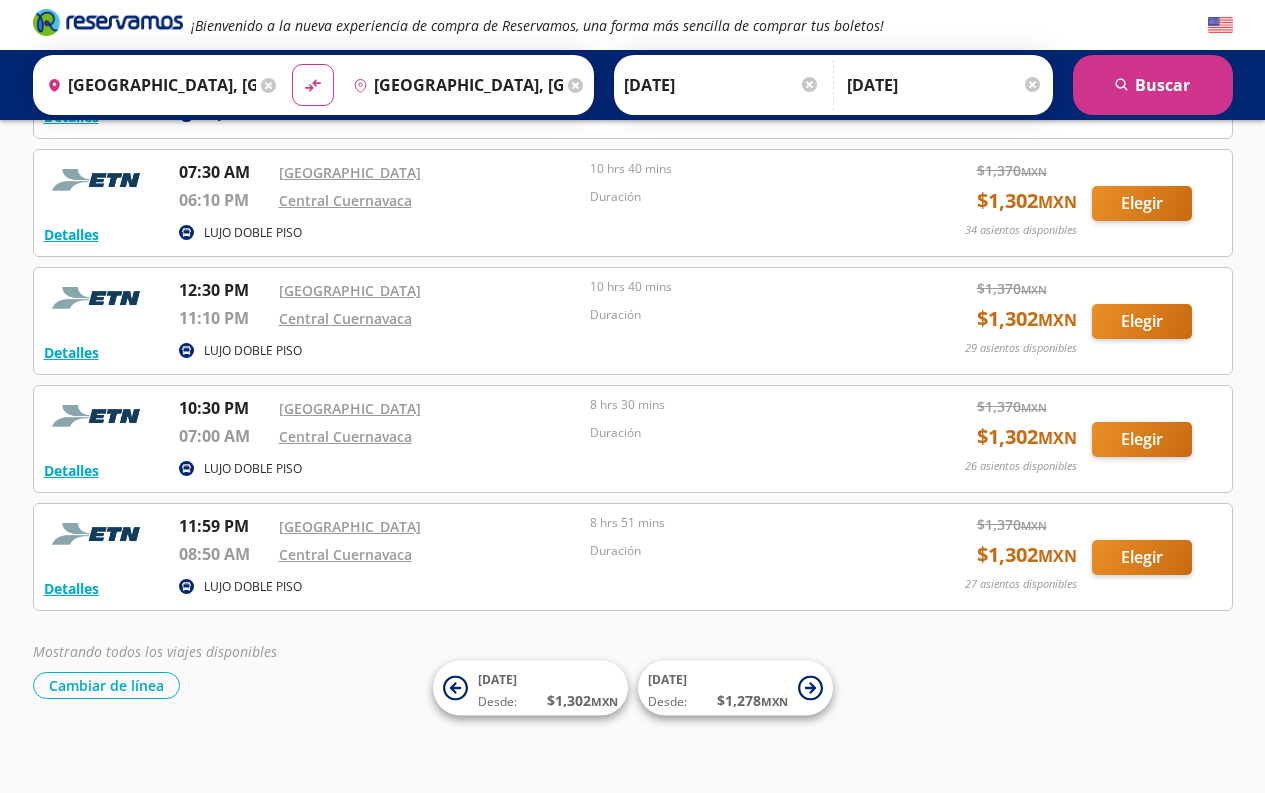 click on "Elegir" at bounding box center [1142, 439] 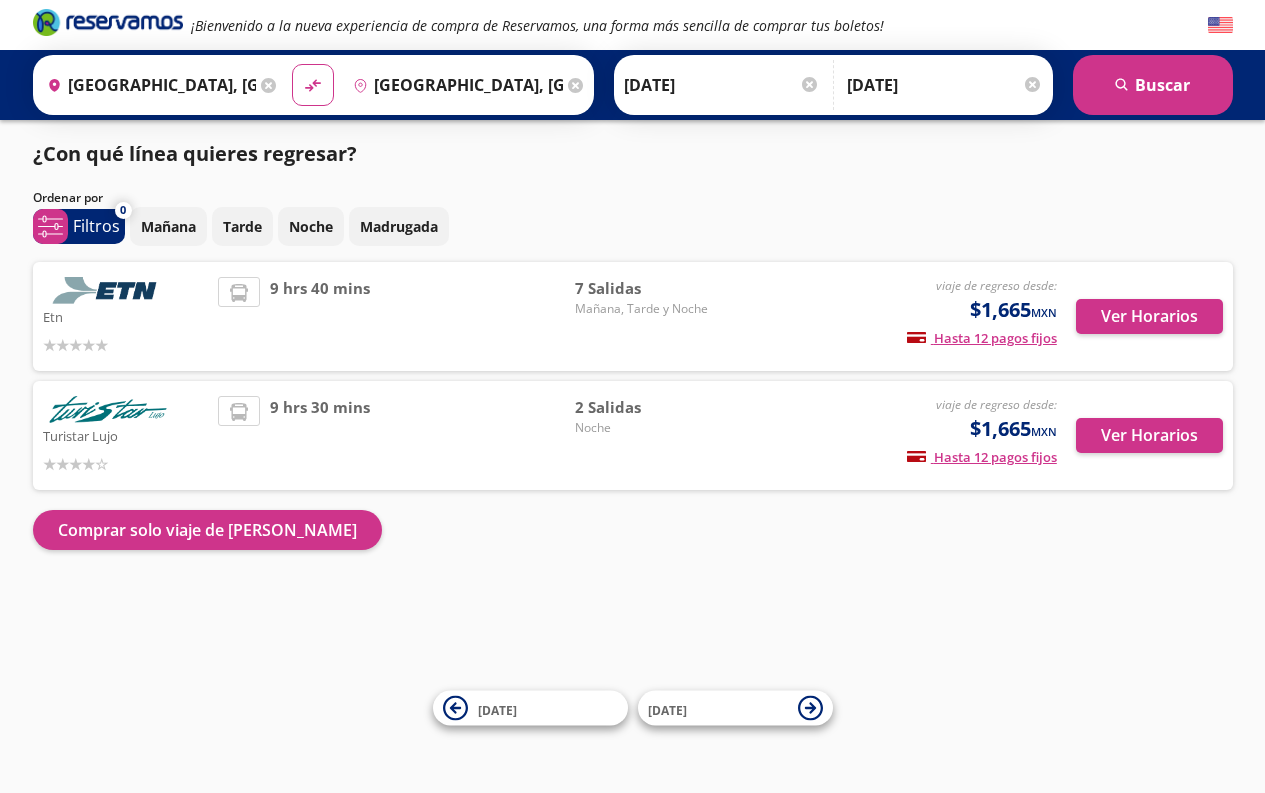 scroll, scrollTop: 1, scrollLeft: 0, axis: vertical 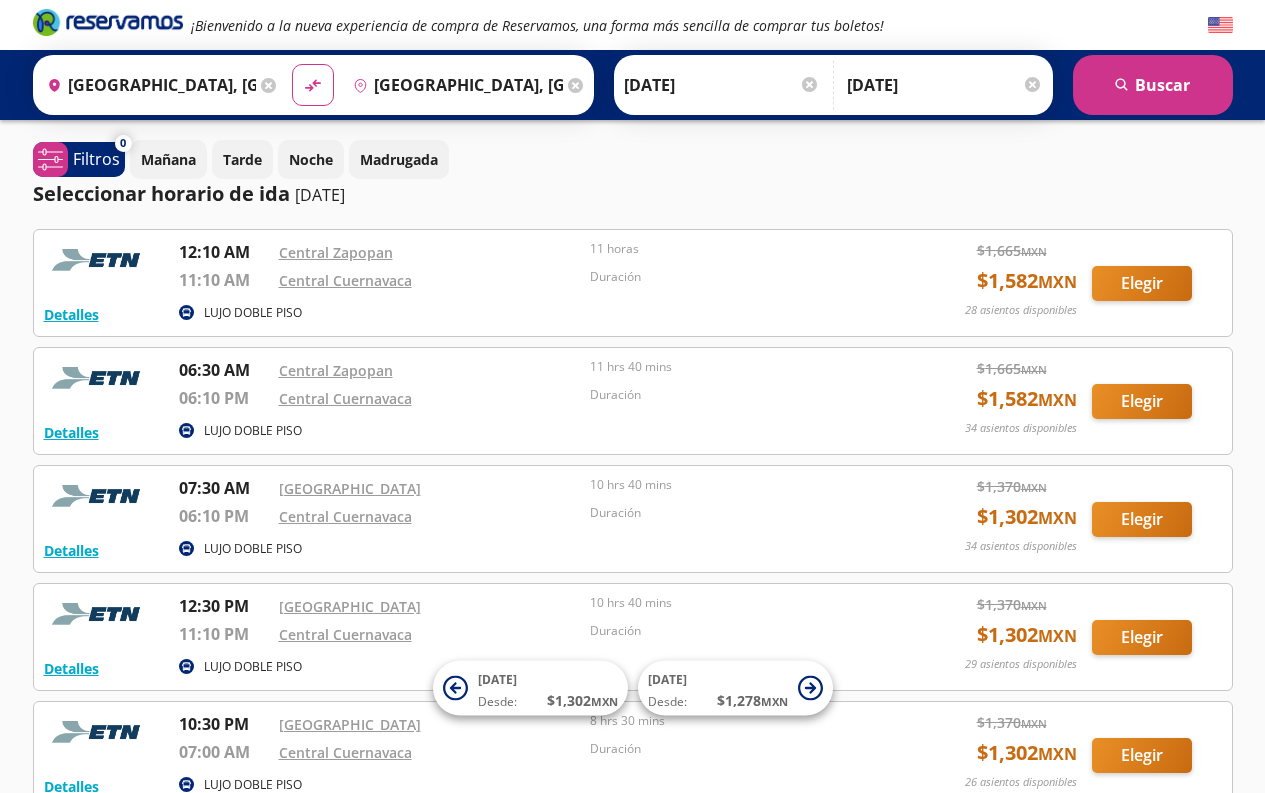 click on "Elegir" at bounding box center [1142, 755] 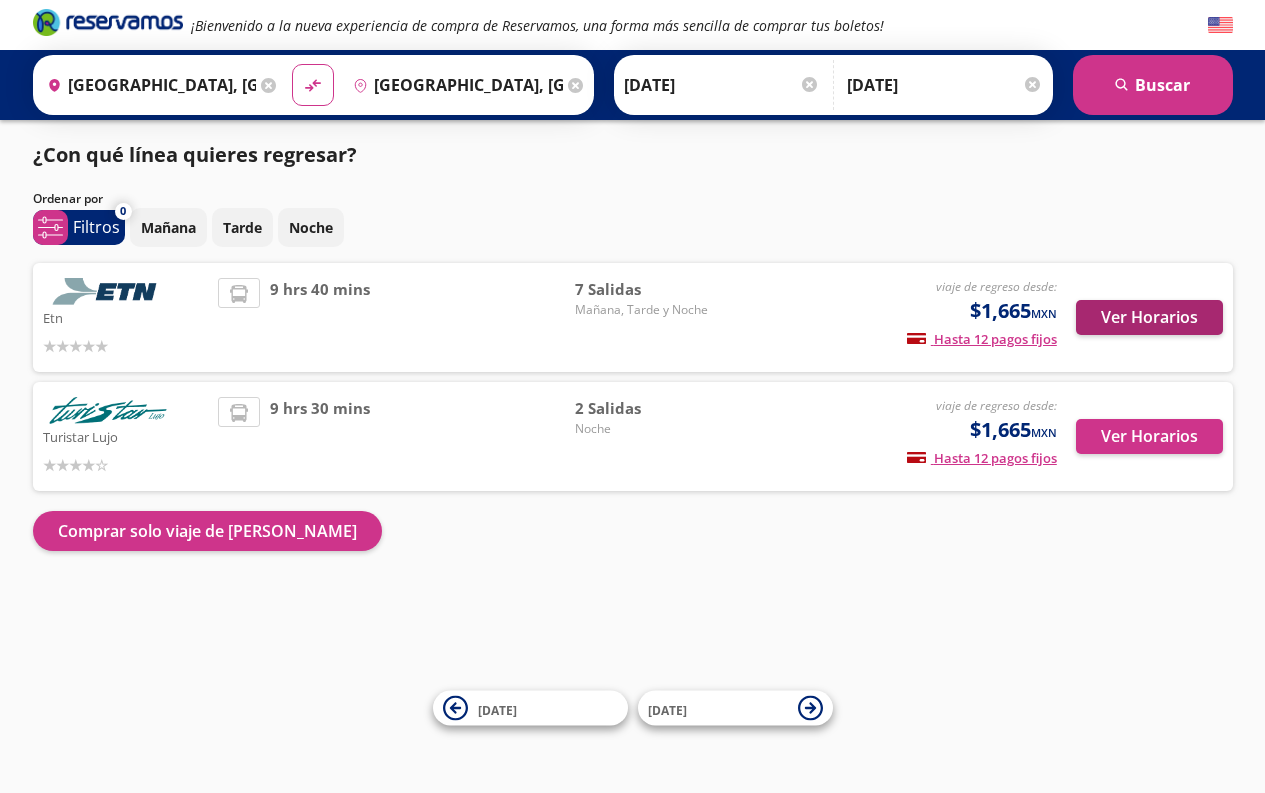 click on "Ver Horarios" at bounding box center [1149, 317] 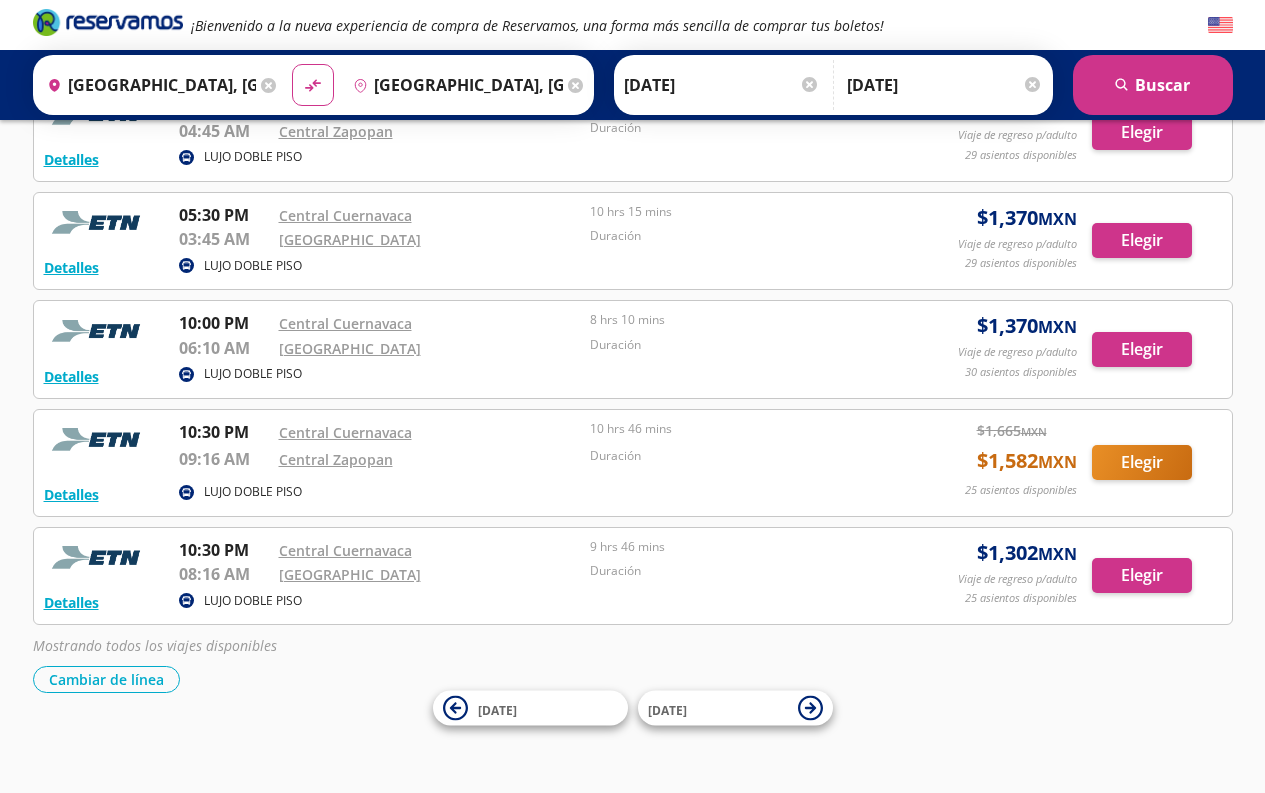 scroll, scrollTop: 484, scrollLeft: 0, axis: vertical 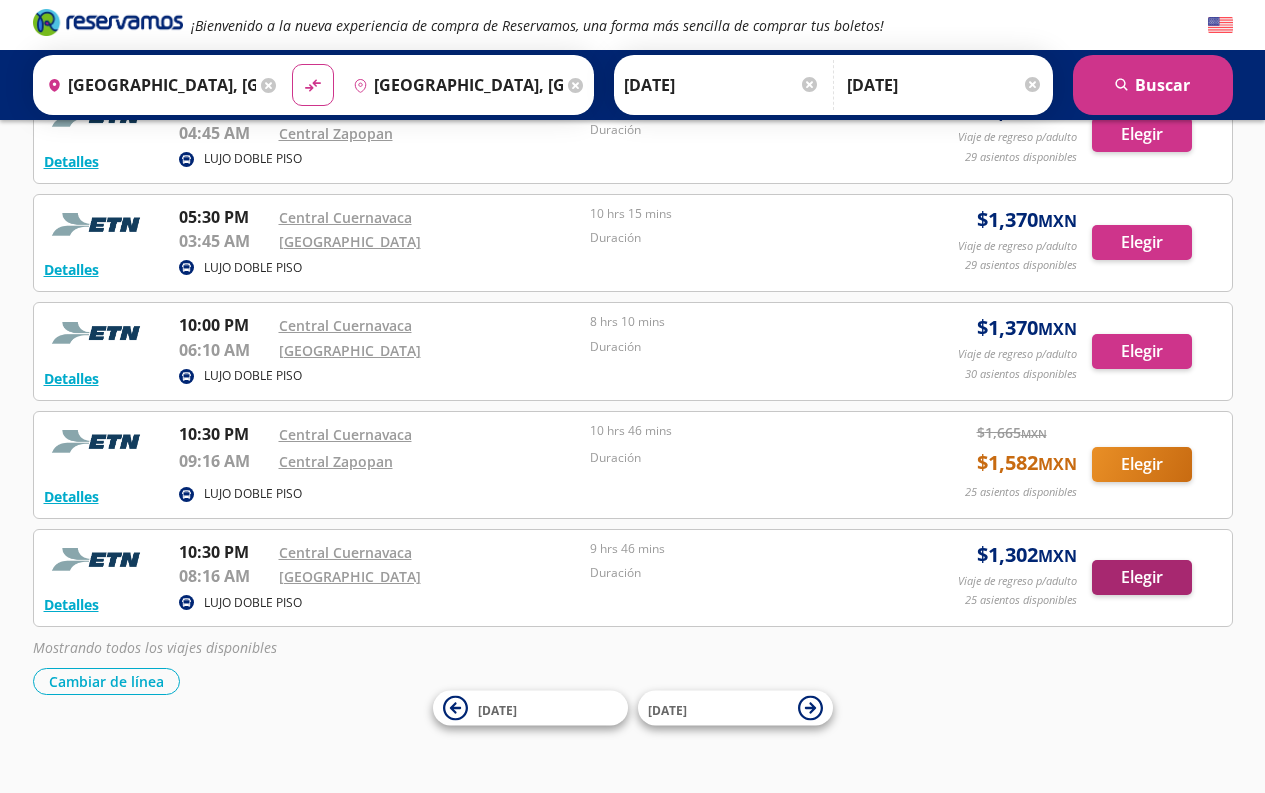 click on "Elegir" at bounding box center [1142, 577] 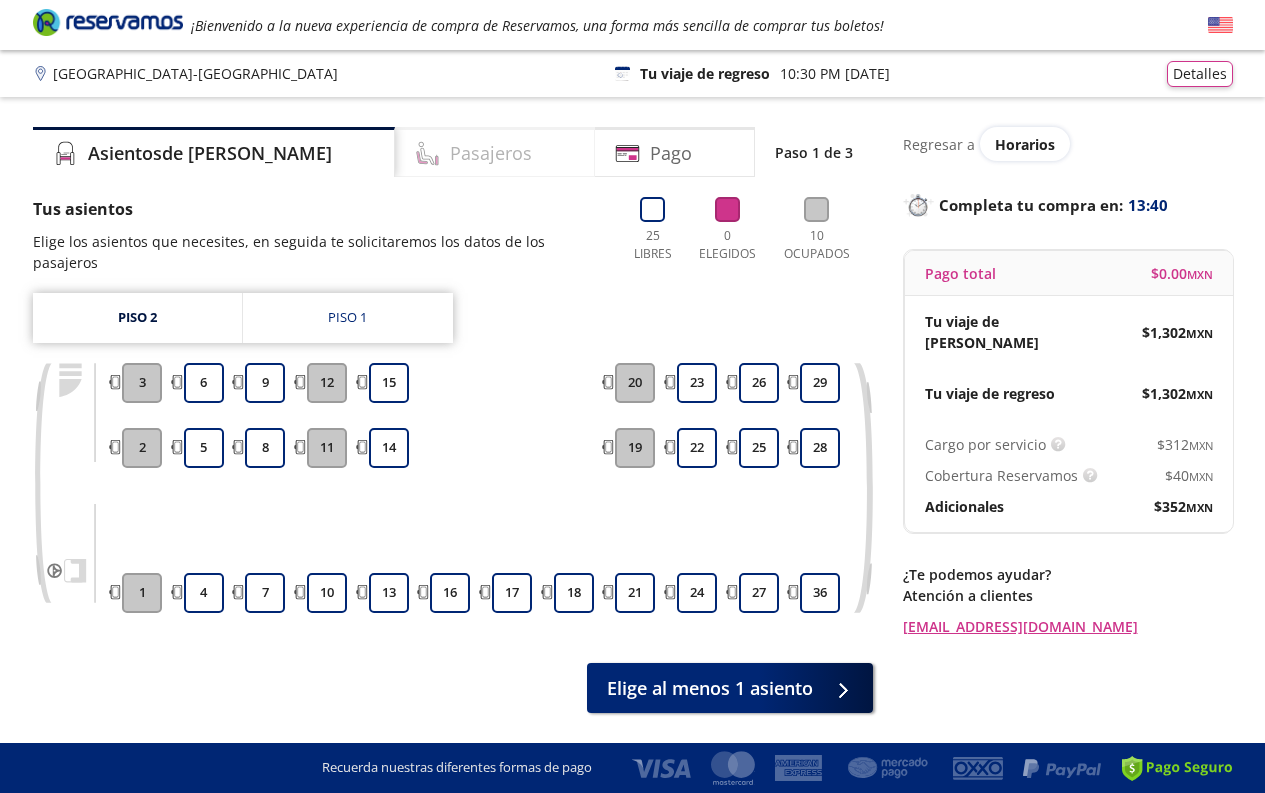 click on "Pasajeros" at bounding box center (491, 153) 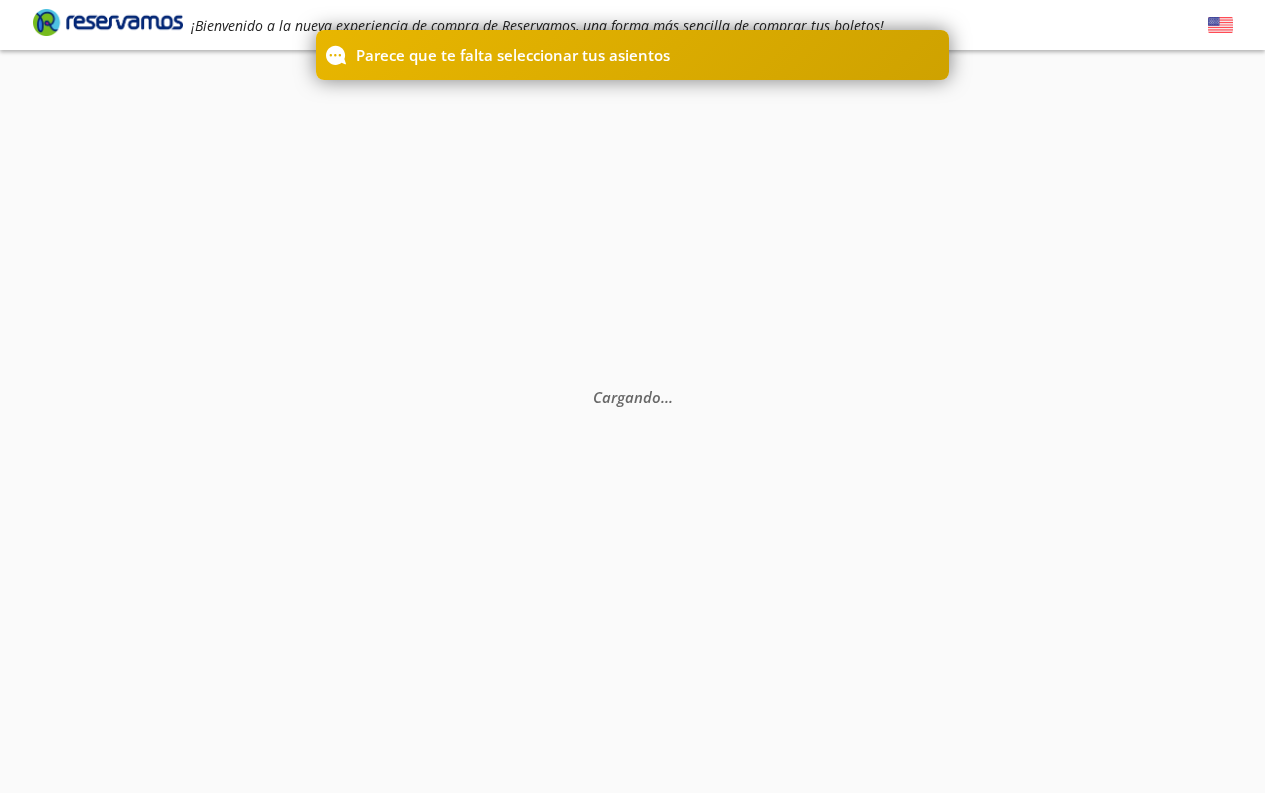 scroll, scrollTop: 0, scrollLeft: 0, axis: both 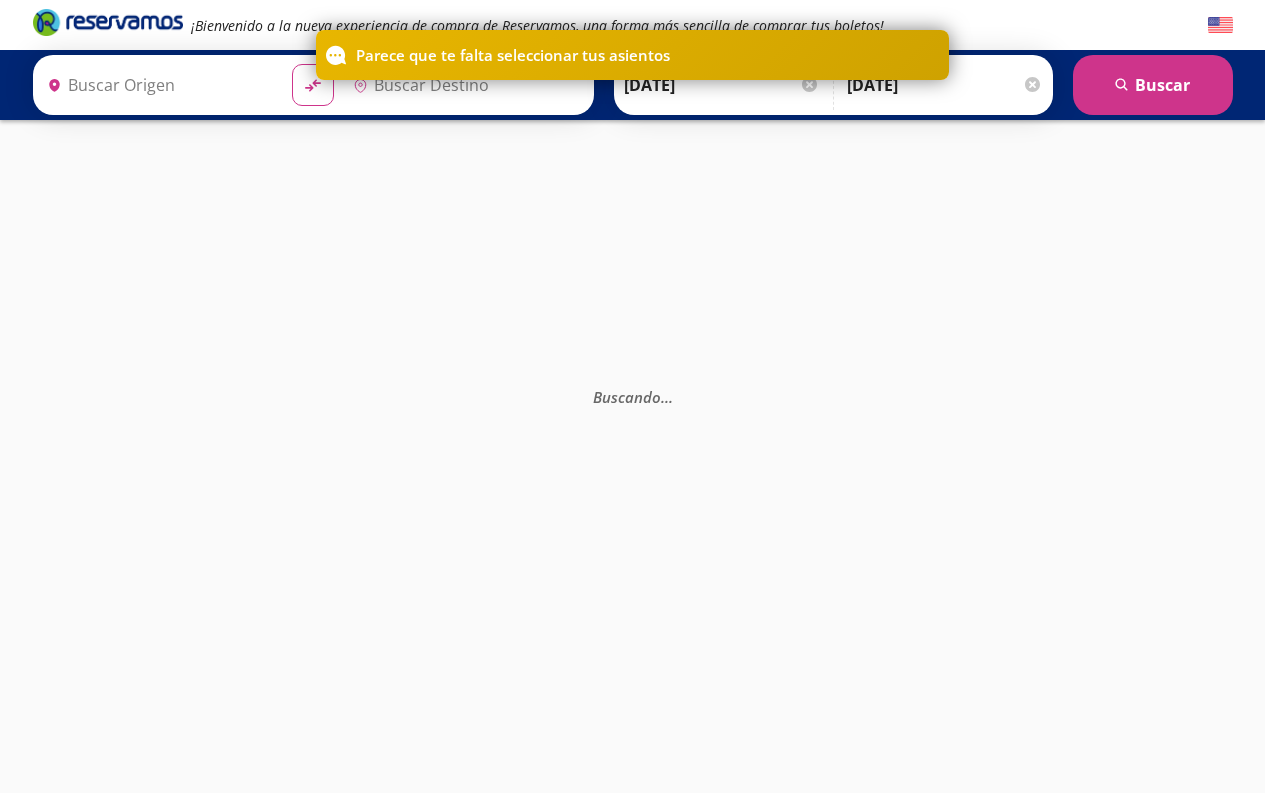 type on "Cuernavaca, Morelos" 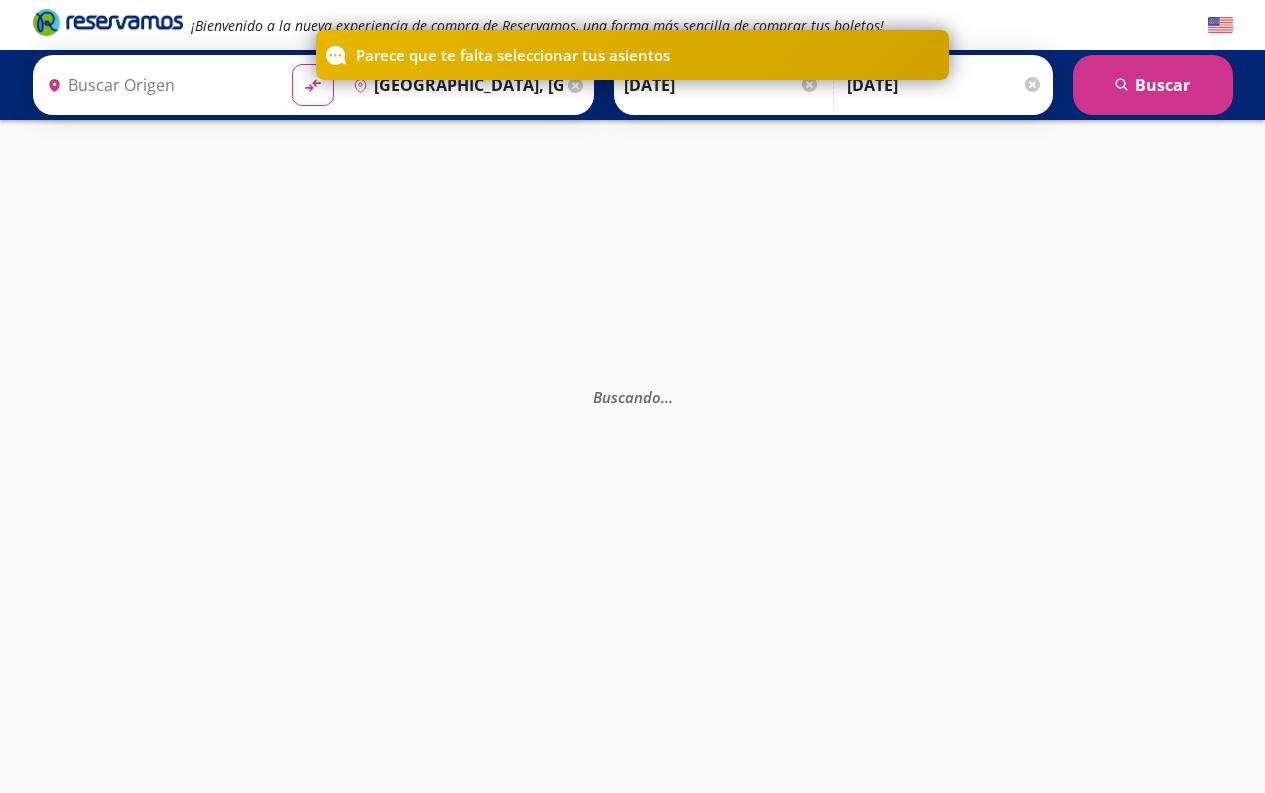 type on "Guadalajara, Jalisco" 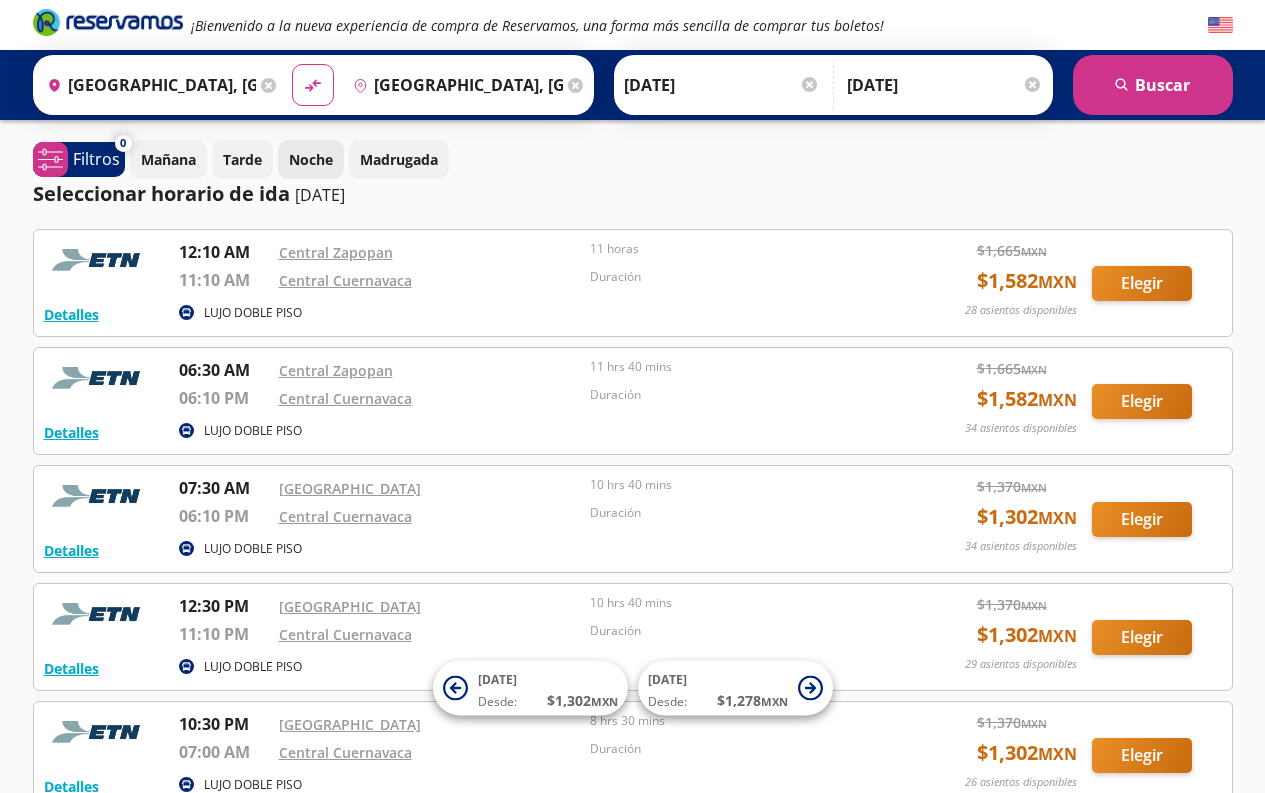 click on "Noche" at bounding box center (311, 159) 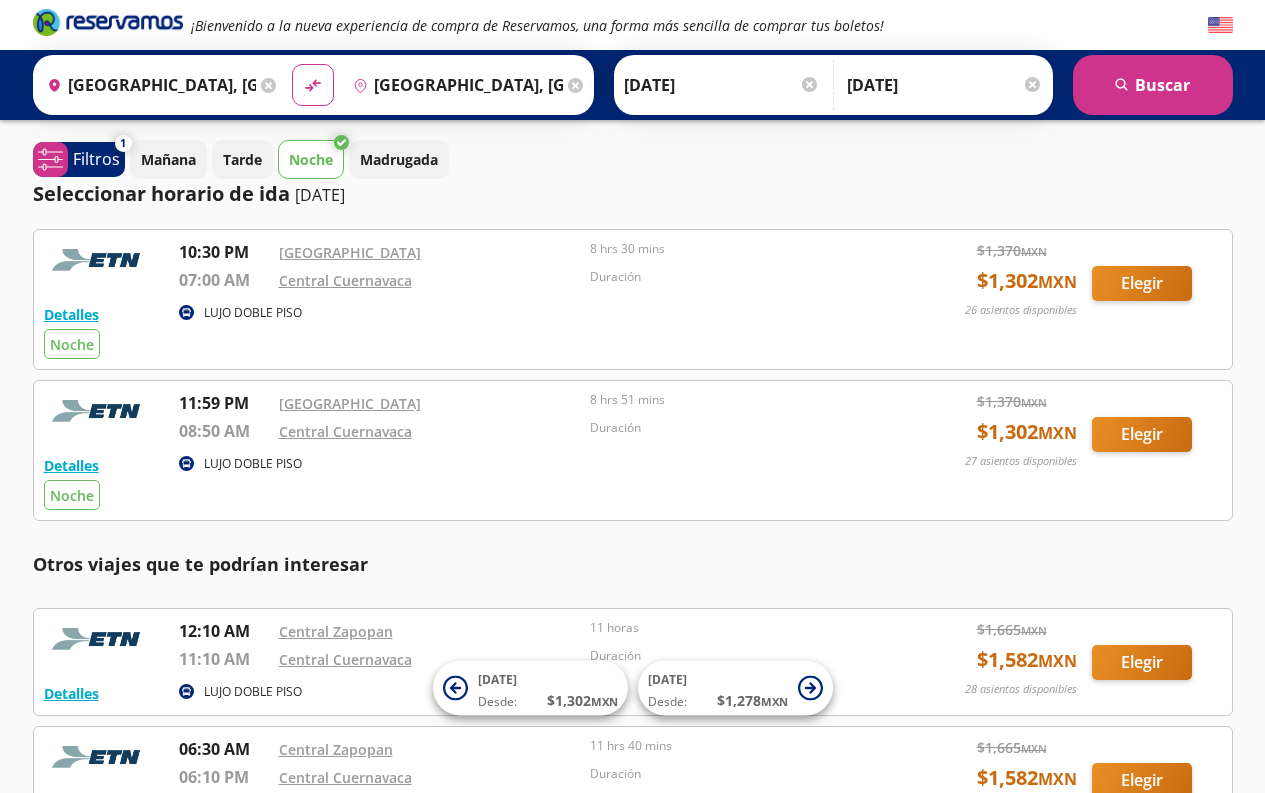 scroll, scrollTop: 0, scrollLeft: 0, axis: both 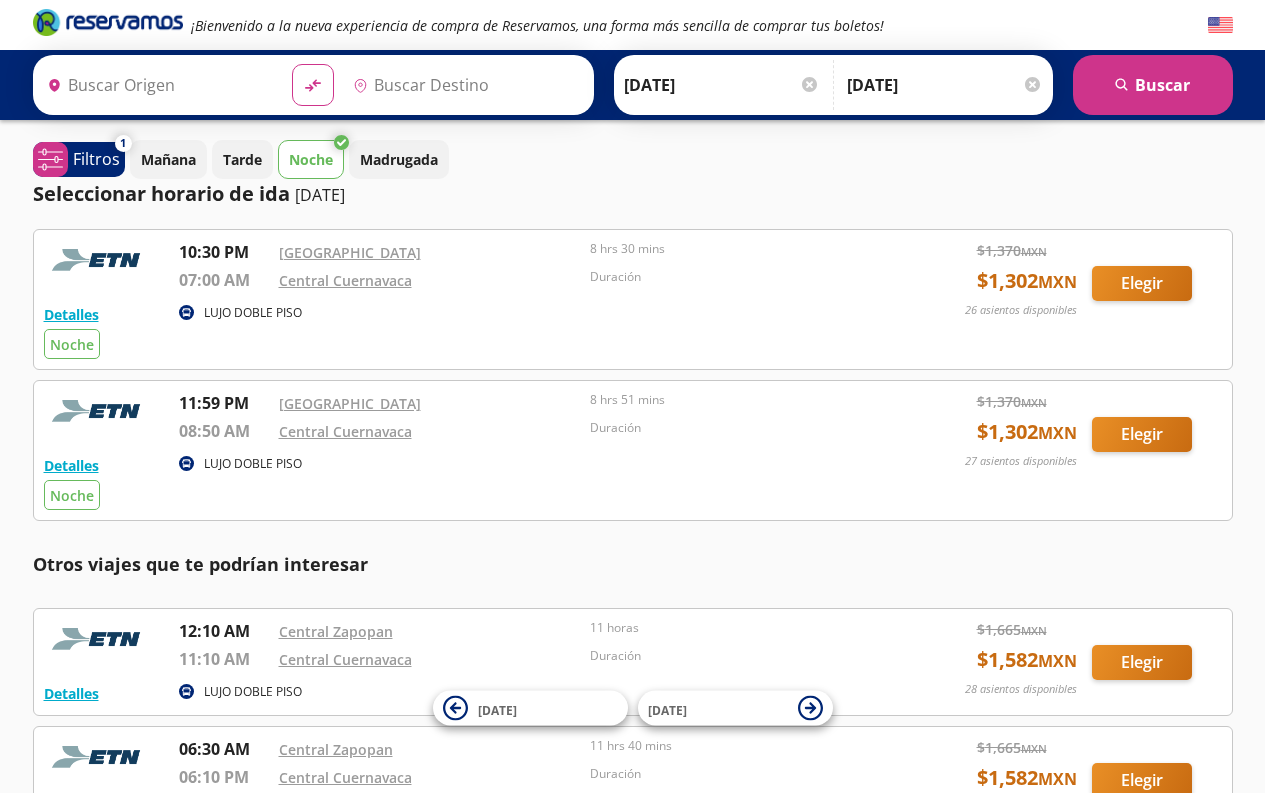 type on "Guadalajara, Jalisco" 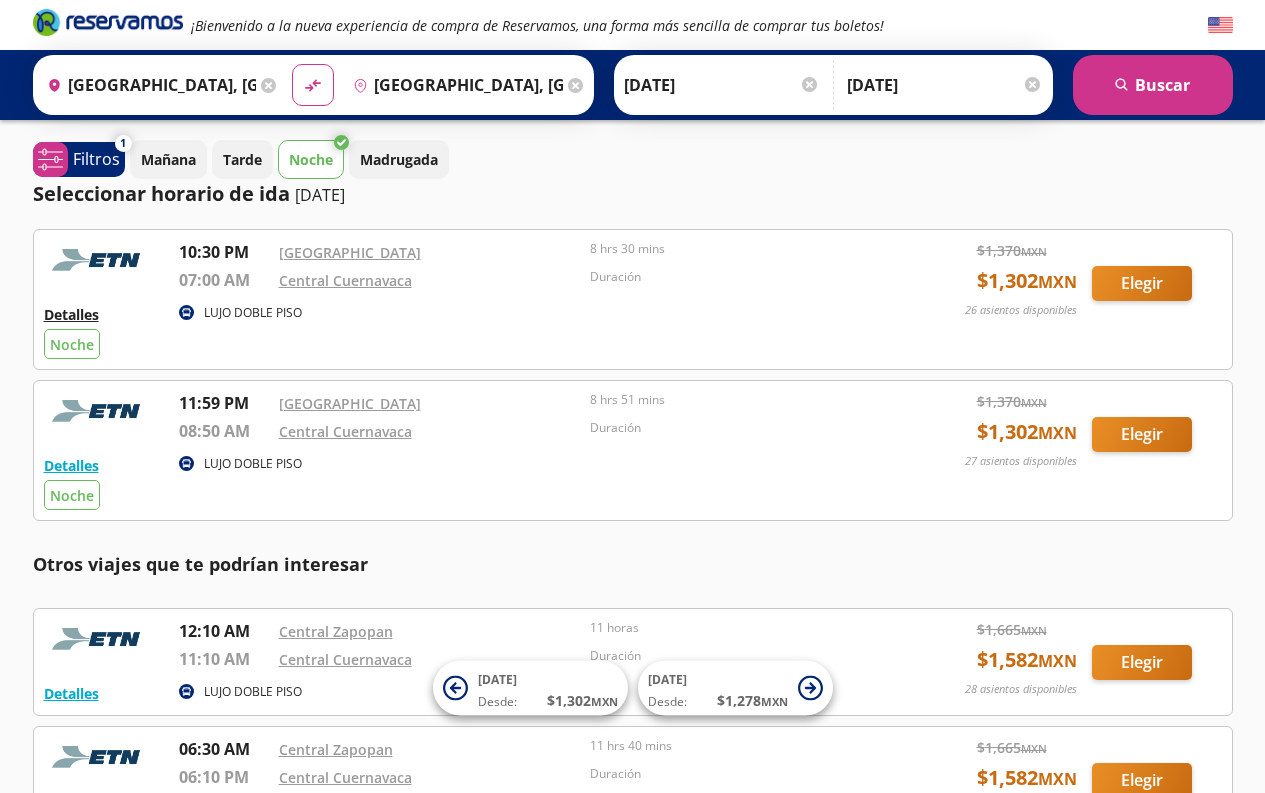 click on "Detalles" at bounding box center [71, 314] 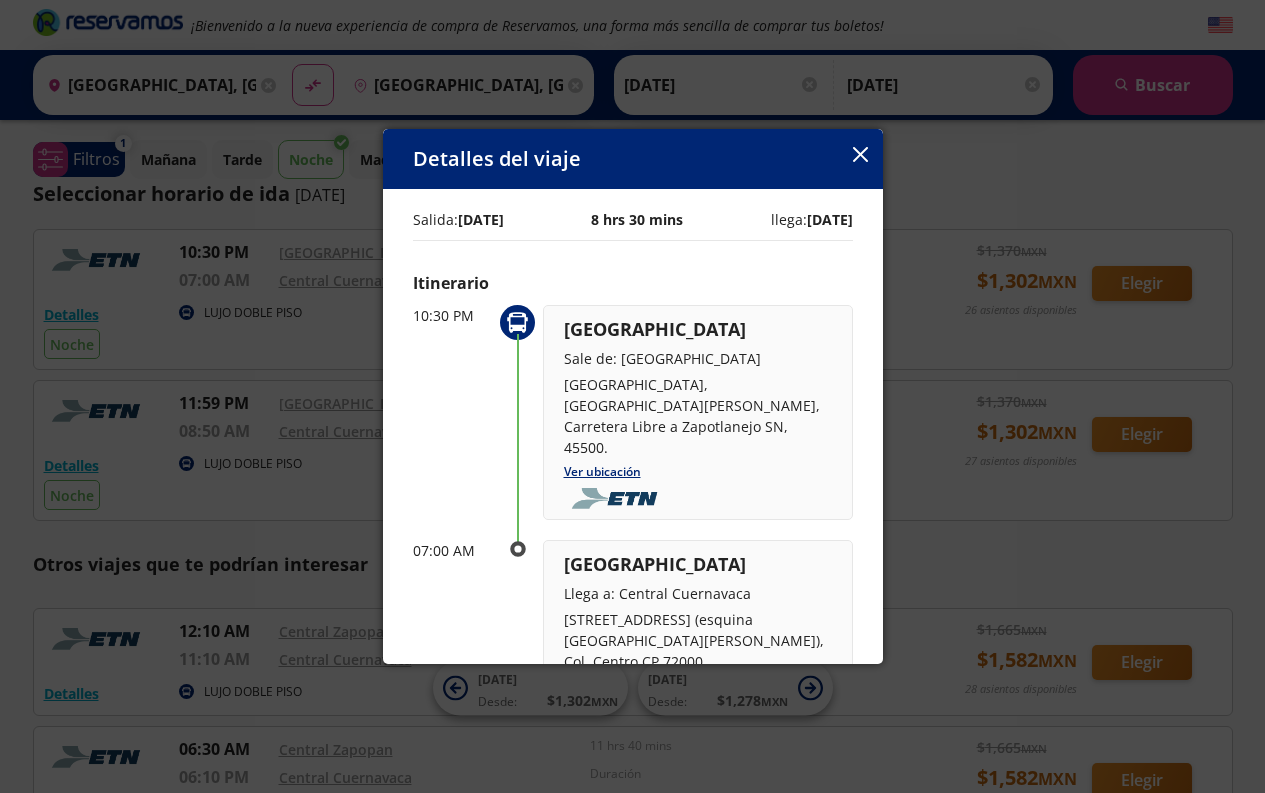 click 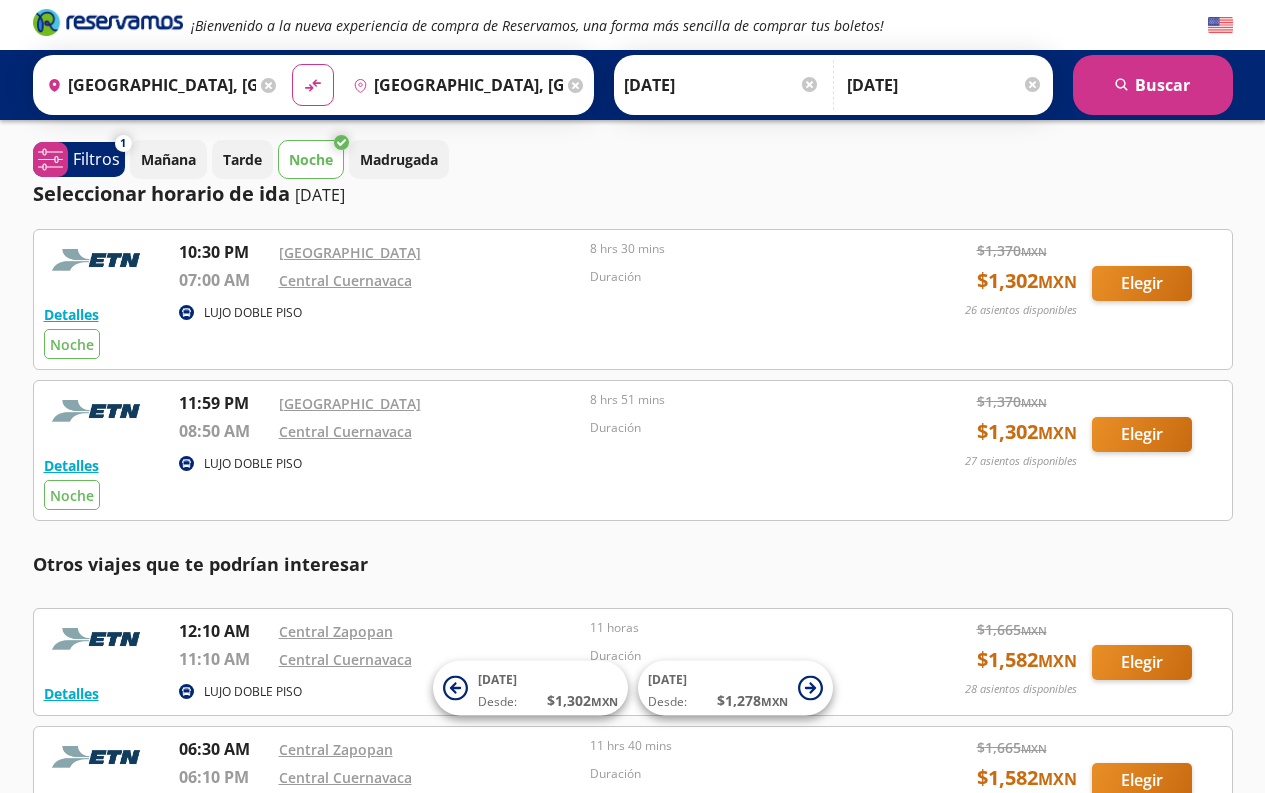 click on "Elegir" at bounding box center [1142, 434] 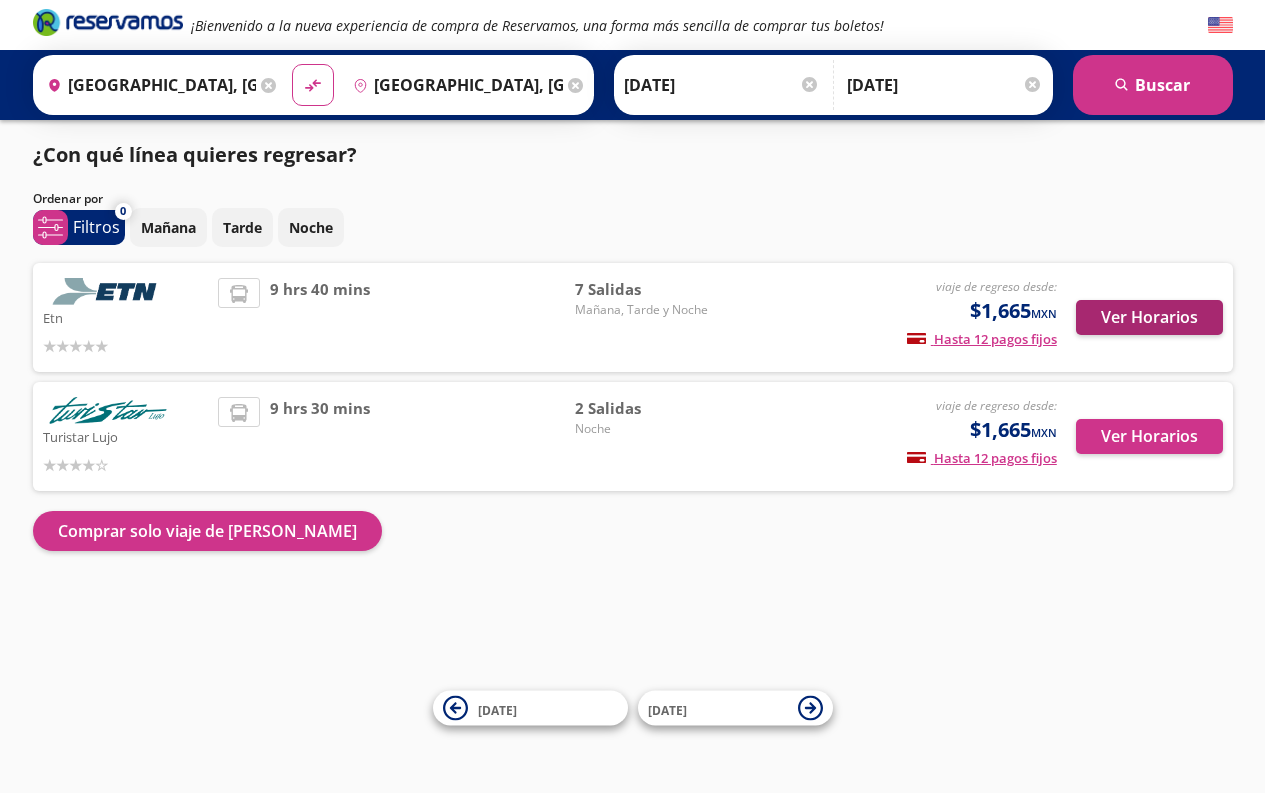 click on "Ver Horarios" at bounding box center [1149, 317] 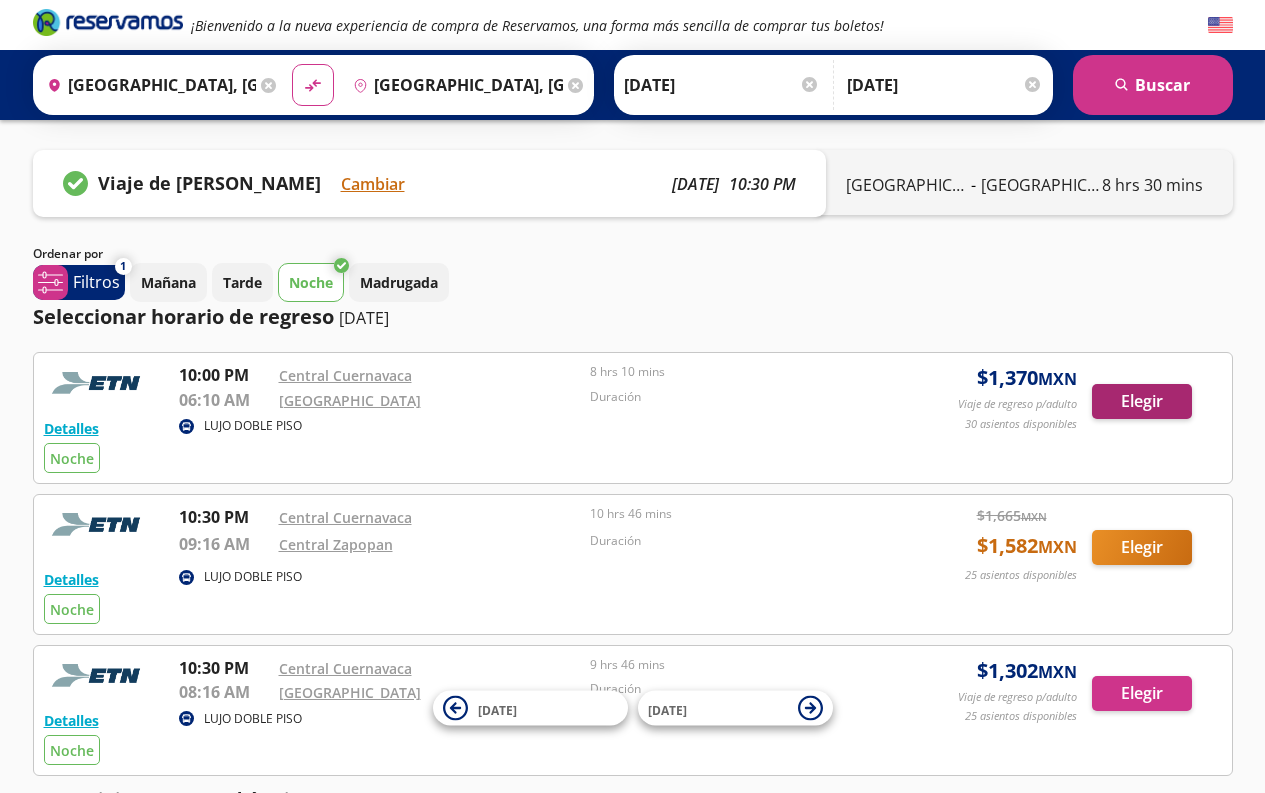 click on "Elegir" at bounding box center [1142, 401] 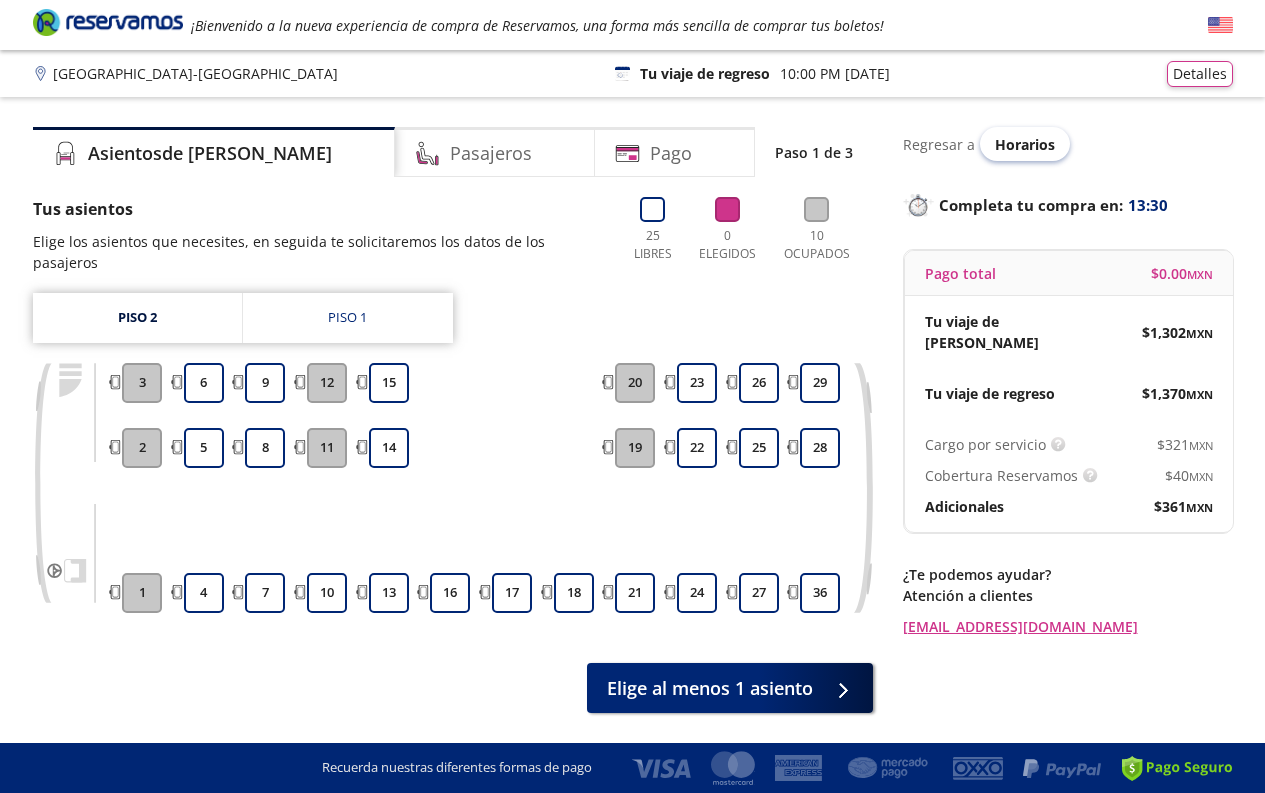 click on "Horarios" at bounding box center (1025, 144) 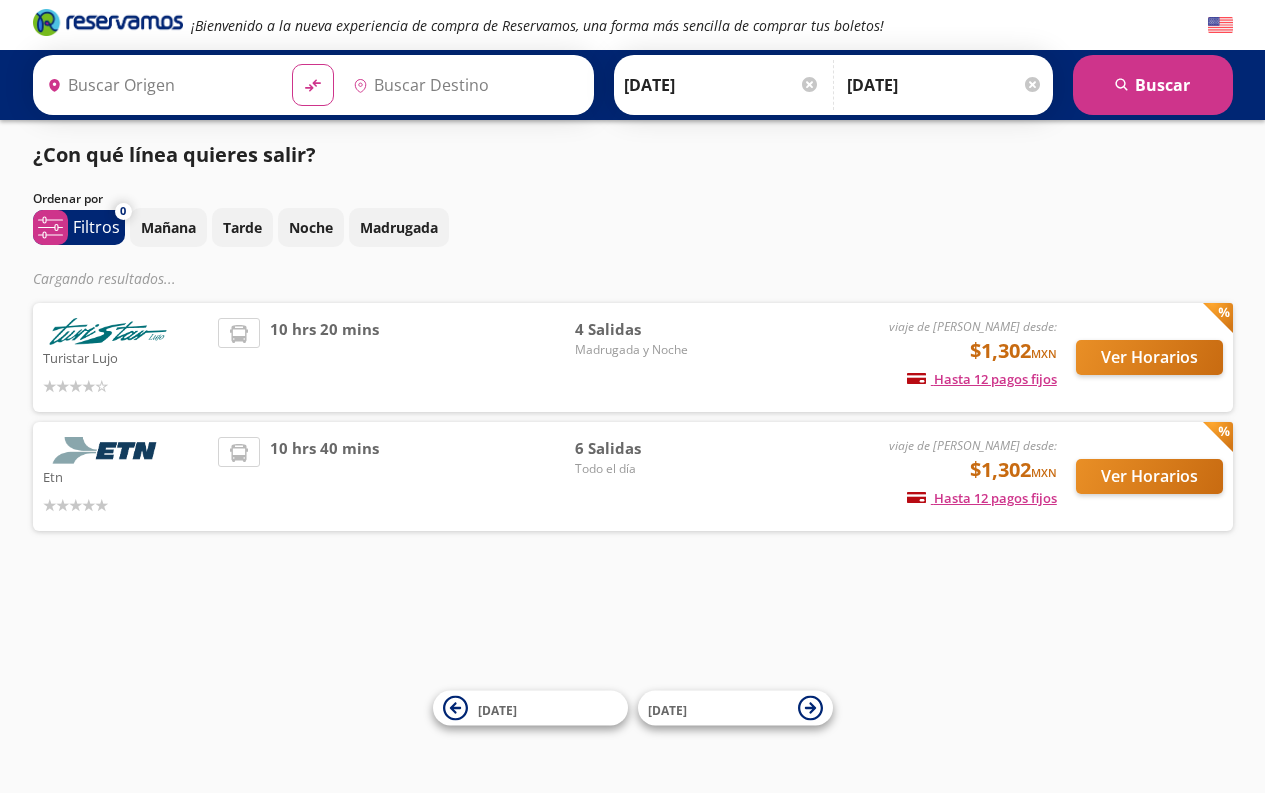 type on "Guadalajara, Jalisco" 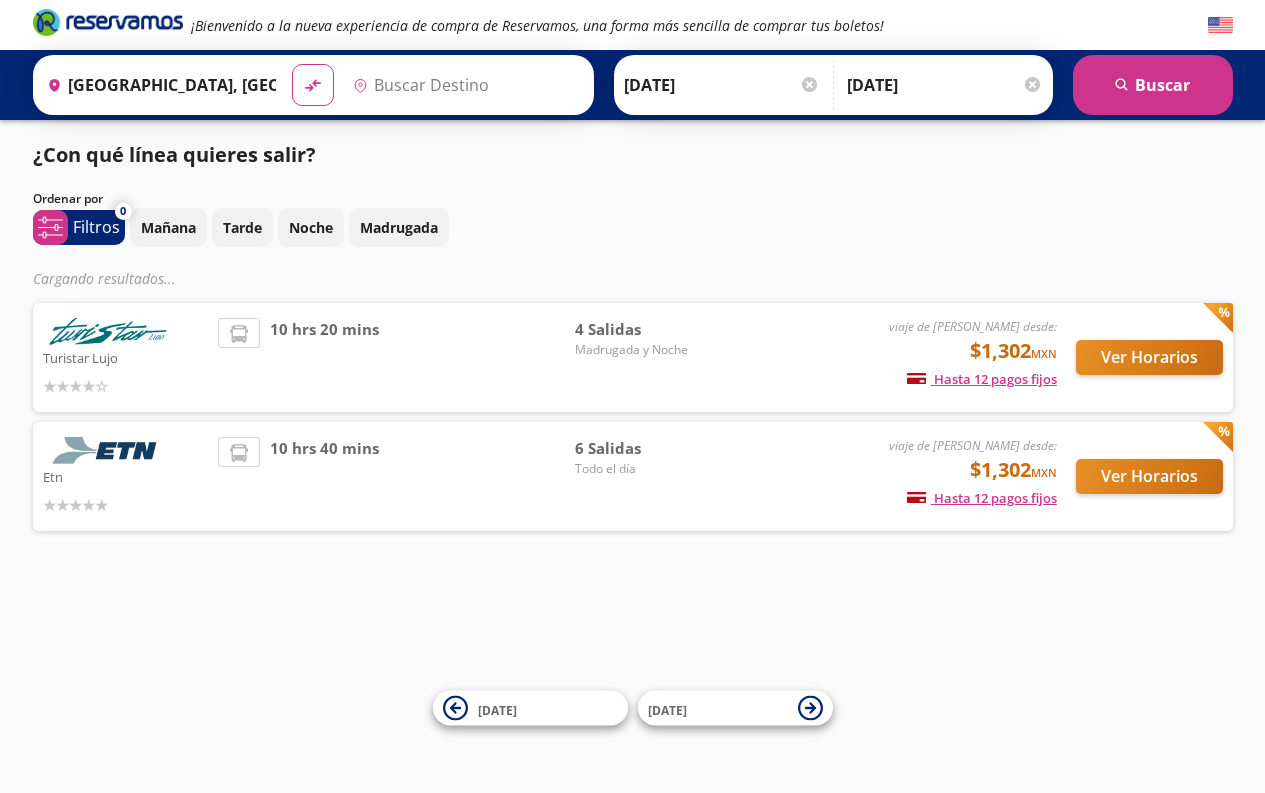 type on "Cuernavaca, Morelos" 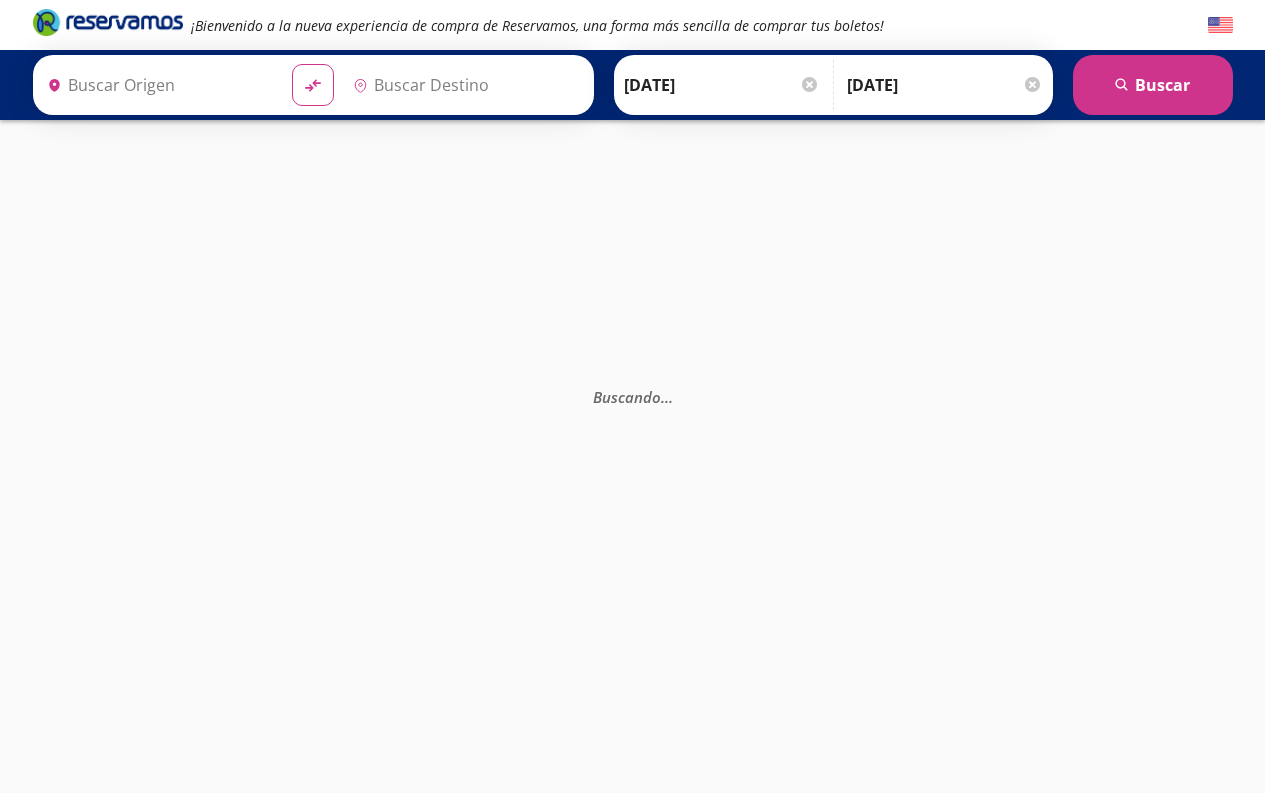 type on "Cuernavaca, Morelos" 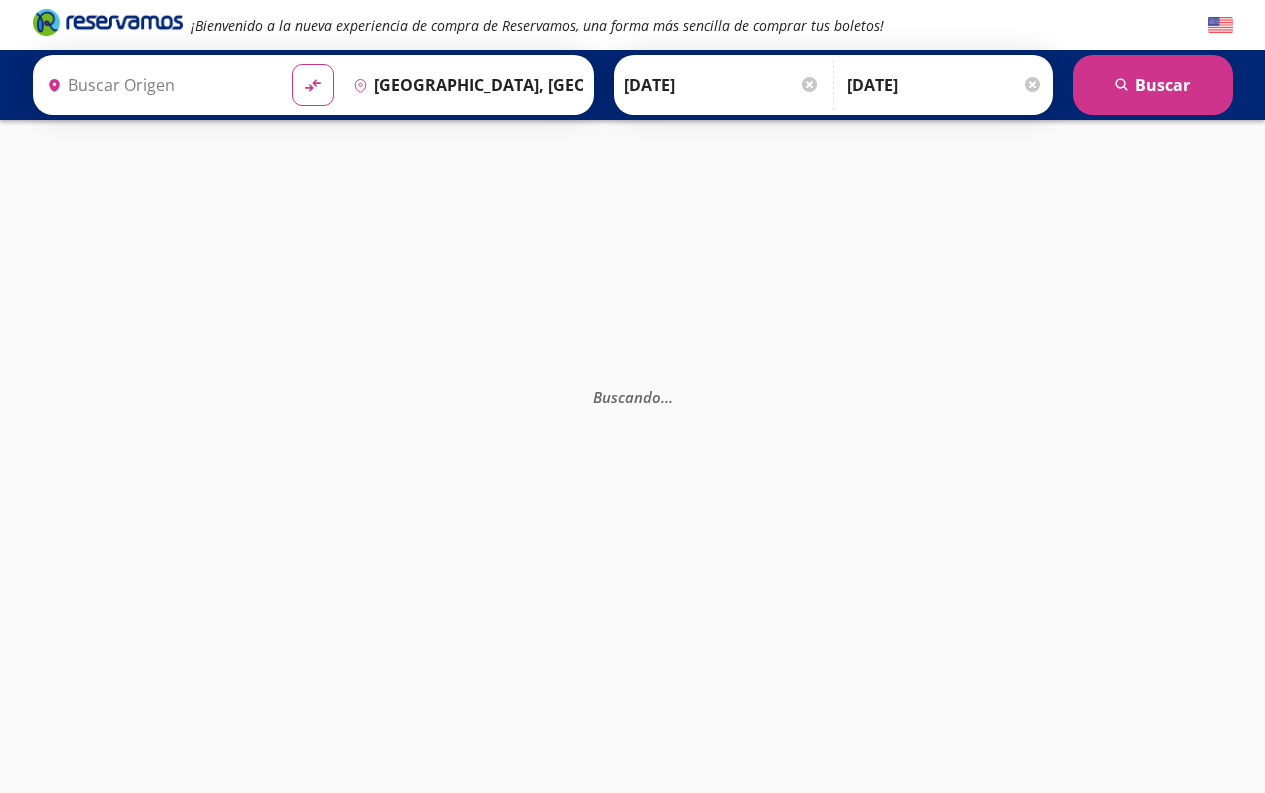 type on "Guadalajara, Jalisco" 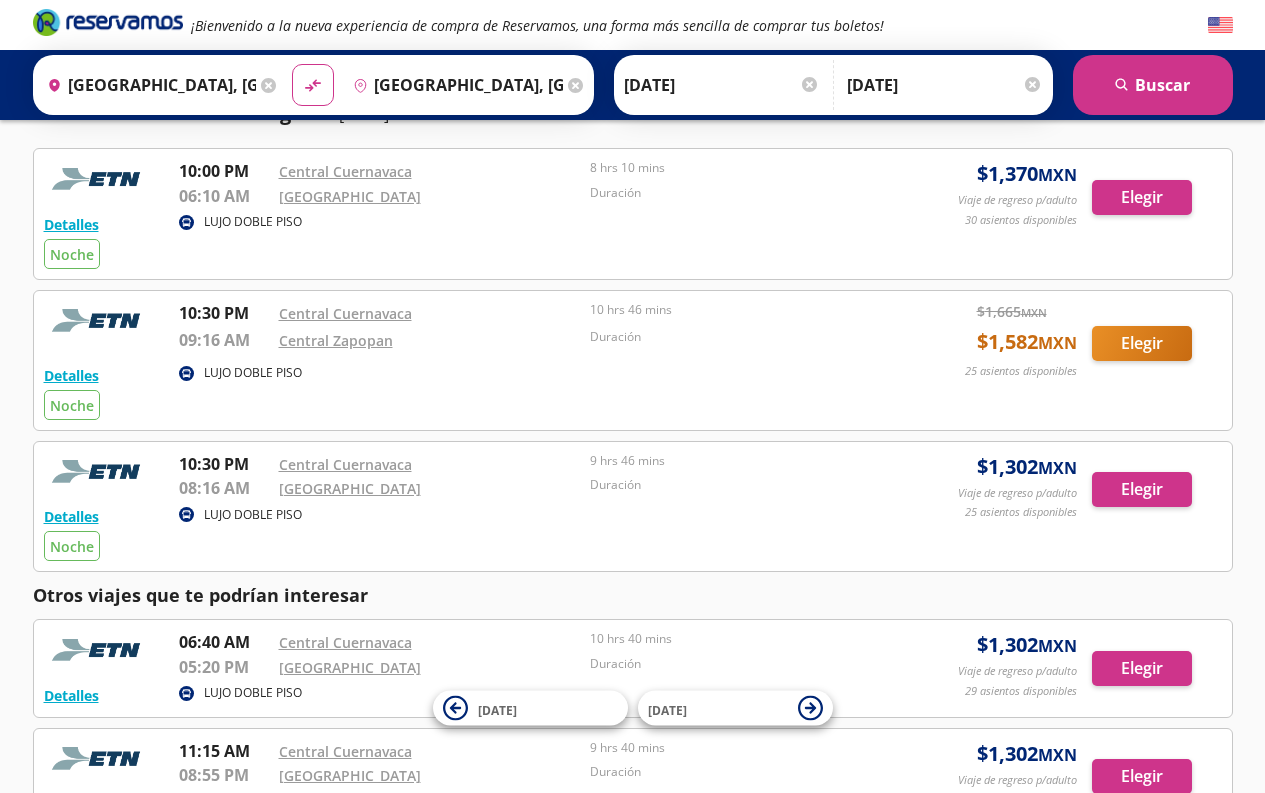 scroll, scrollTop: 236, scrollLeft: 0, axis: vertical 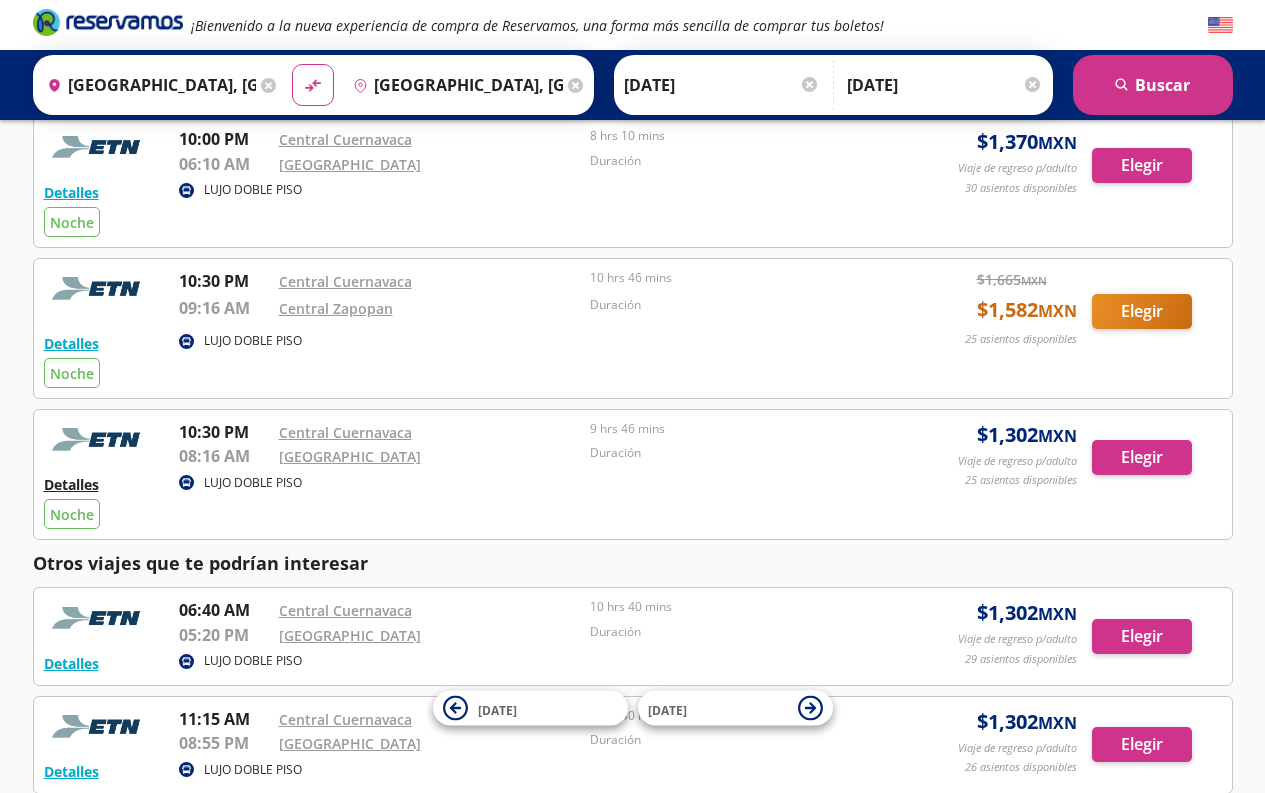 click on "Detalles" at bounding box center [71, 484] 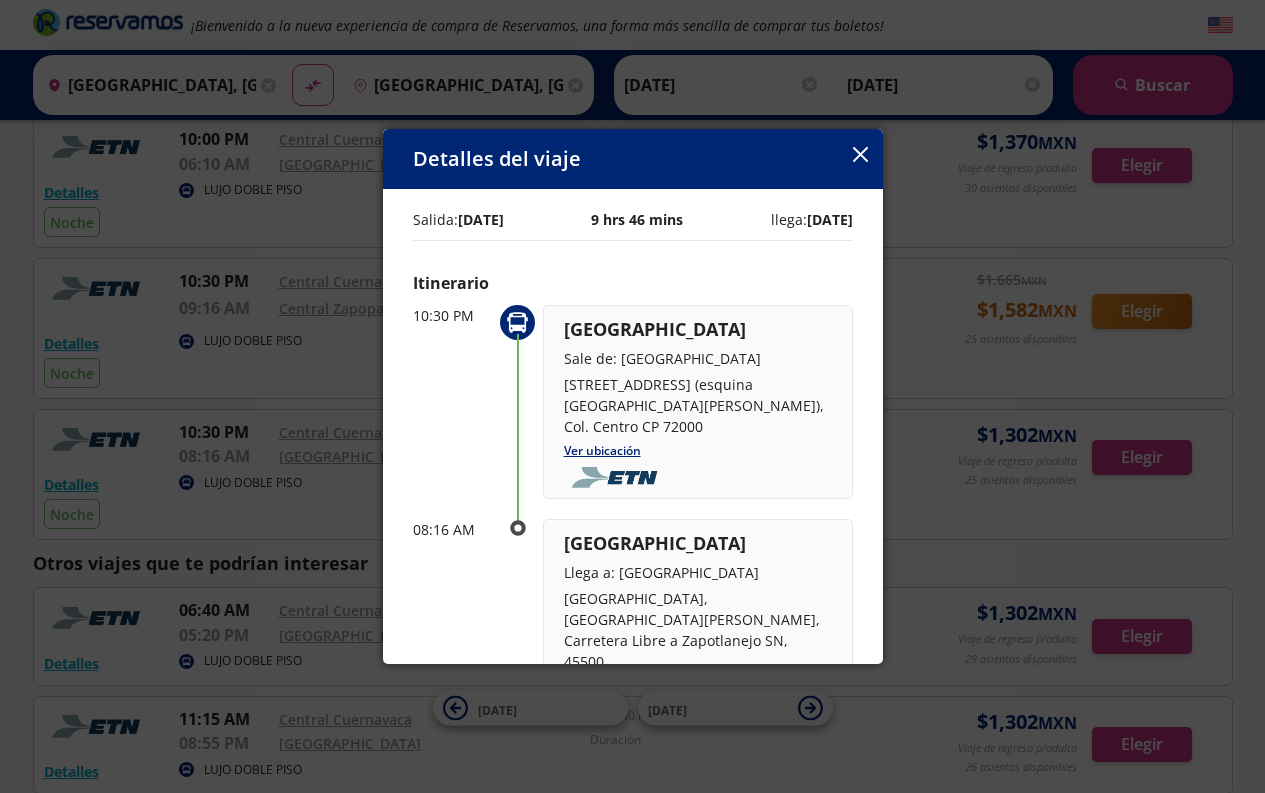 click 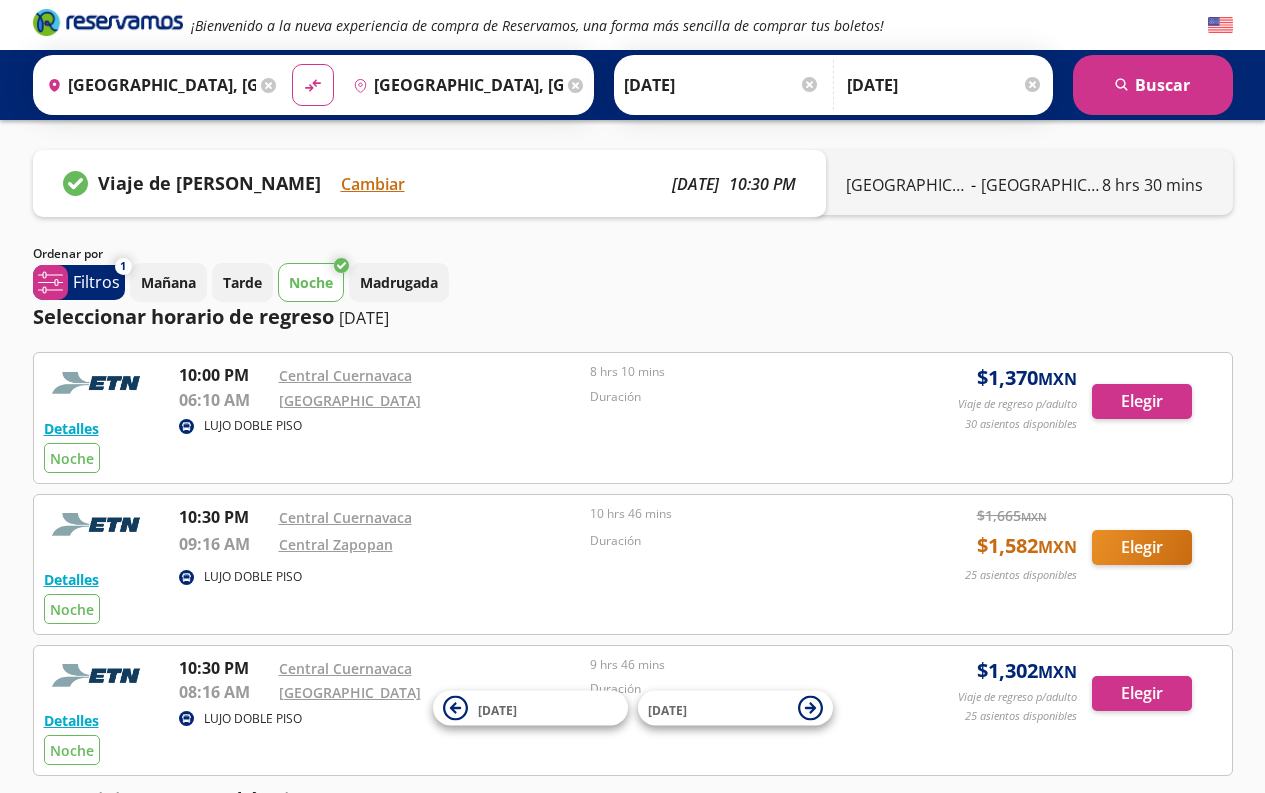 scroll, scrollTop: 0, scrollLeft: 0, axis: both 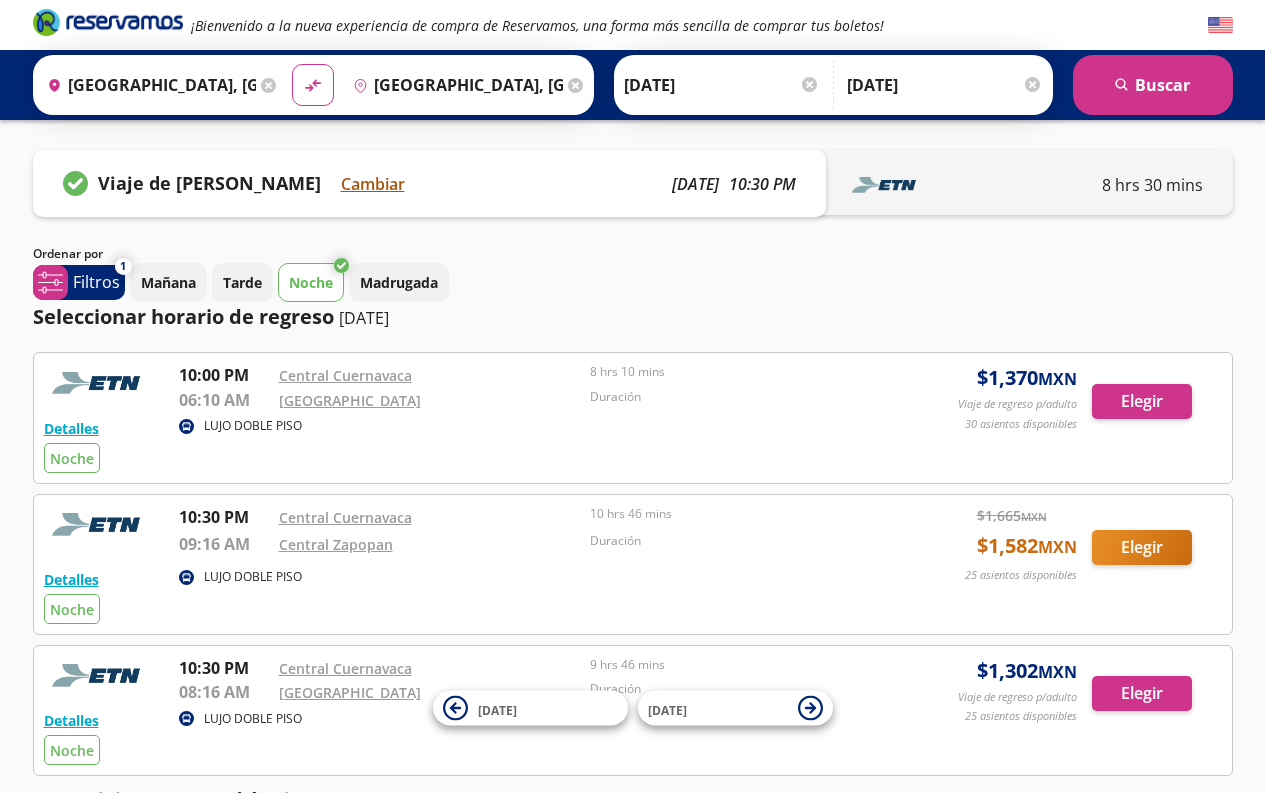 click on "Cambiar" at bounding box center (373, 184) 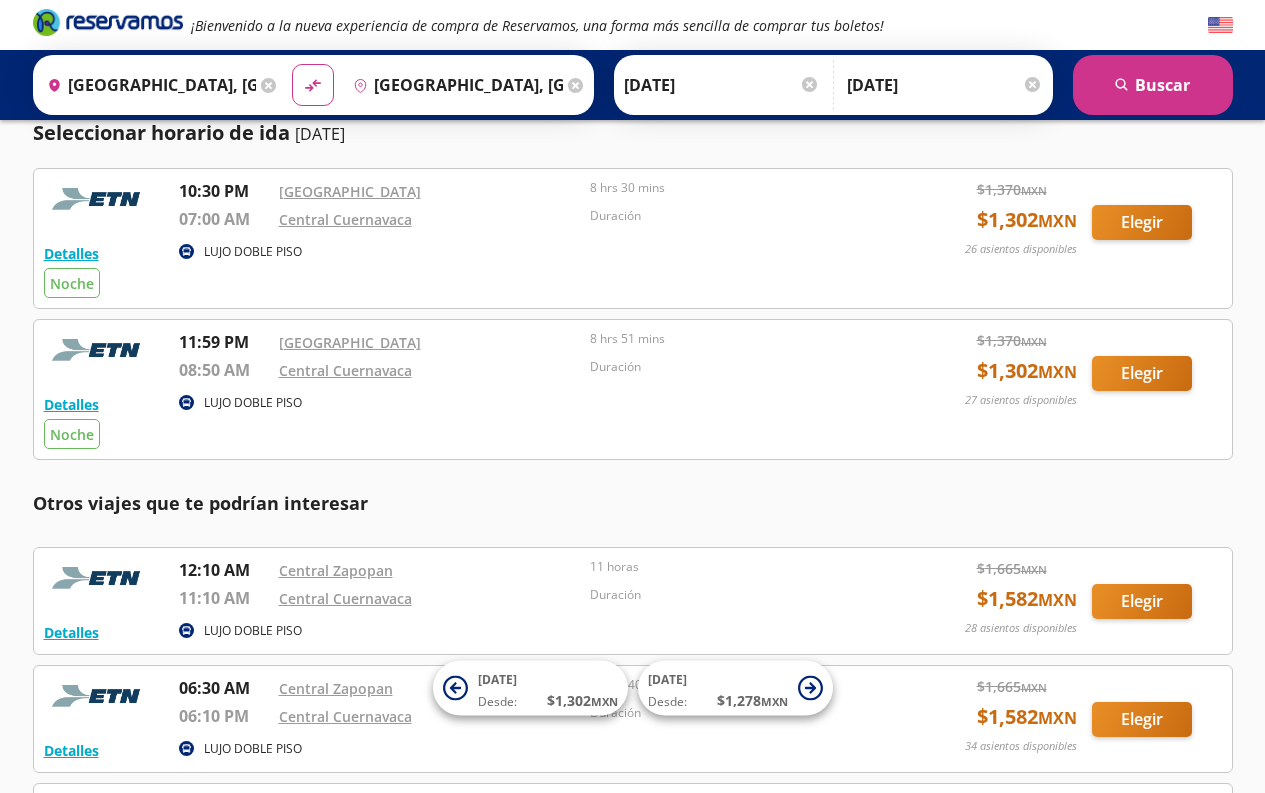 scroll, scrollTop: 57, scrollLeft: 0, axis: vertical 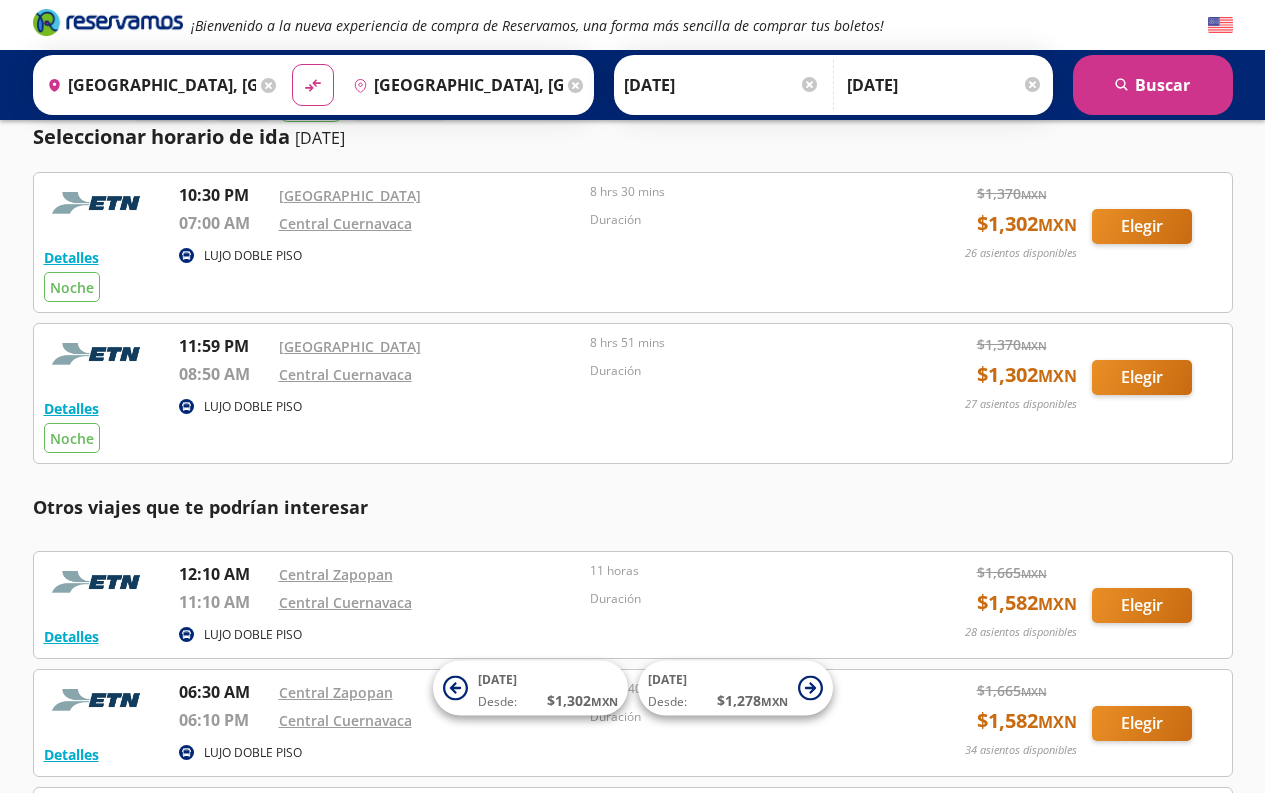 click on "Elegir" at bounding box center [1142, 377] 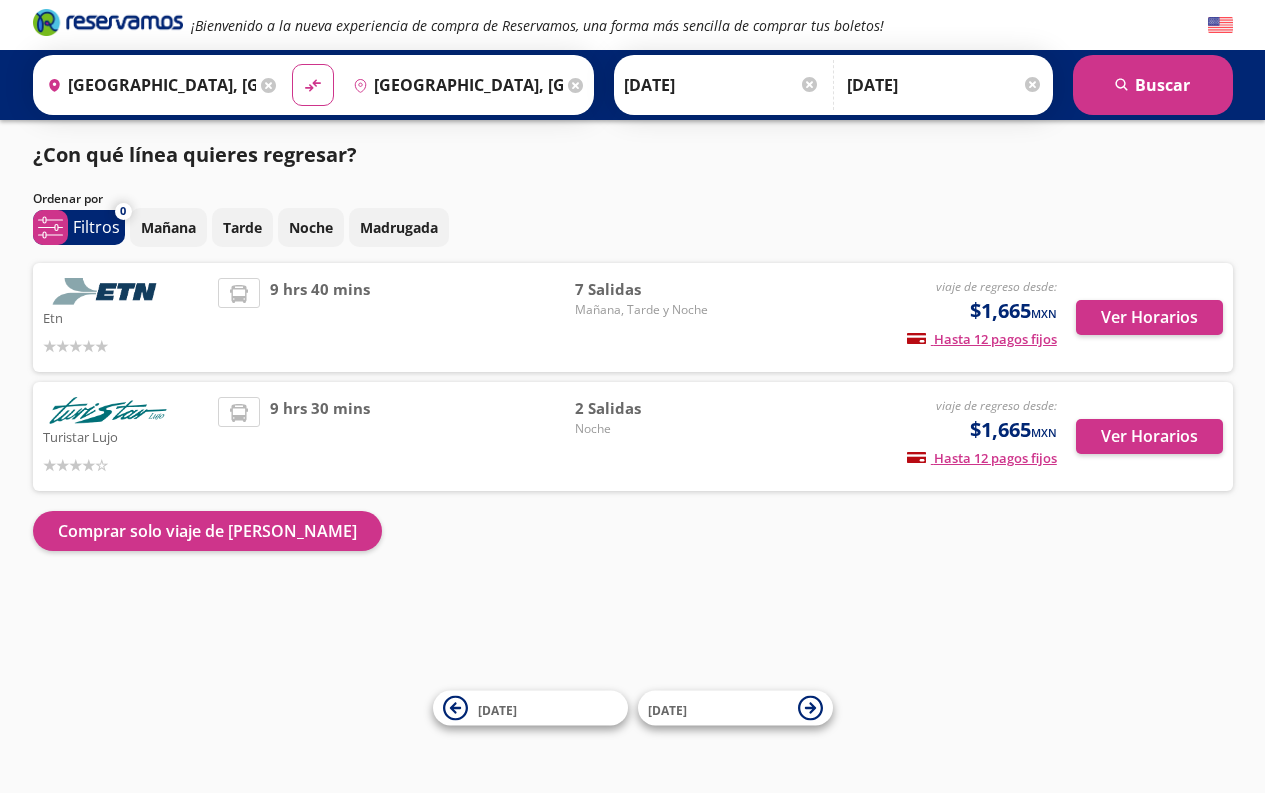 scroll, scrollTop: 0, scrollLeft: 0, axis: both 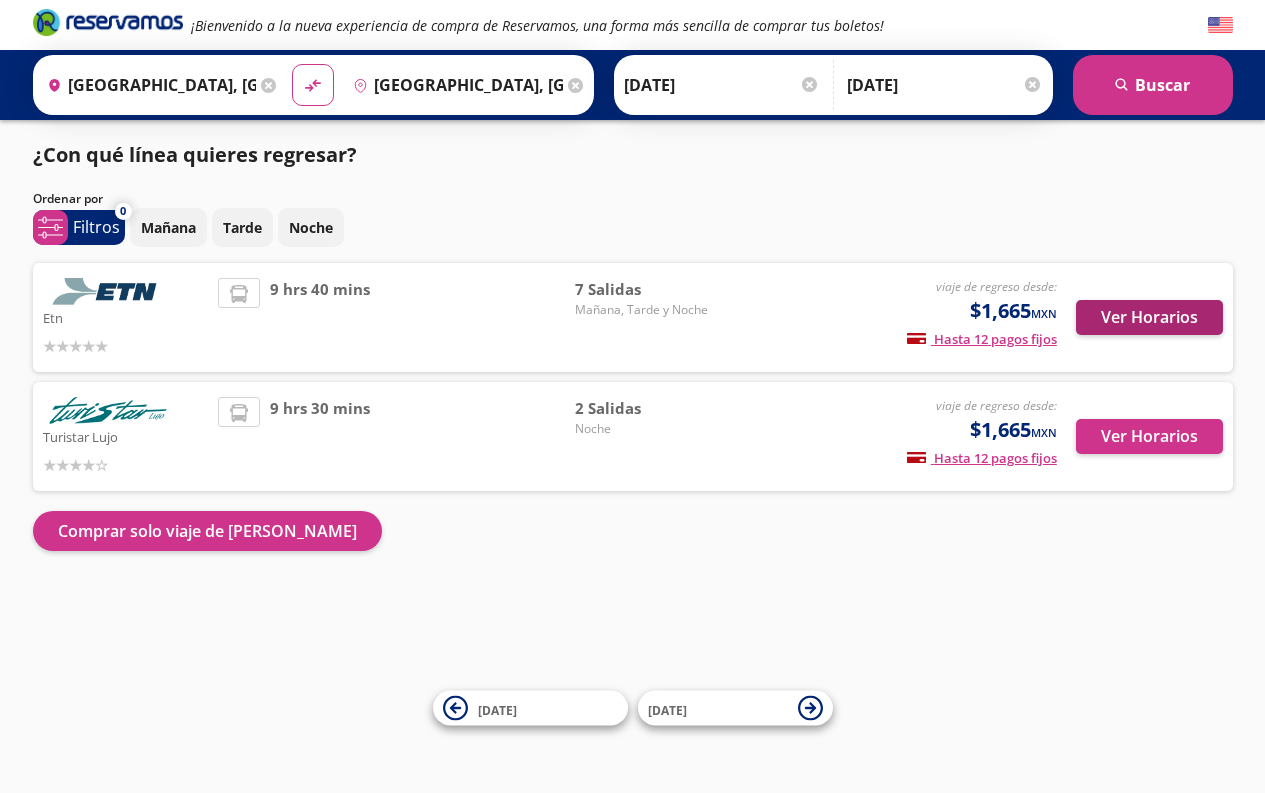 click on "Ver Horarios" at bounding box center (1149, 317) 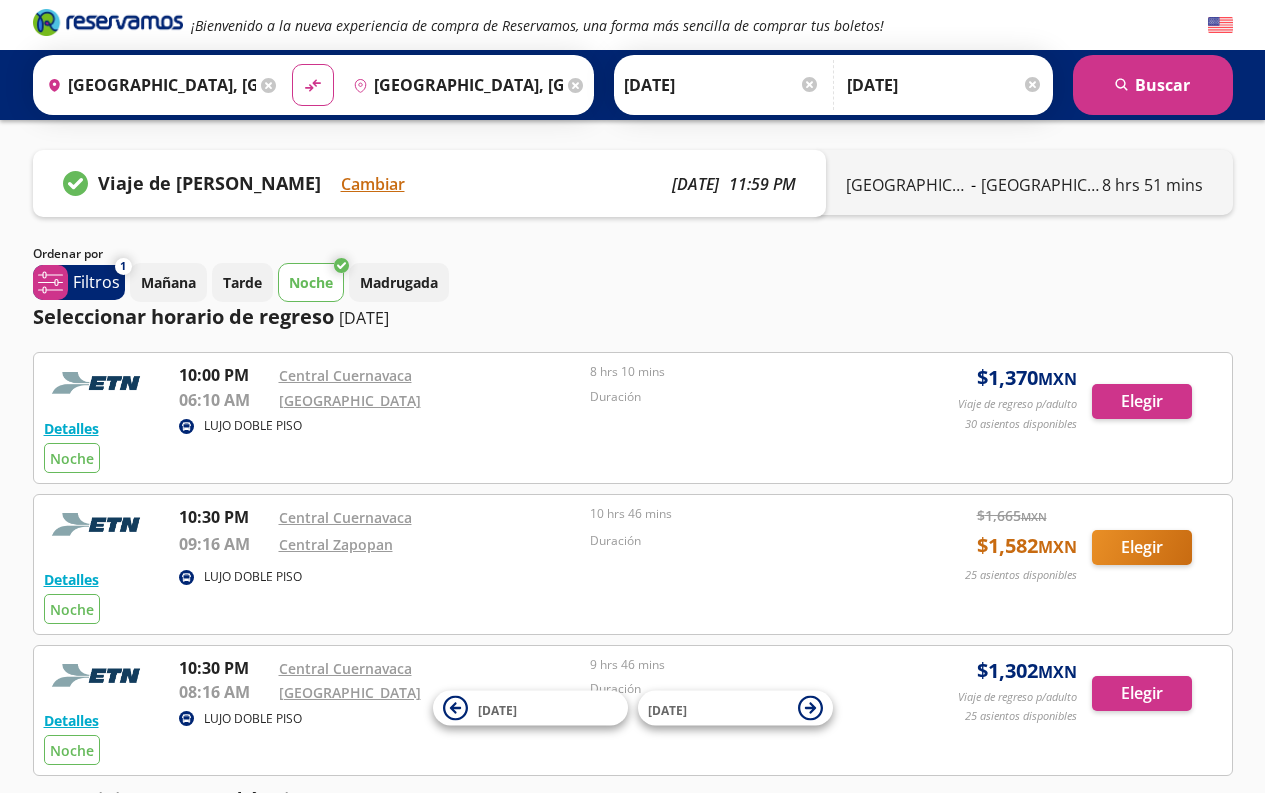 click on "[GEOGRAPHIC_DATA]" at bounding box center [1041, 185] 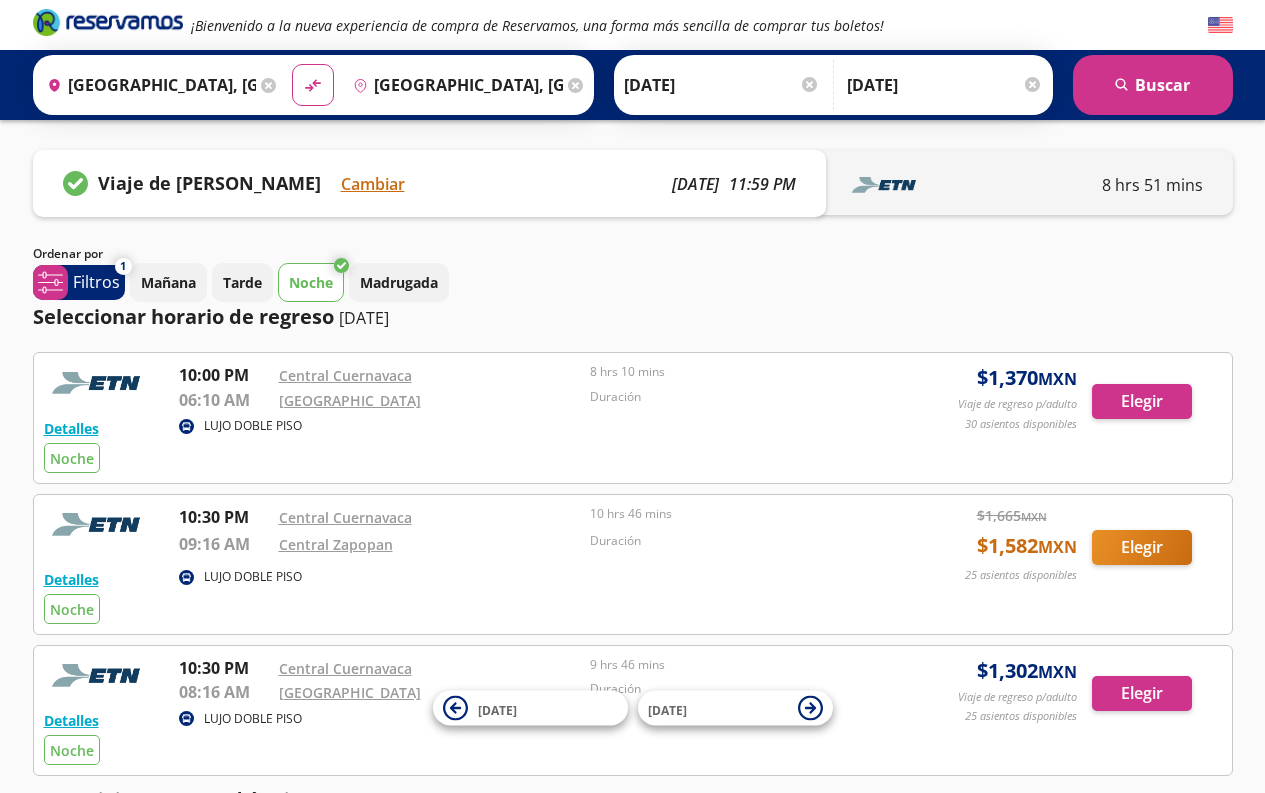 click on "8 hrs 51 mins" at bounding box center [1024, 182] 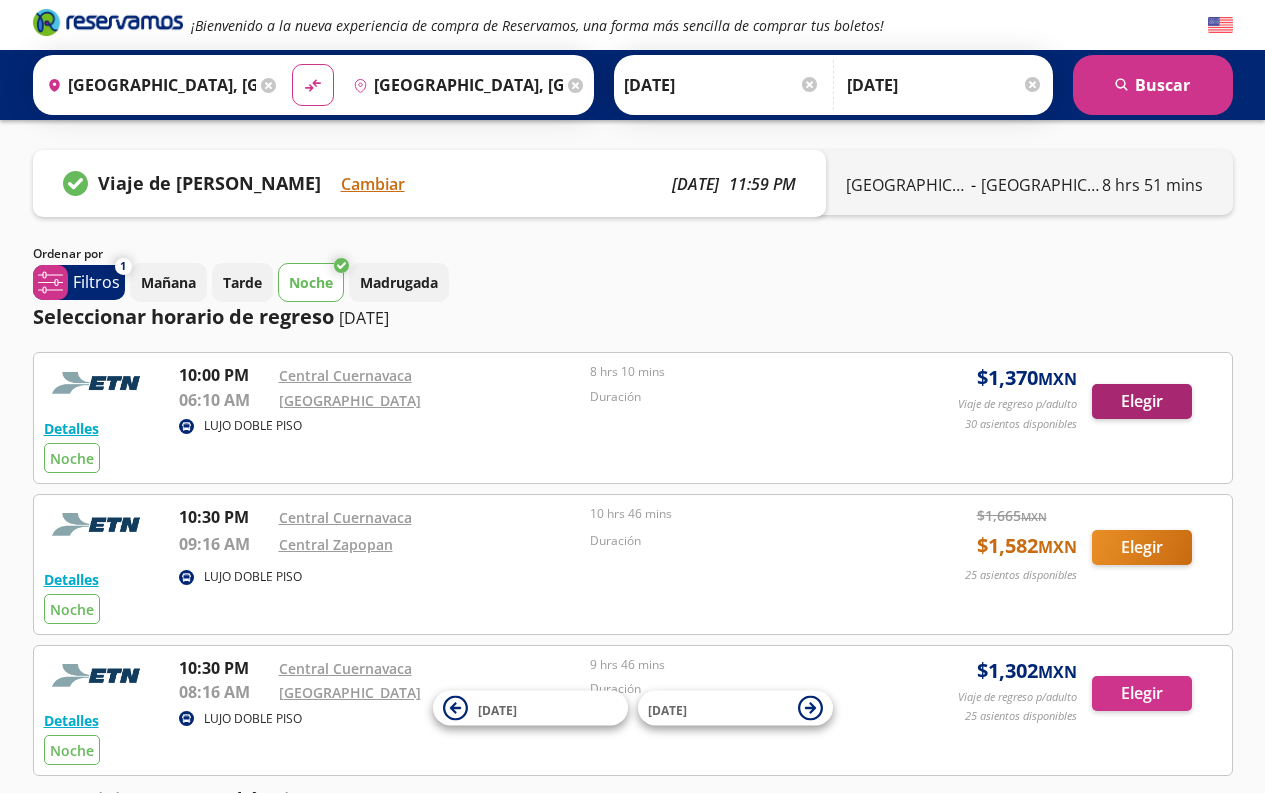 click on "Elegir" at bounding box center [1142, 401] 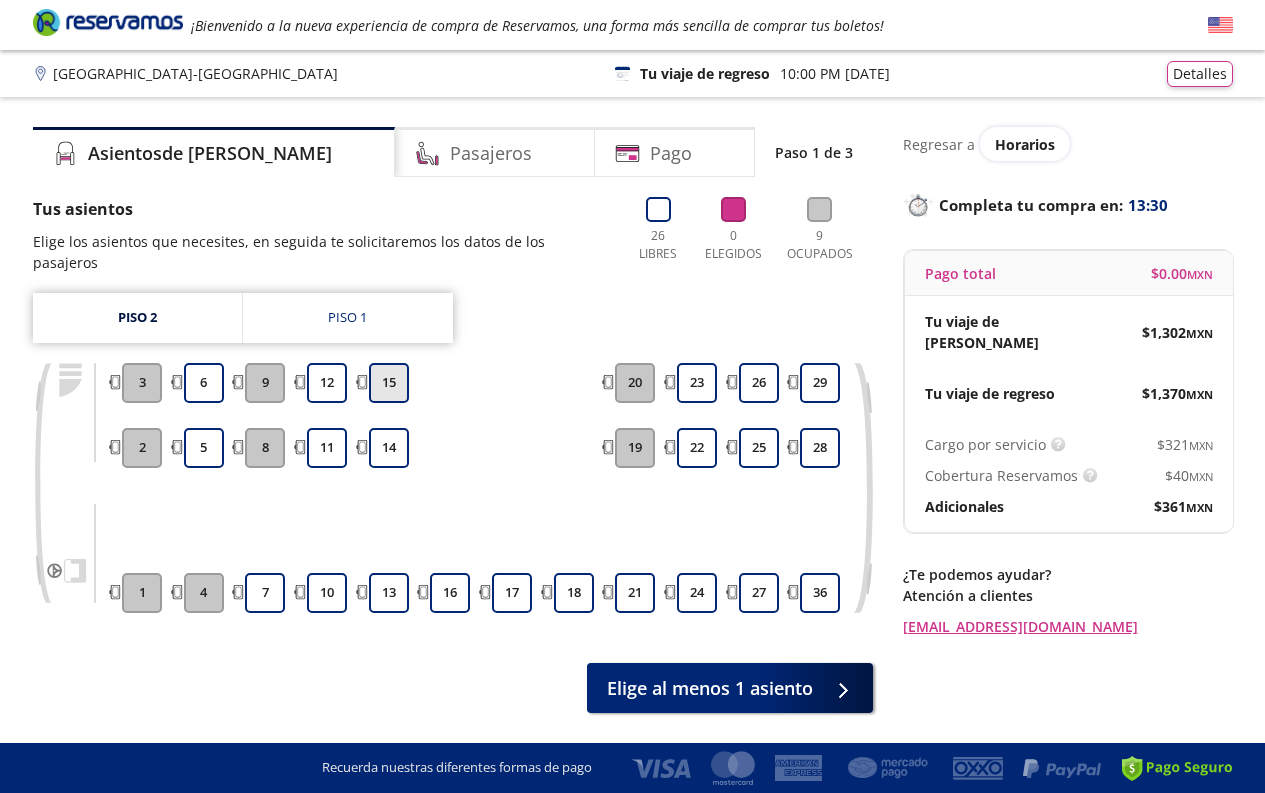 click on "15" at bounding box center (389, 383) 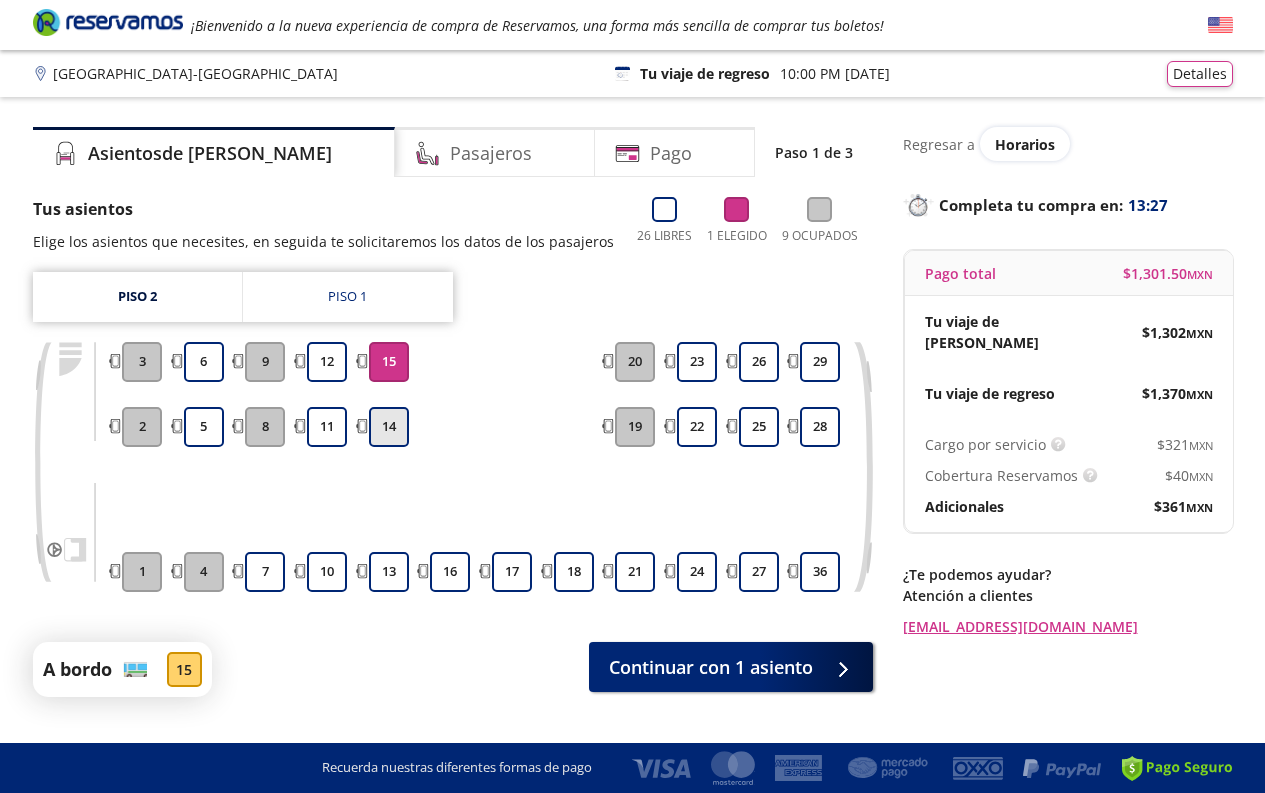 click on "14" at bounding box center [389, 427] 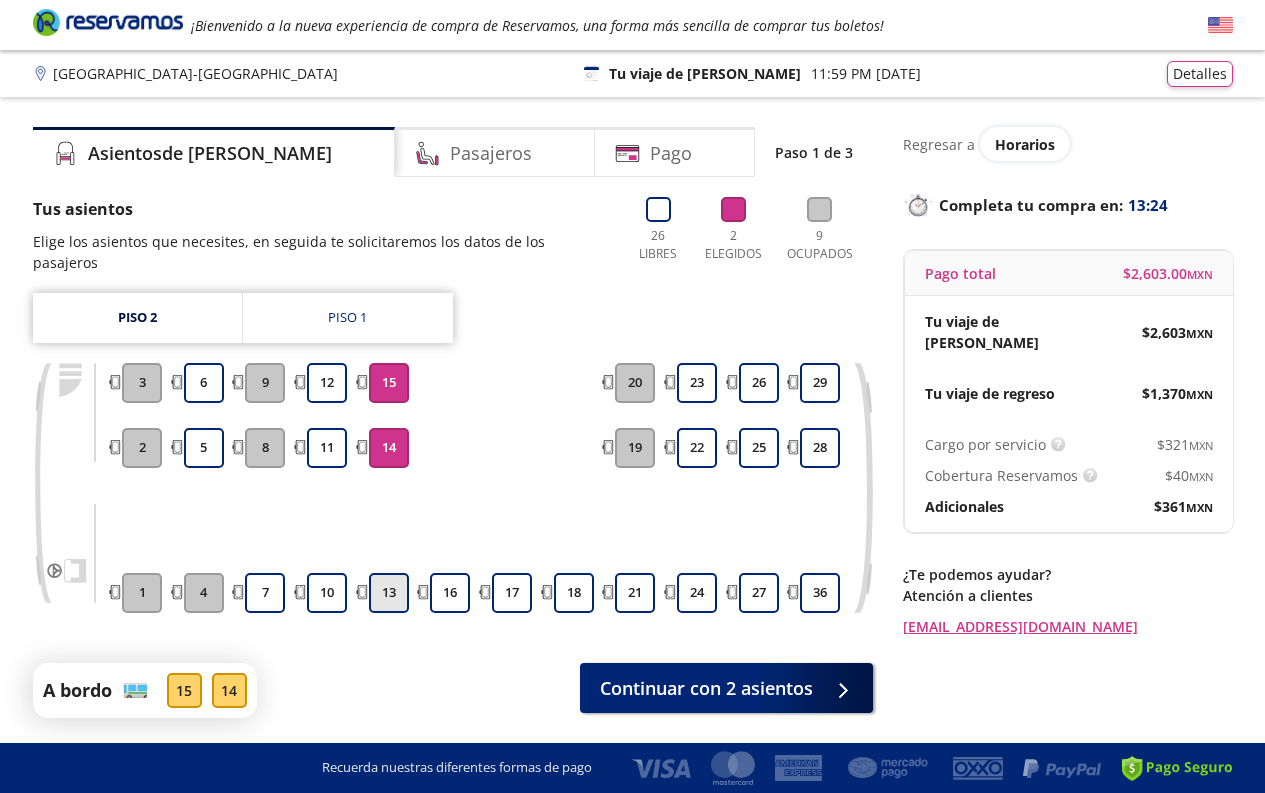 click on "13" at bounding box center (389, 593) 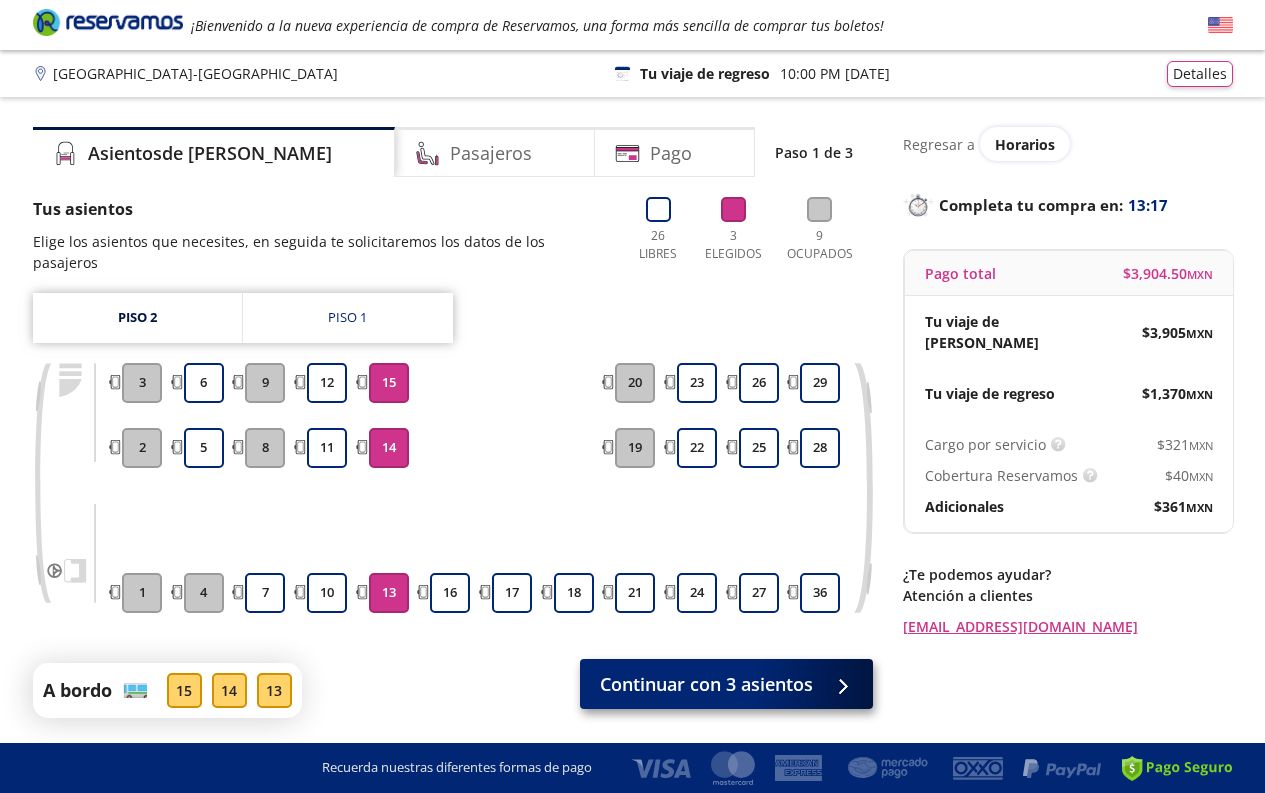 click on "Continuar con 3 asientos" at bounding box center (706, 684) 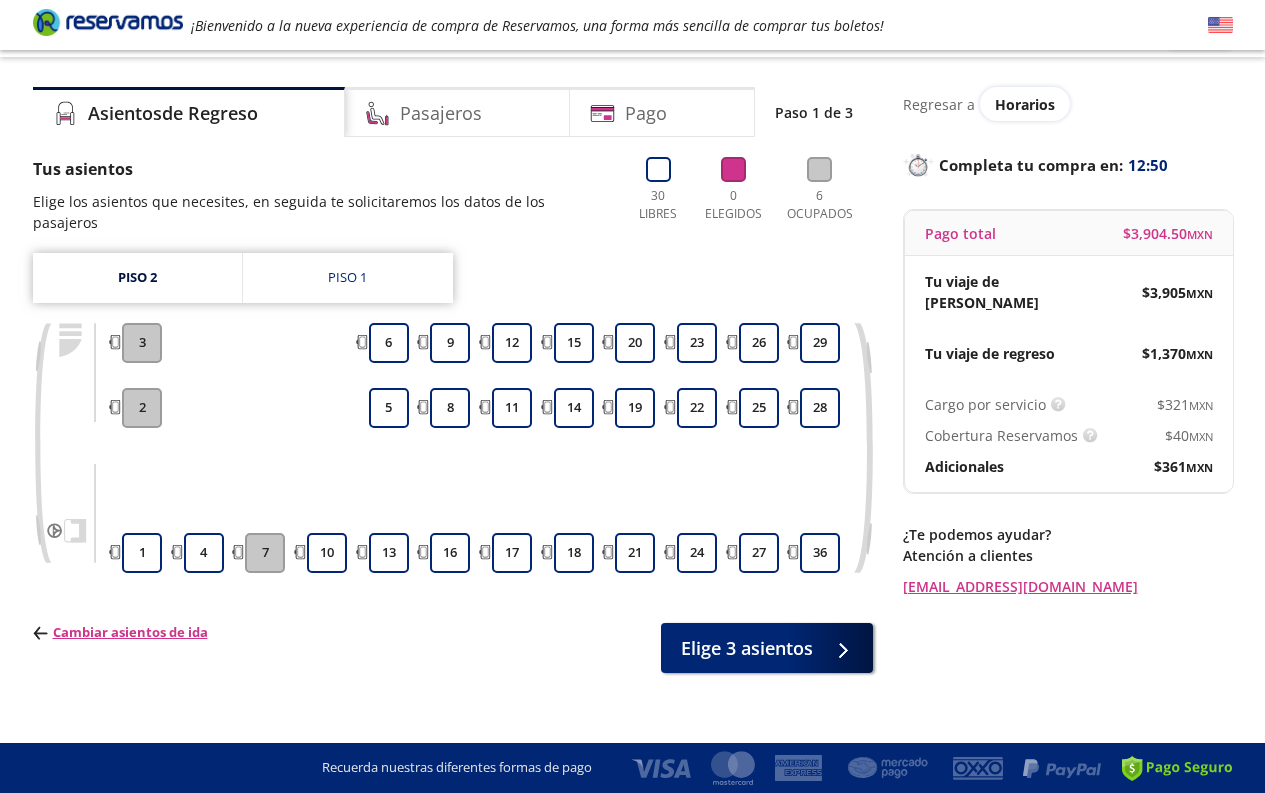 scroll, scrollTop: 39, scrollLeft: 0, axis: vertical 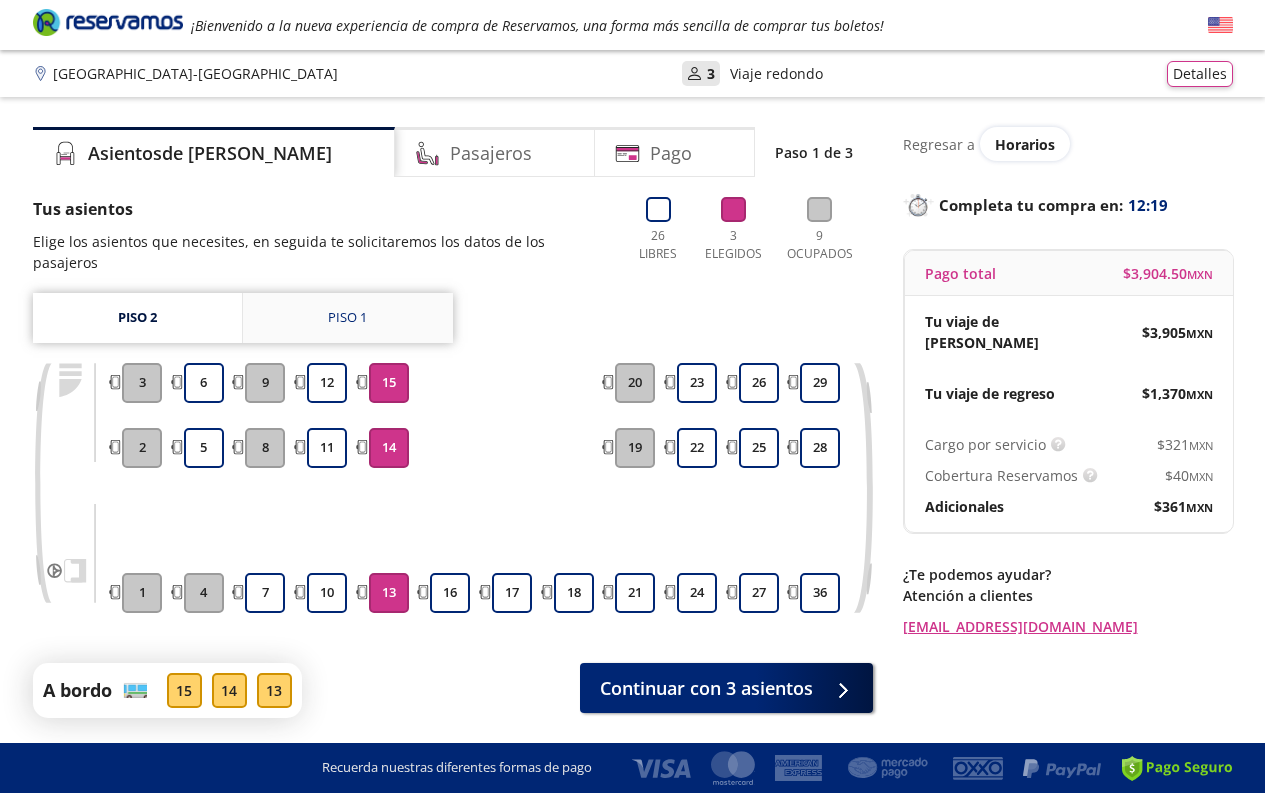 click on "Piso 1" at bounding box center [348, 318] 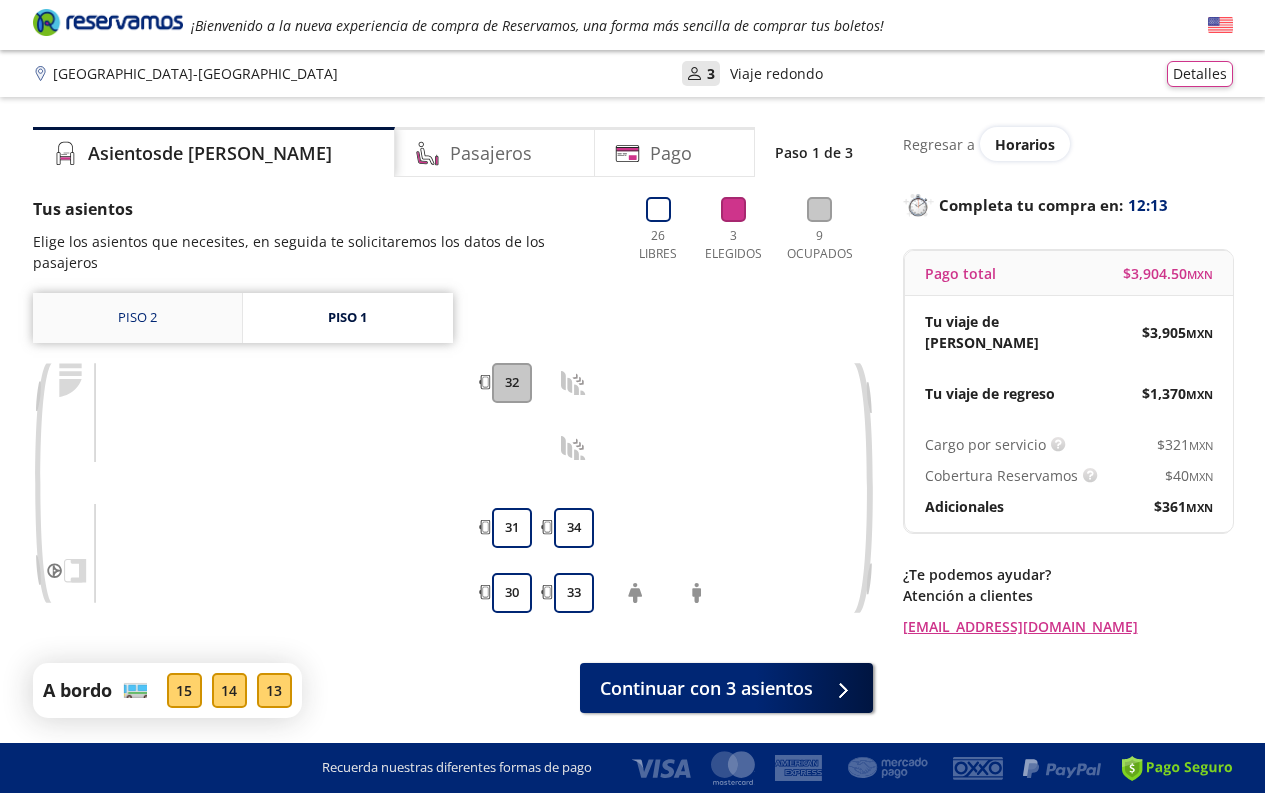 click on "Piso 2" at bounding box center (137, 318) 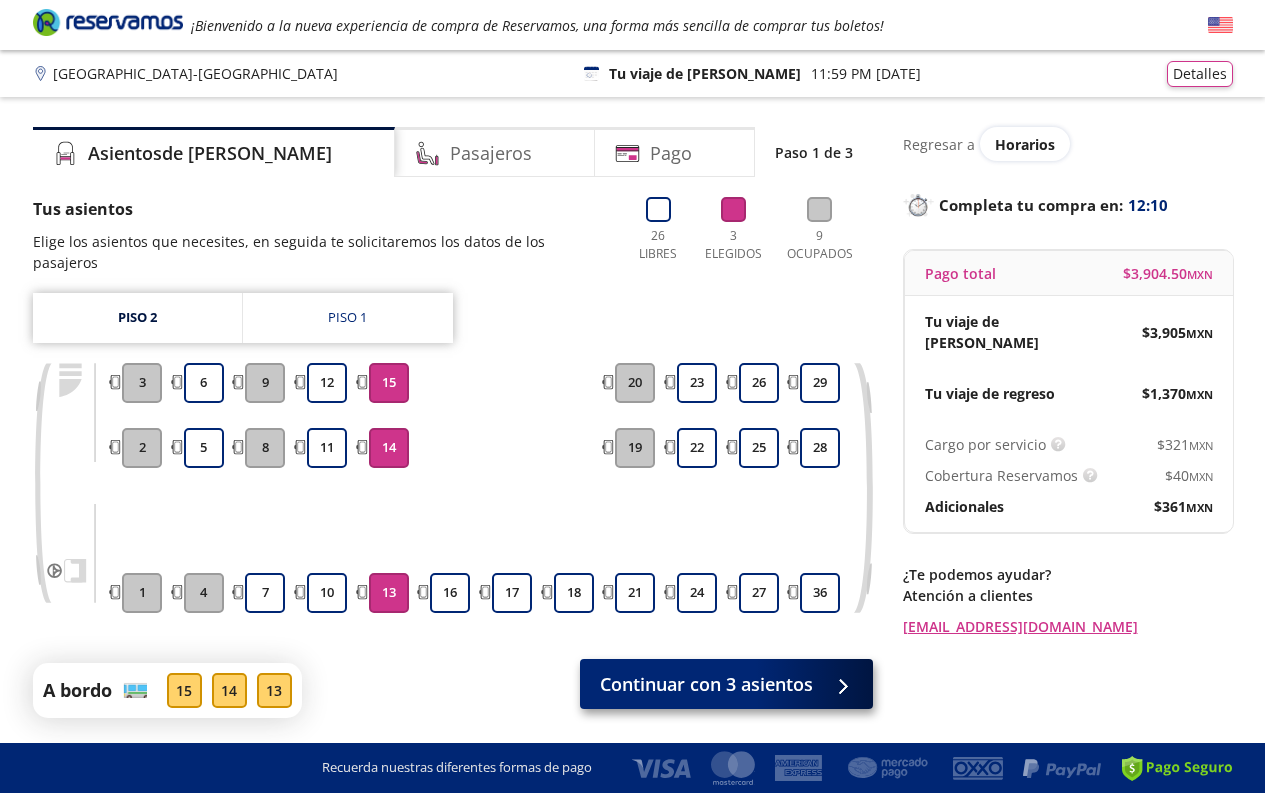 click on "Continuar con 3 asientos" at bounding box center (706, 684) 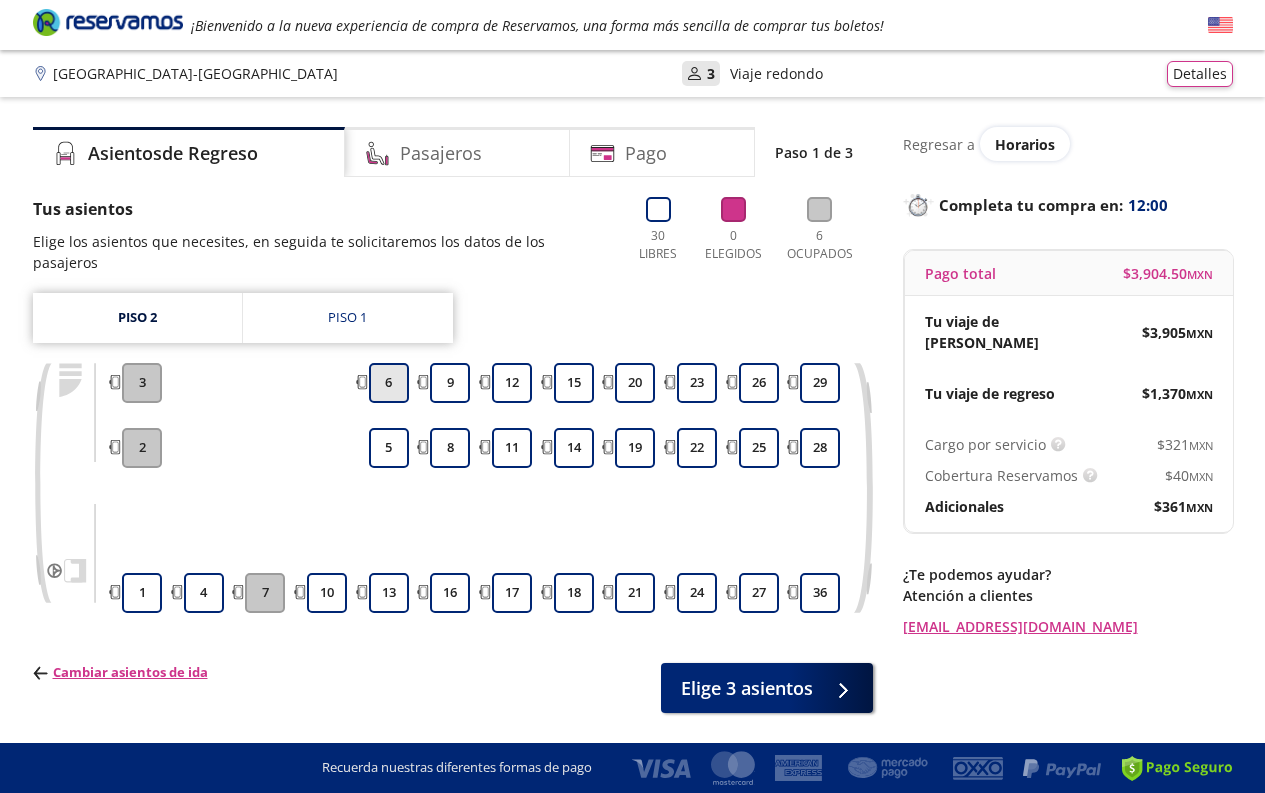 click on "6" at bounding box center (389, 383) 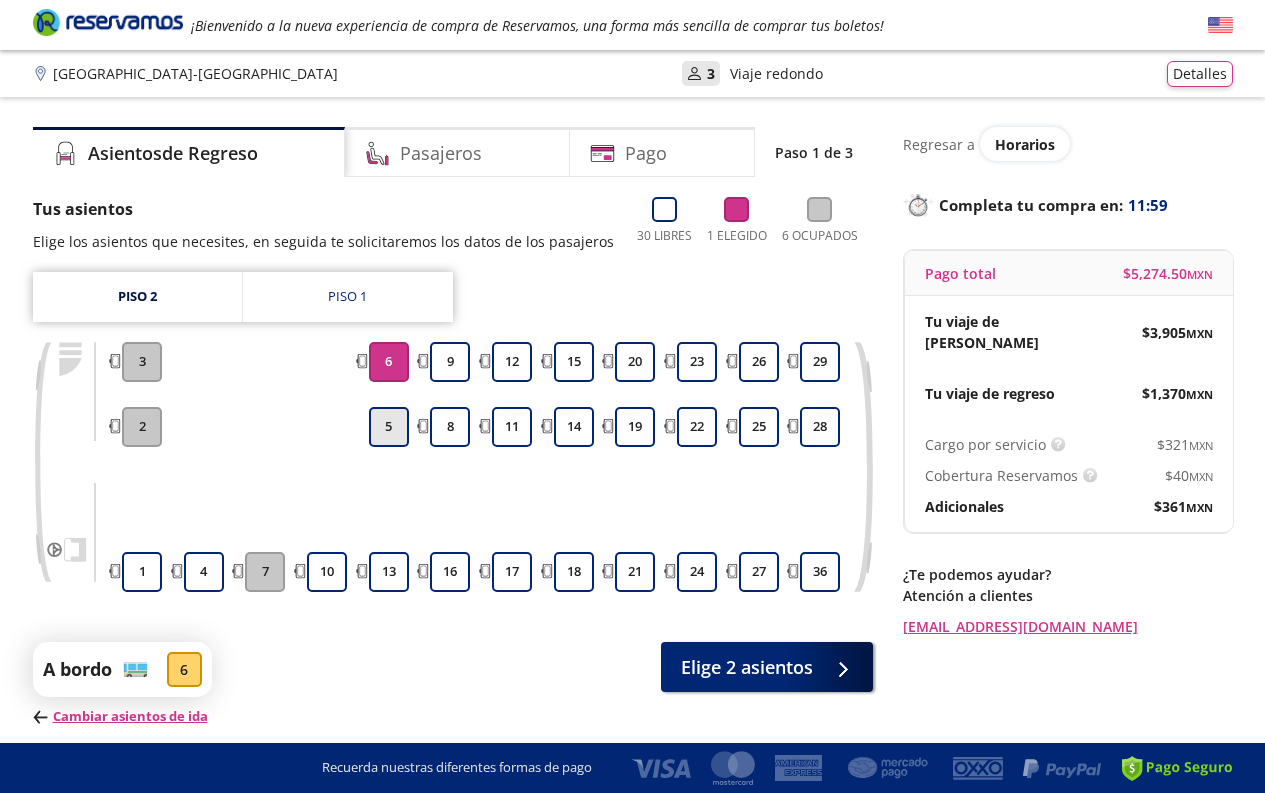 click on "5" at bounding box center [389, 427] 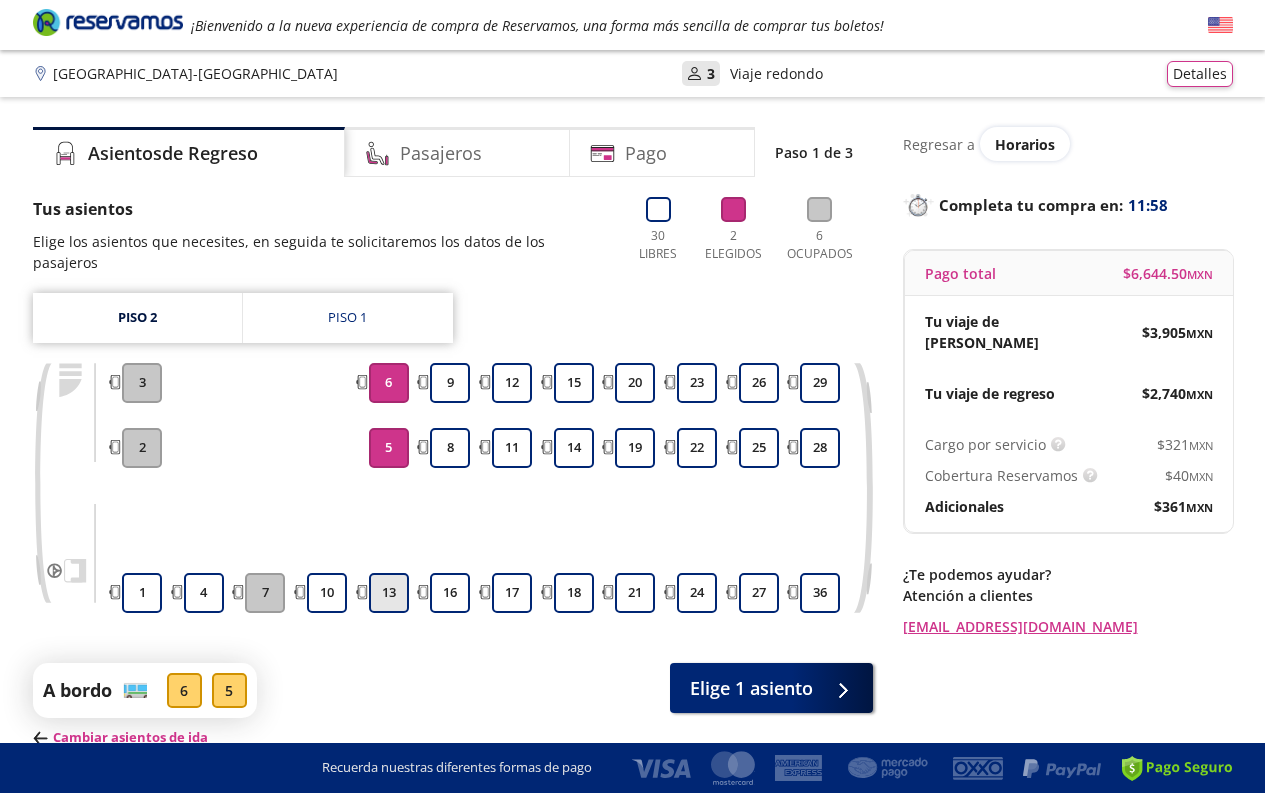click on "13" at bounding box center [389, 593] 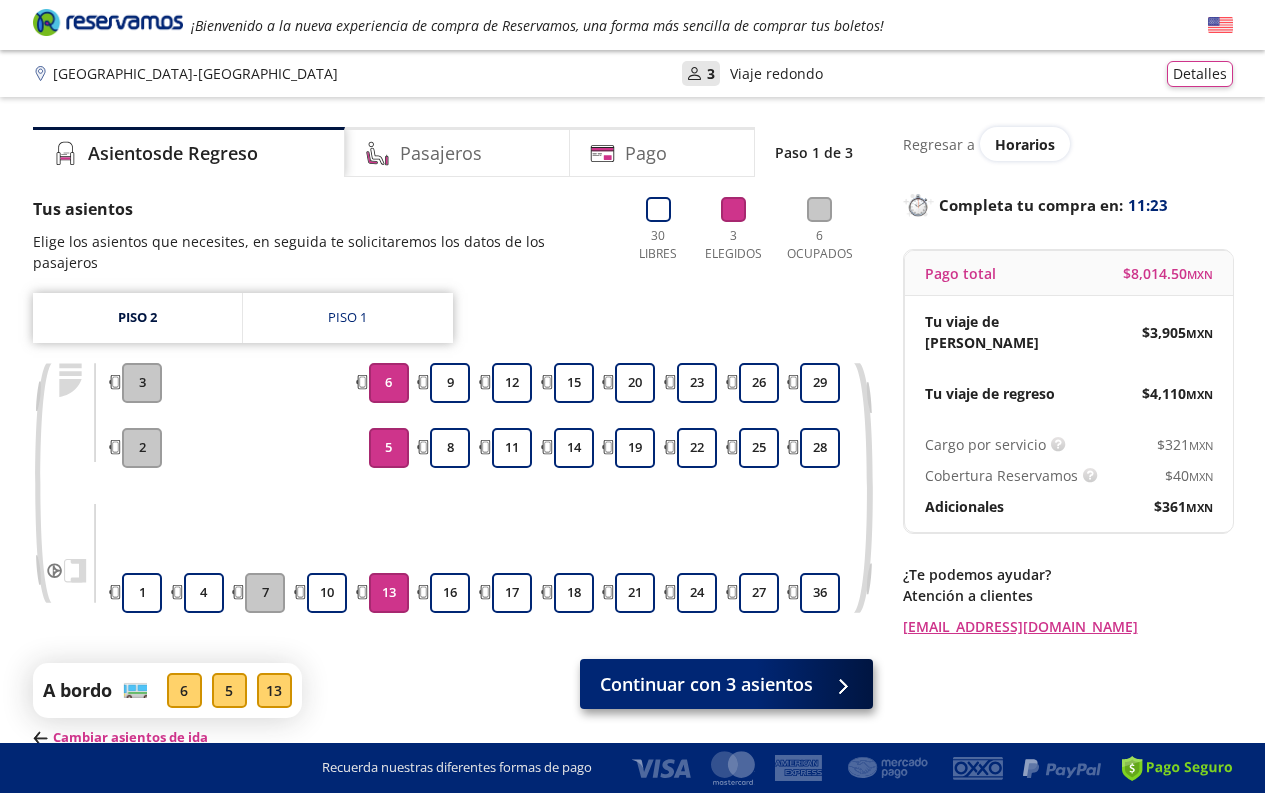 click at bounding box center [838, 684] 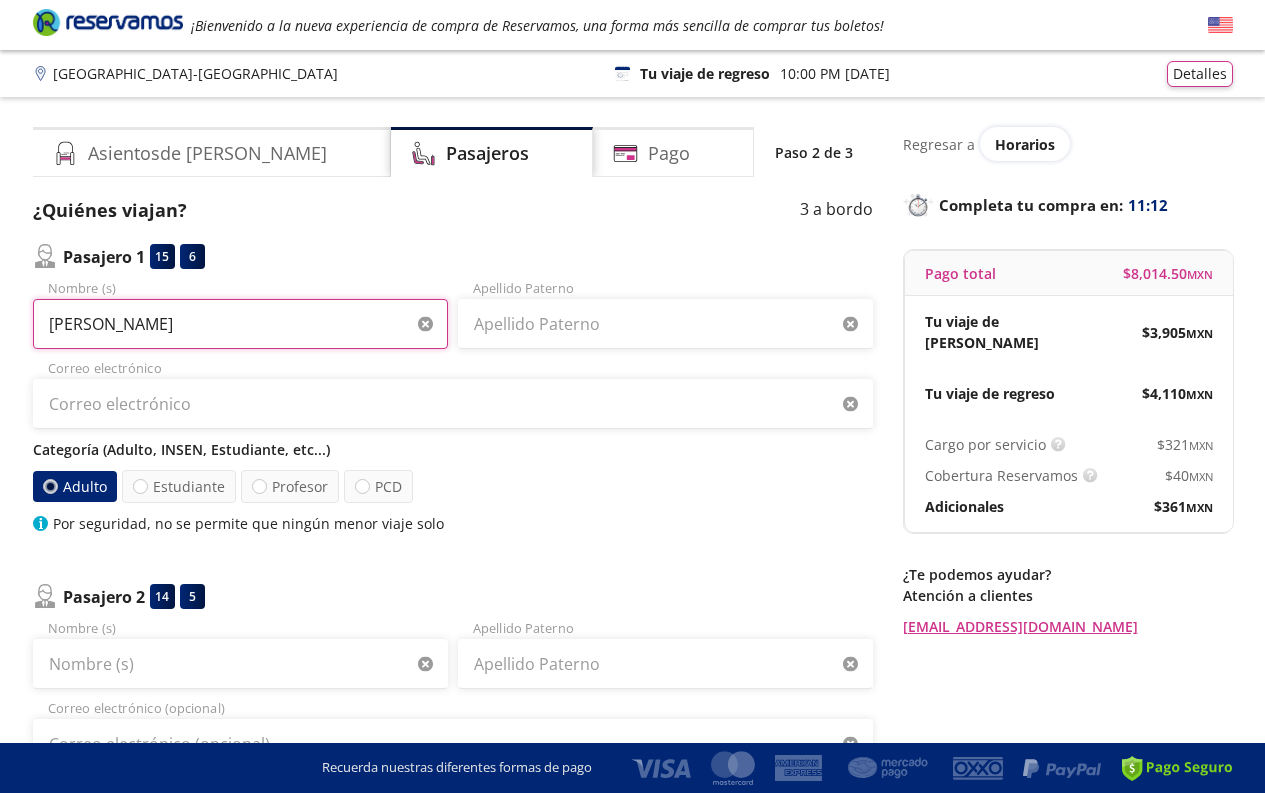type on "GERARDO" 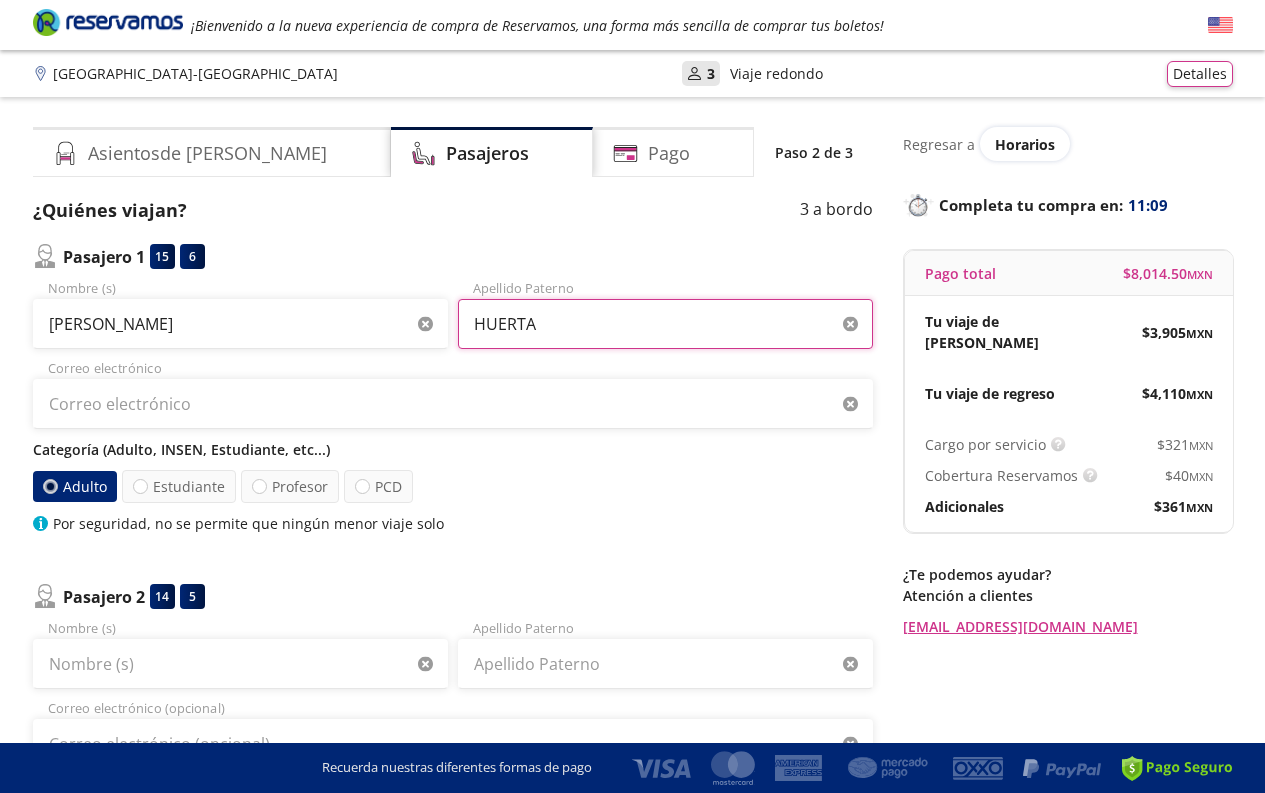 type on "HUERTA" 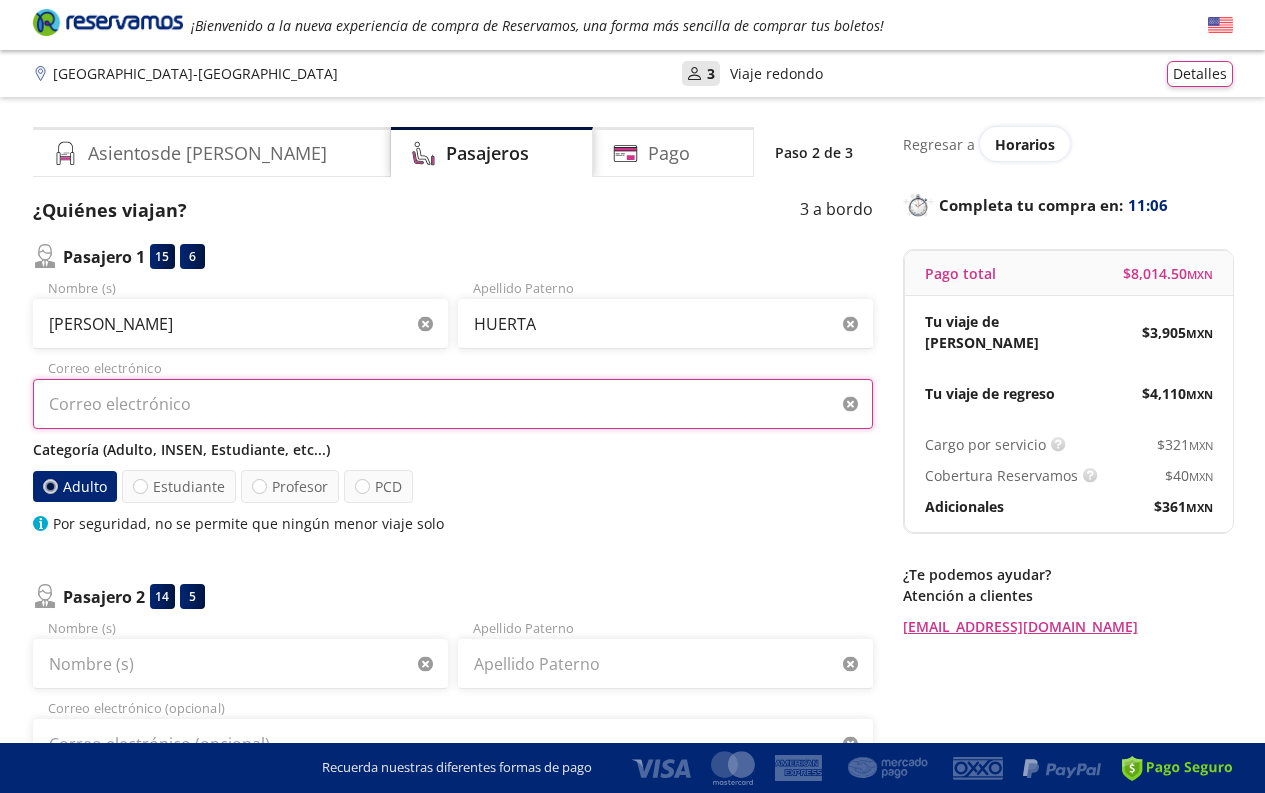 type on "yngriddelcorral@yahoo.com.mx" 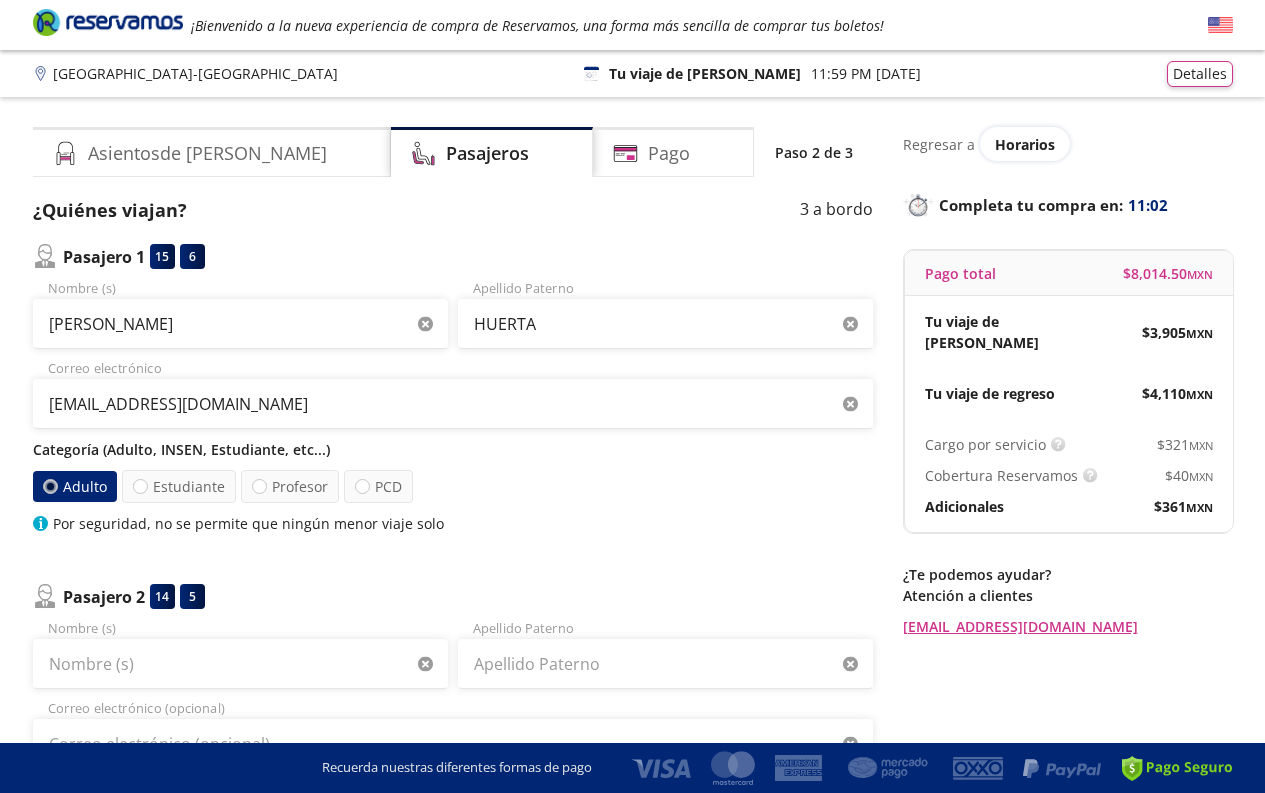 click at bounding box center (49, 486) 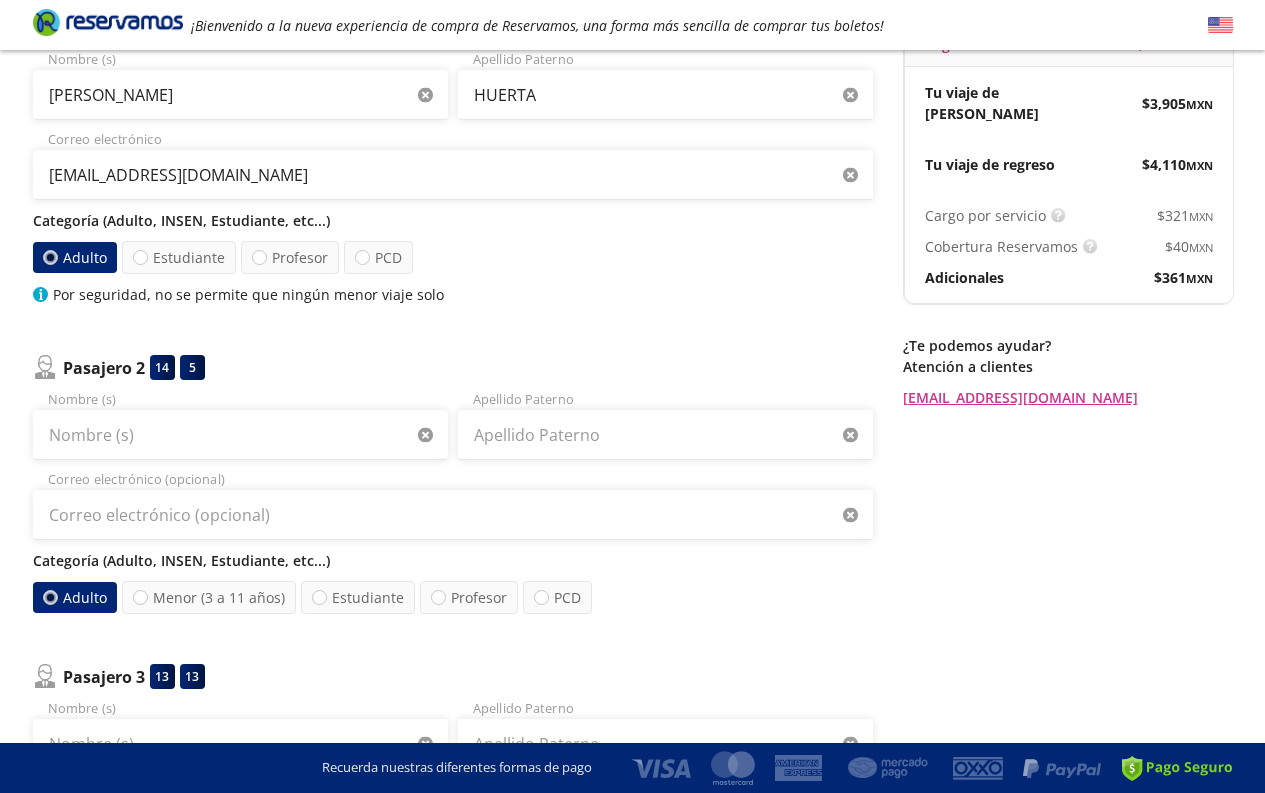 scroll, scrollTop: 230, scrollLeft: 0, axis: vertical 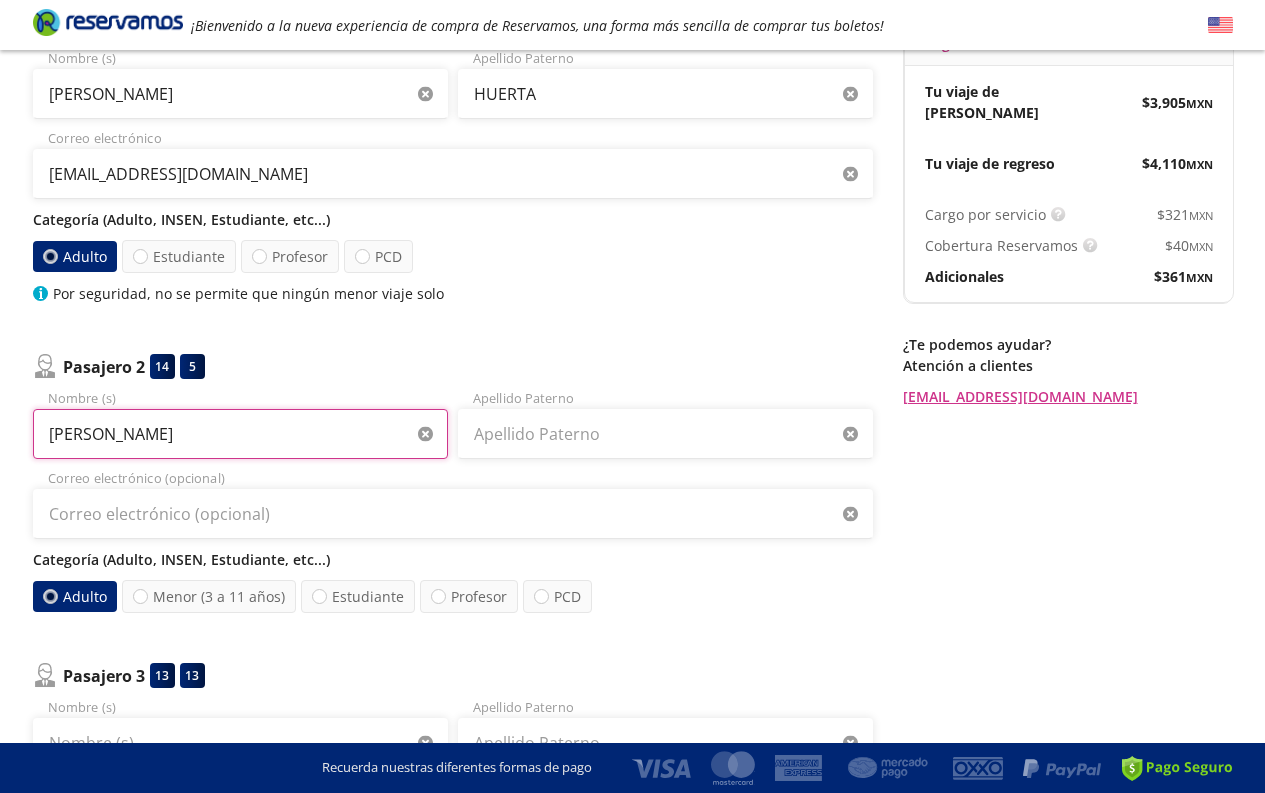 type on "YNGRID YRAIS" 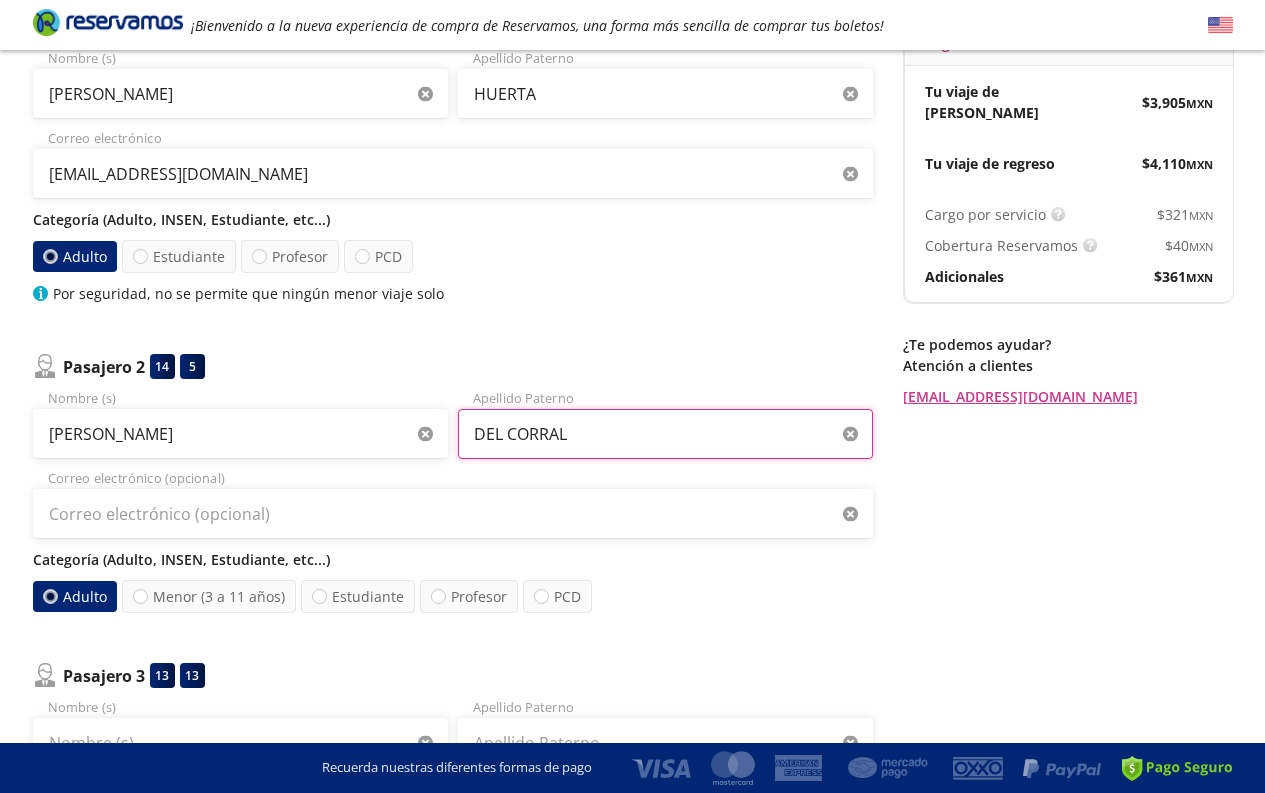 type on "DEL CORRAL" 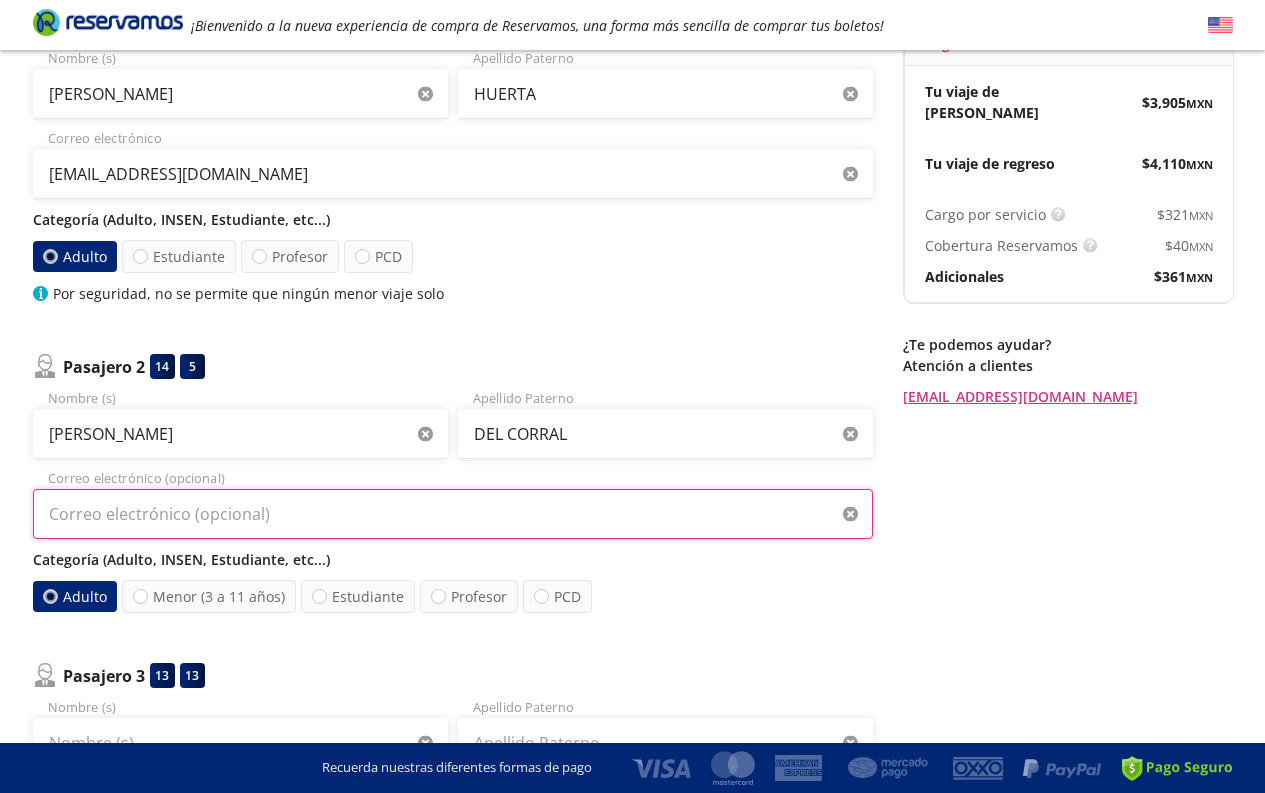 type on "yngriddelcorral@yahoo.com.mx" 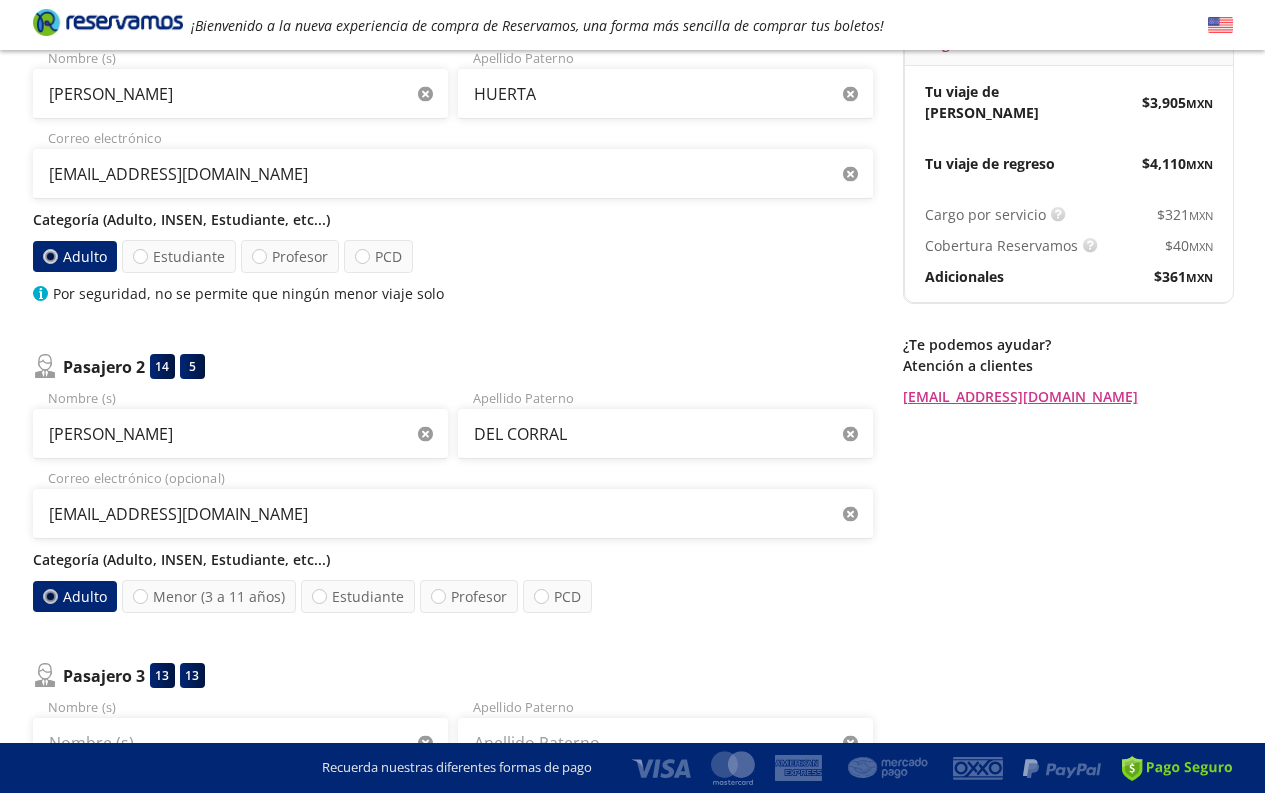 click at bounding box center [49, 596] 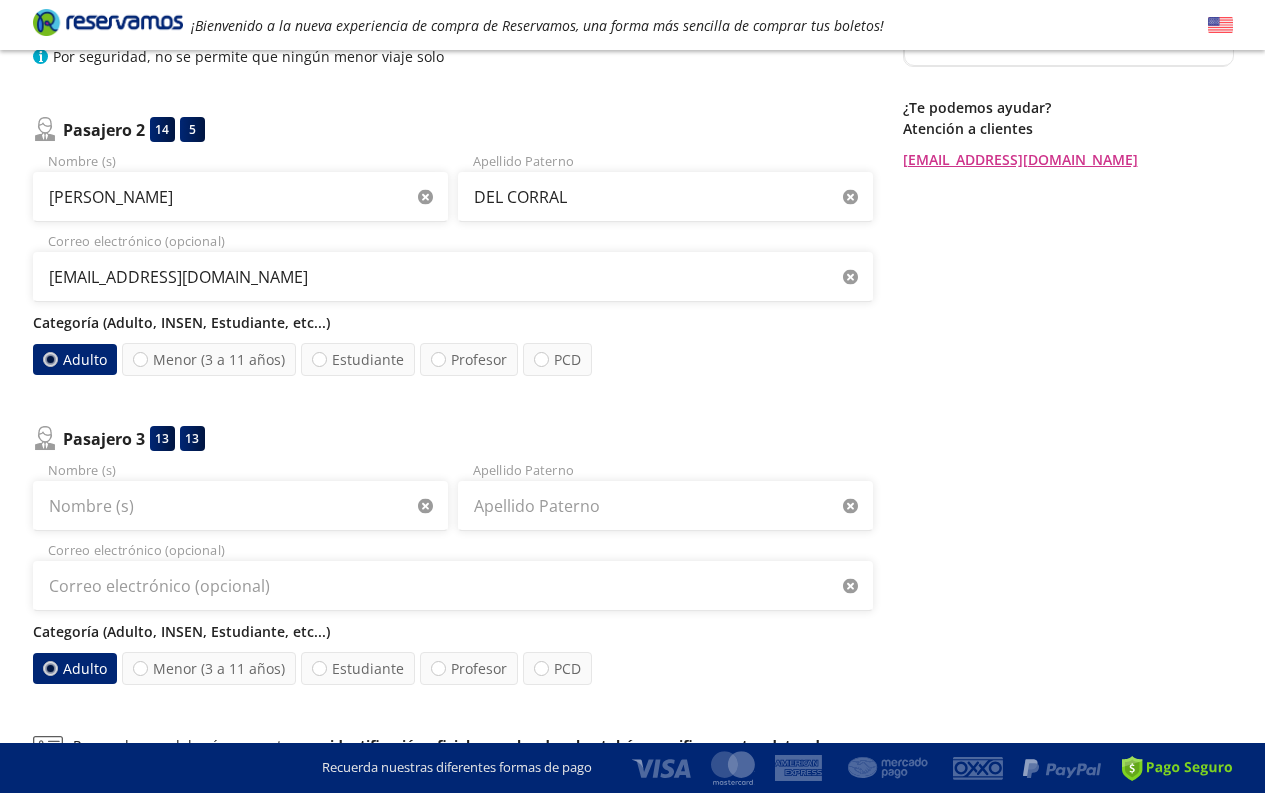 scroll, scrollTop: 489, scrollLeft: 0, axis: vertical 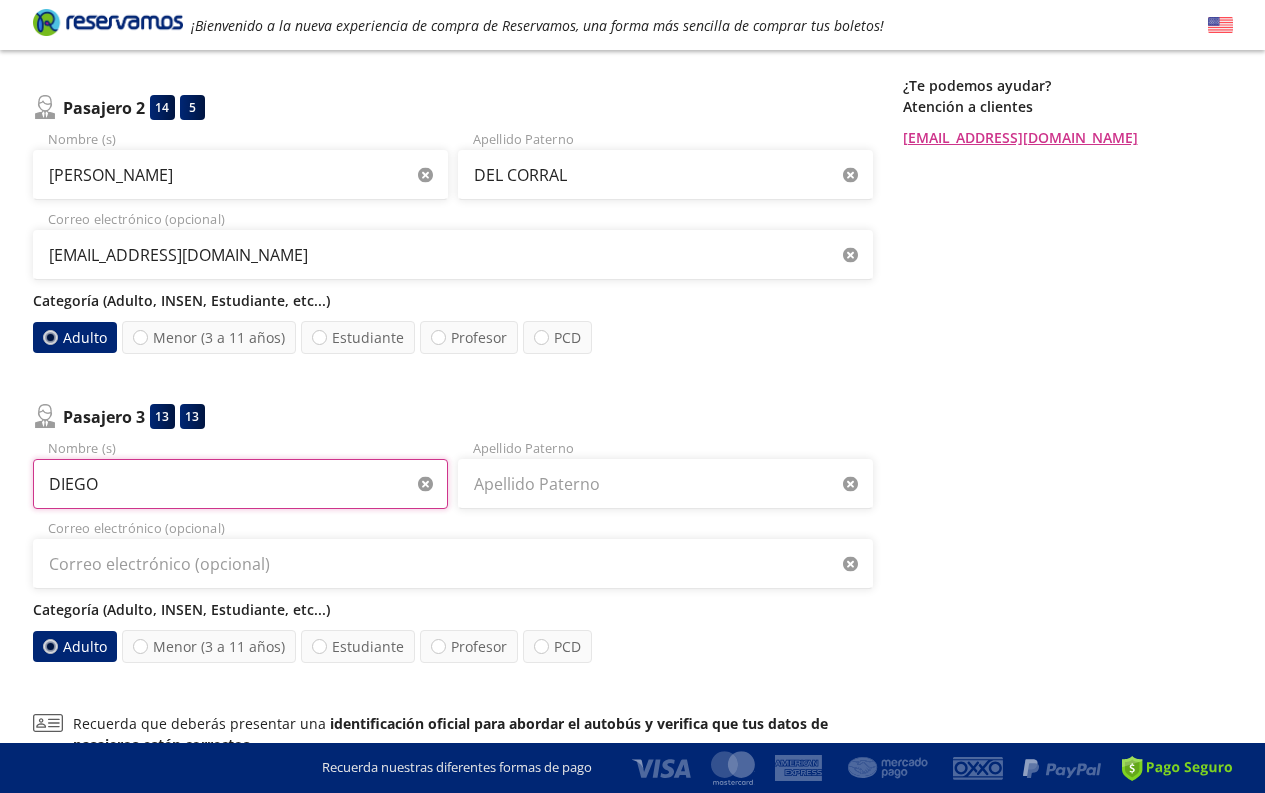 type on "DIEGO" 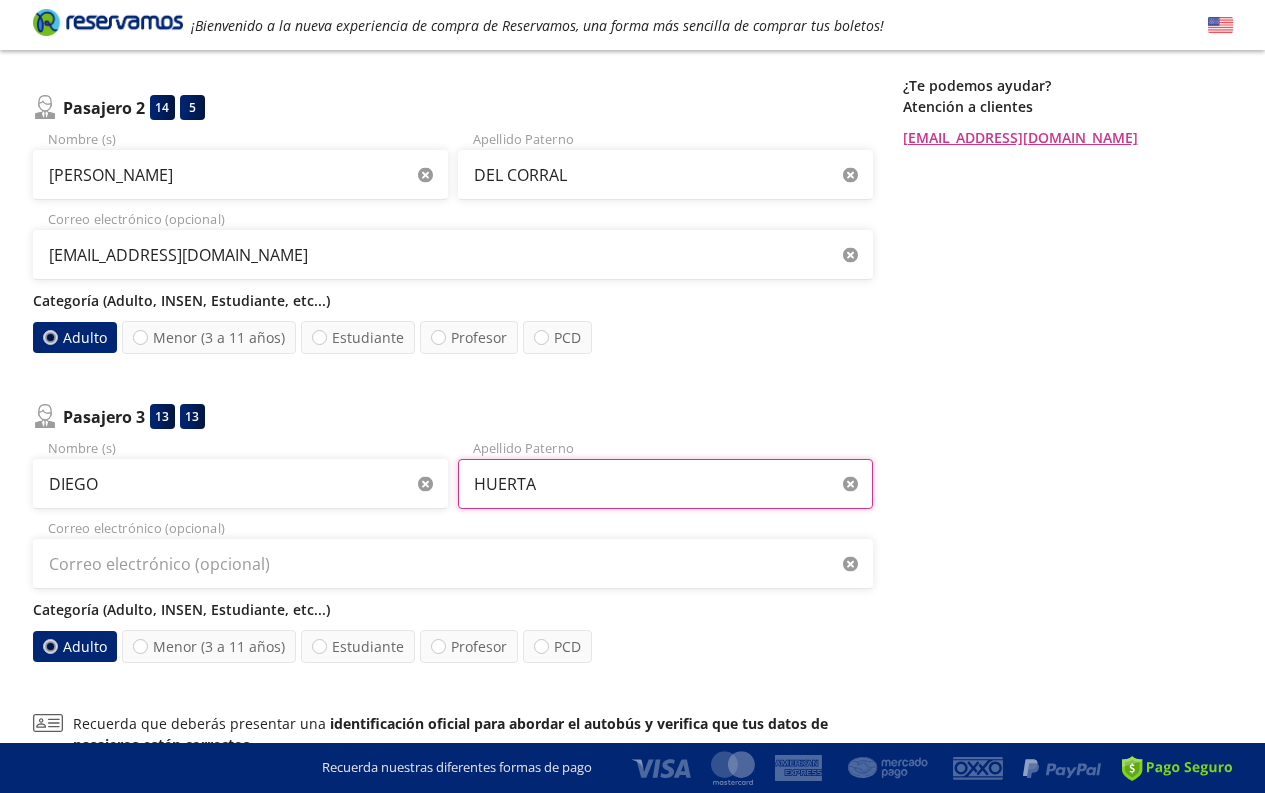 type on "HUERTA" 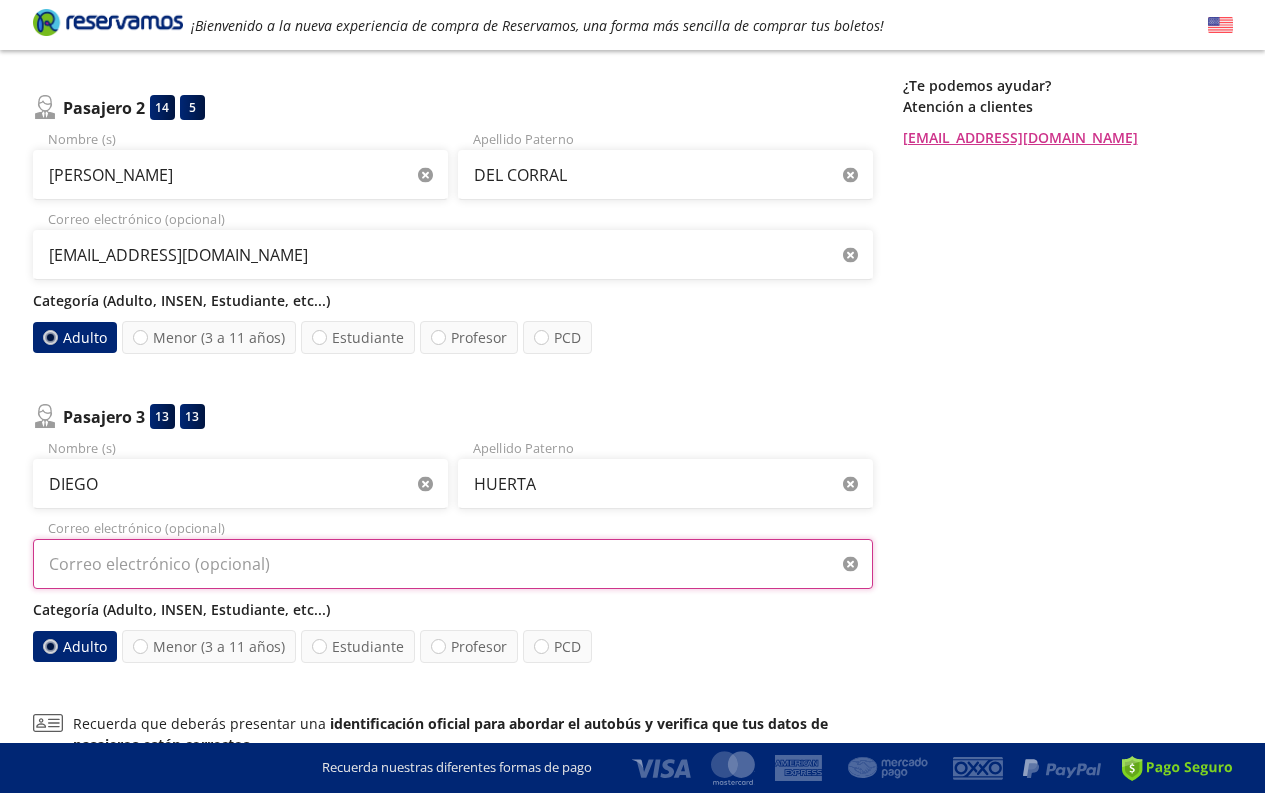 type on "yngriddelcorral@yahoo.com.mx" 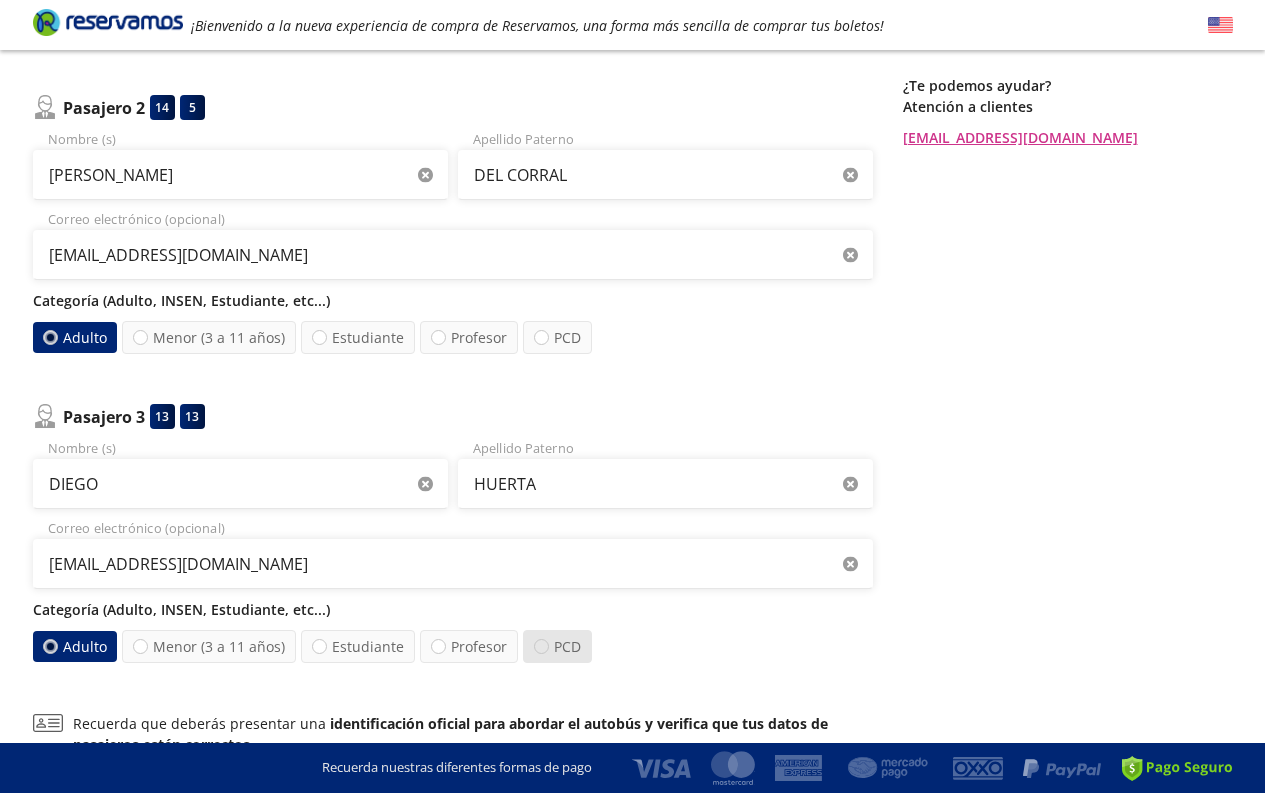 click at bounding box center (541, 646) 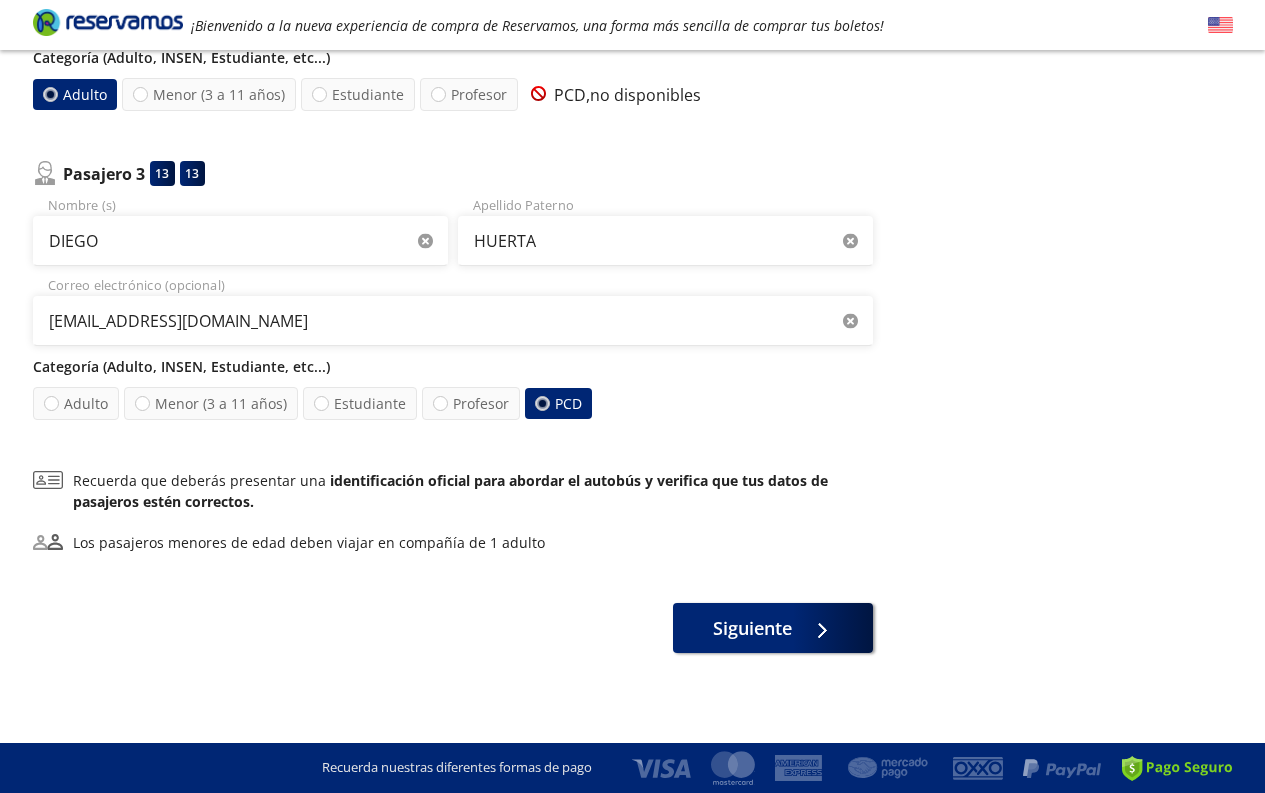scroll, scrollTop: 732, scrollLeft: 0, axis: vertical 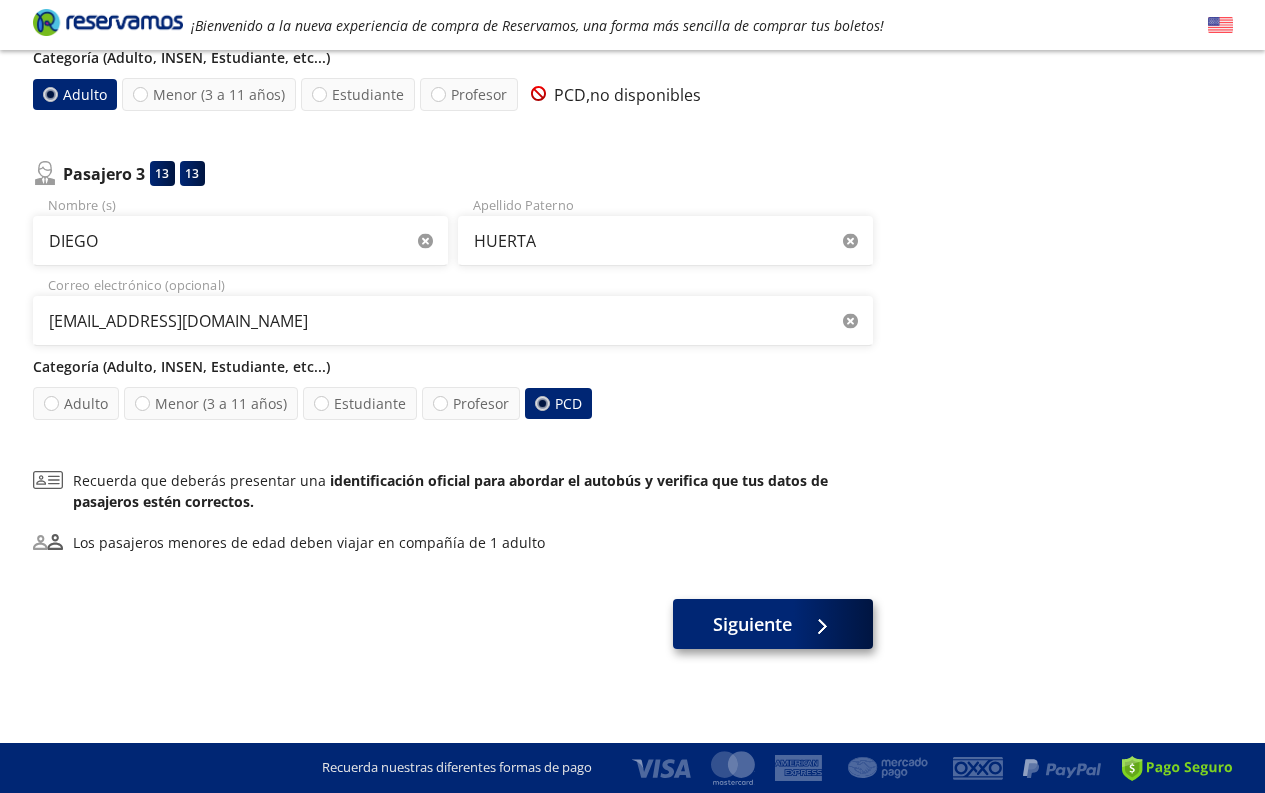 click on "Siguiente" at bounding box center [752, 624] 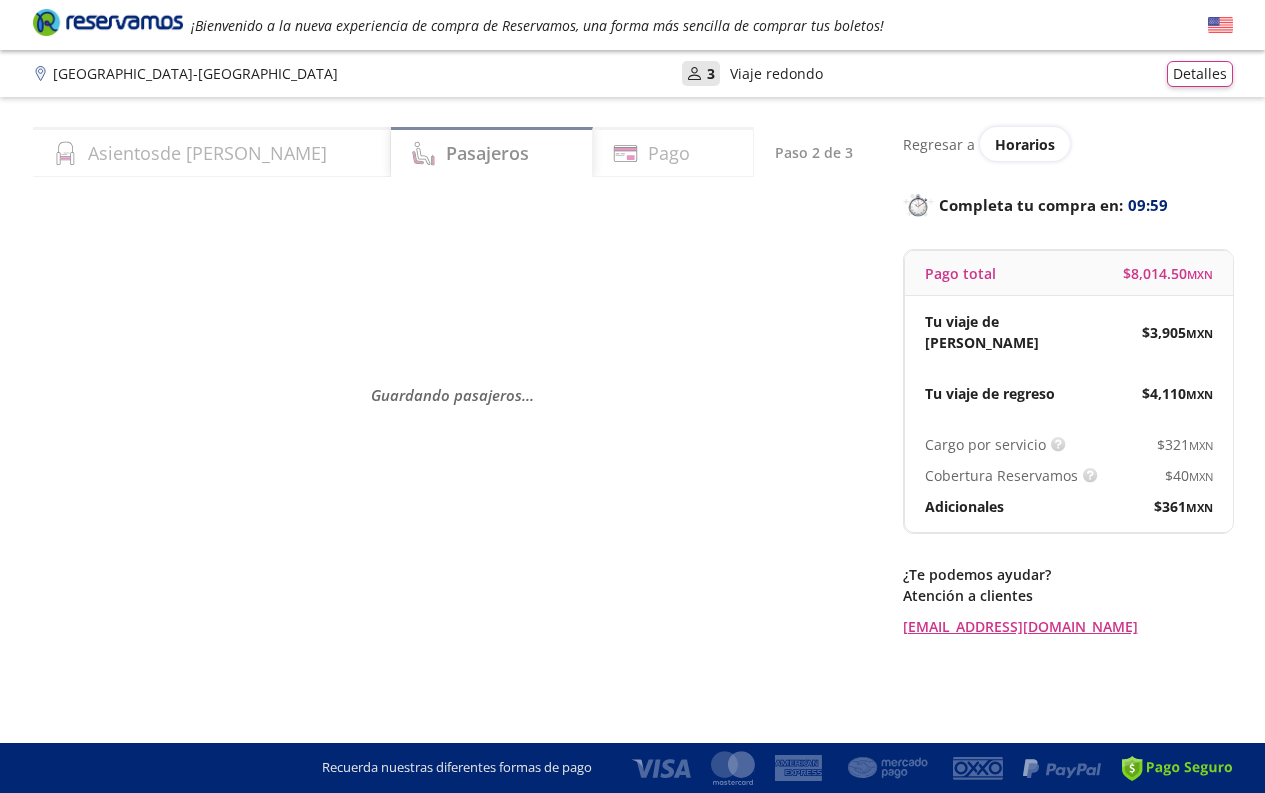 scroll, scrollTop: 0, scrollLeft: 0, axis: both 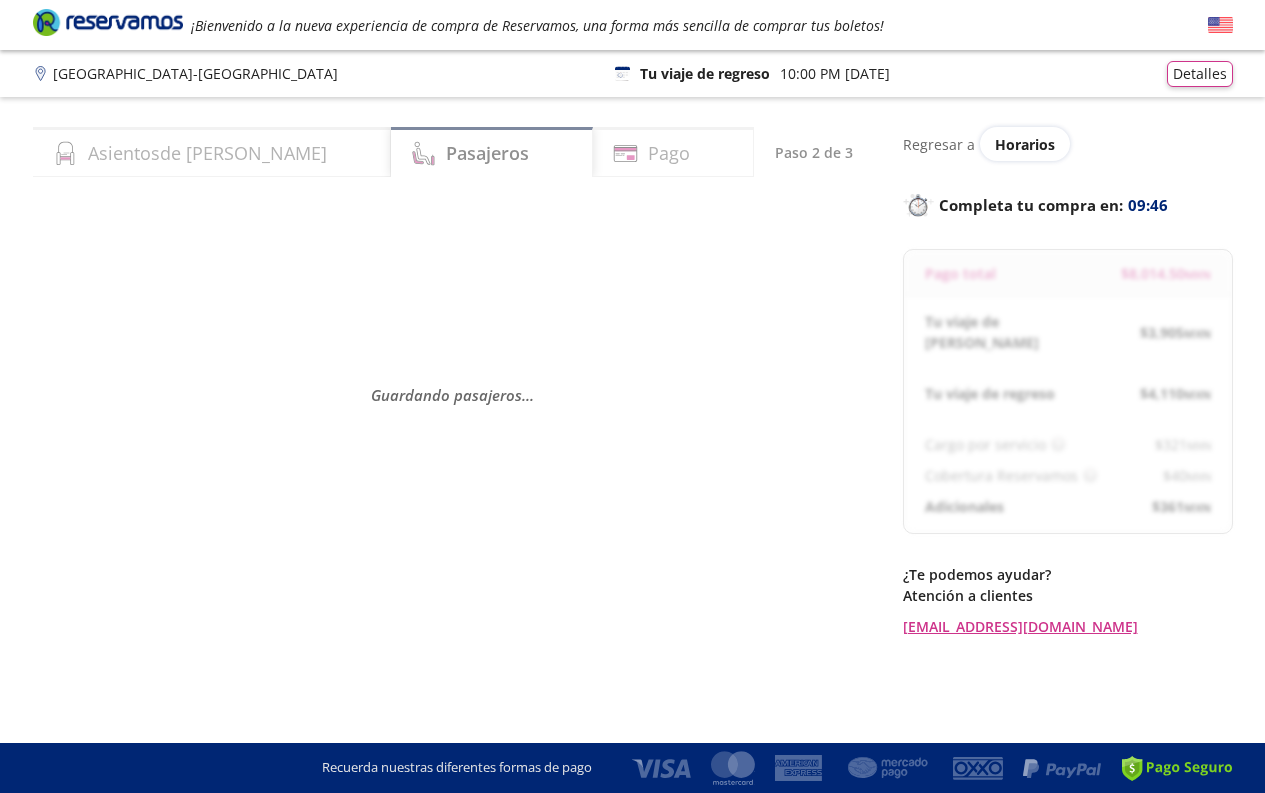 select on "MX" 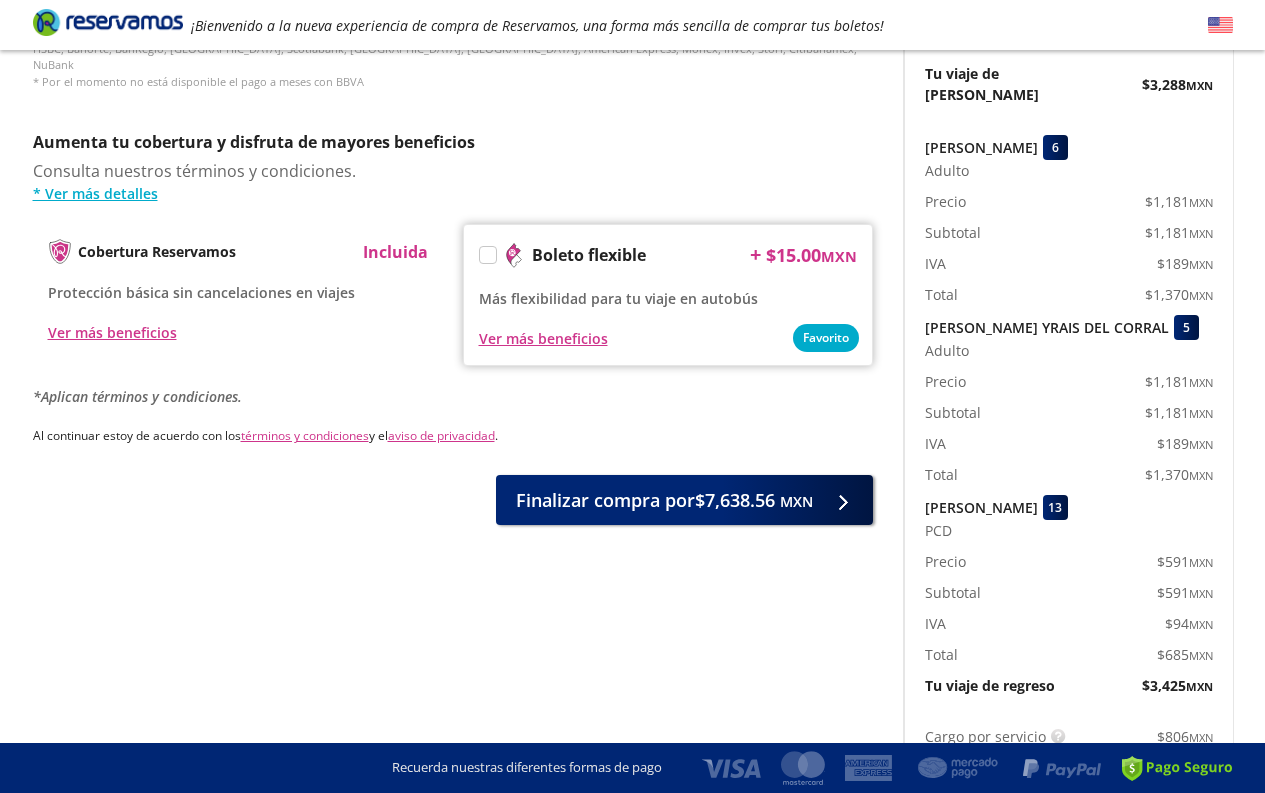 scroll, scrollTop: 913, scrollLeft: 0, axis: vertical 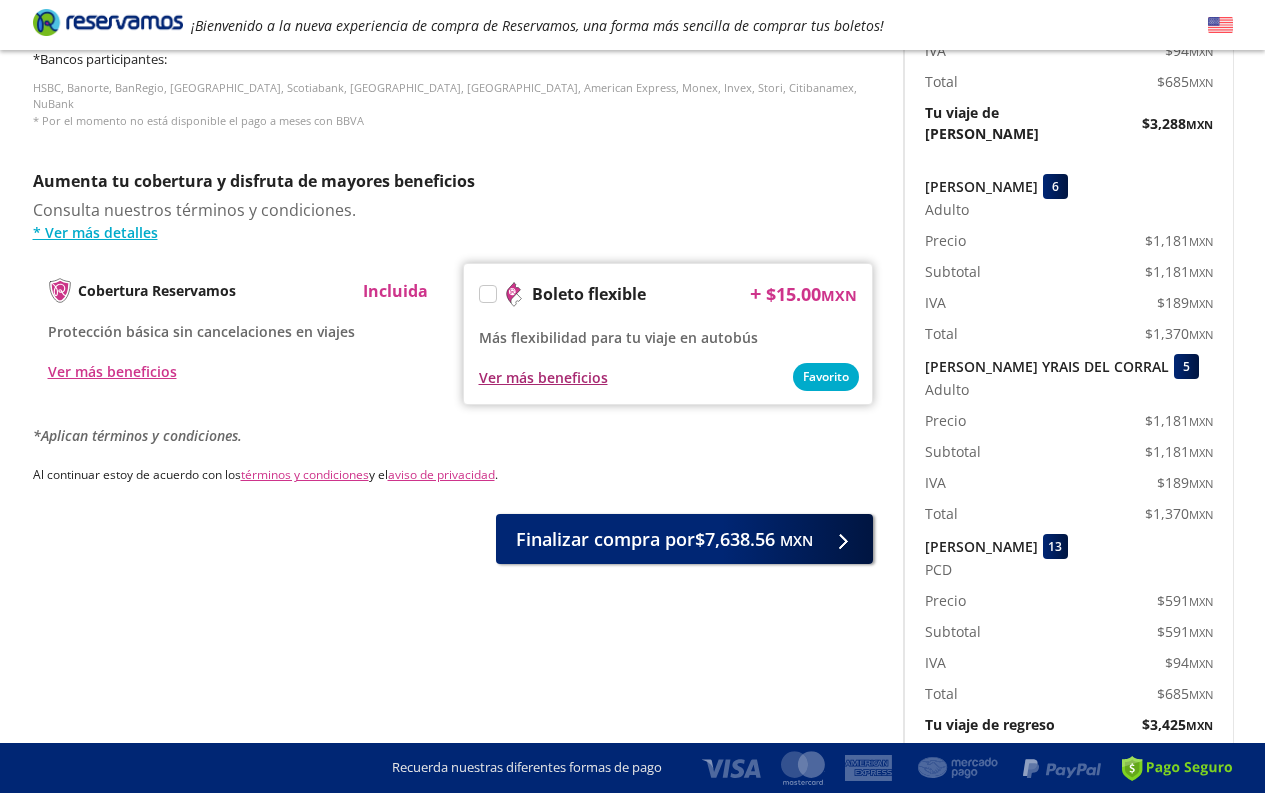 click on "Ver más beneficios" at bounding box center [543, 377] 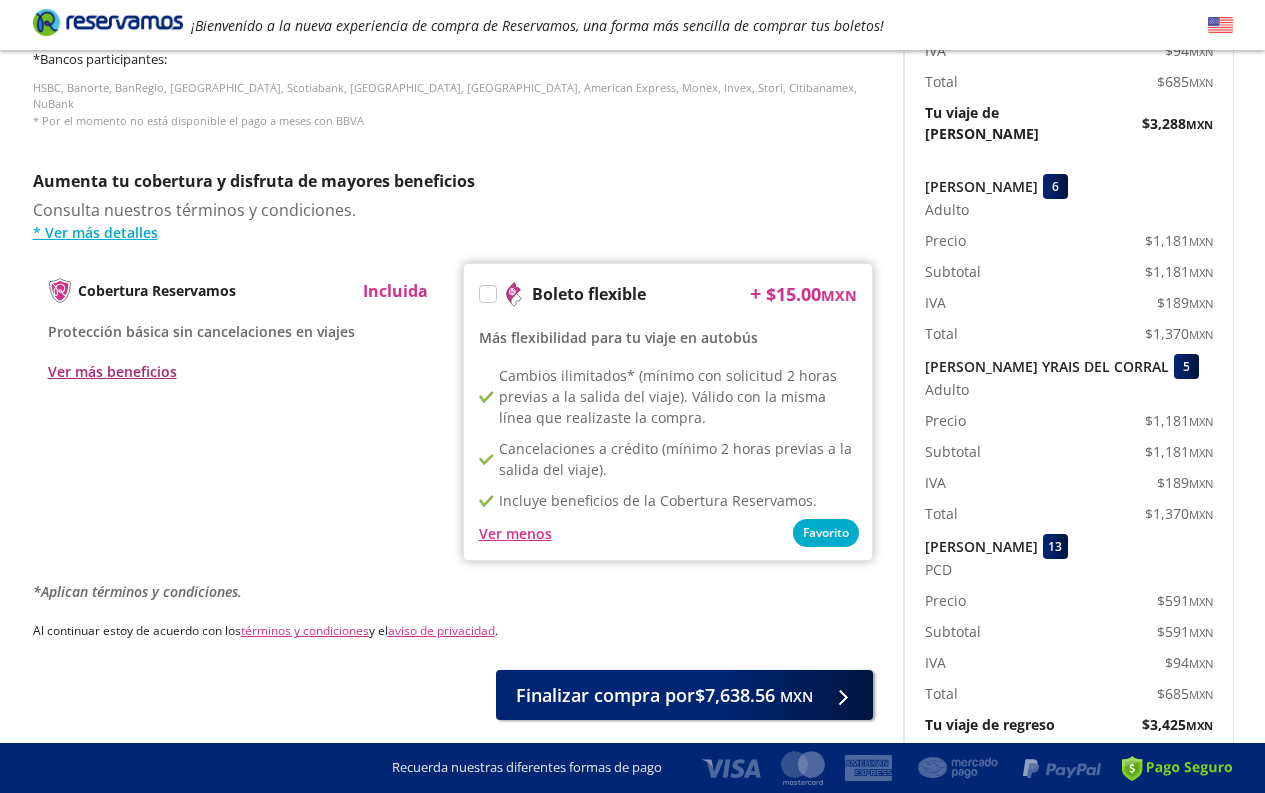 click on "Ver más beneficios" at bounding box center (112, 371) 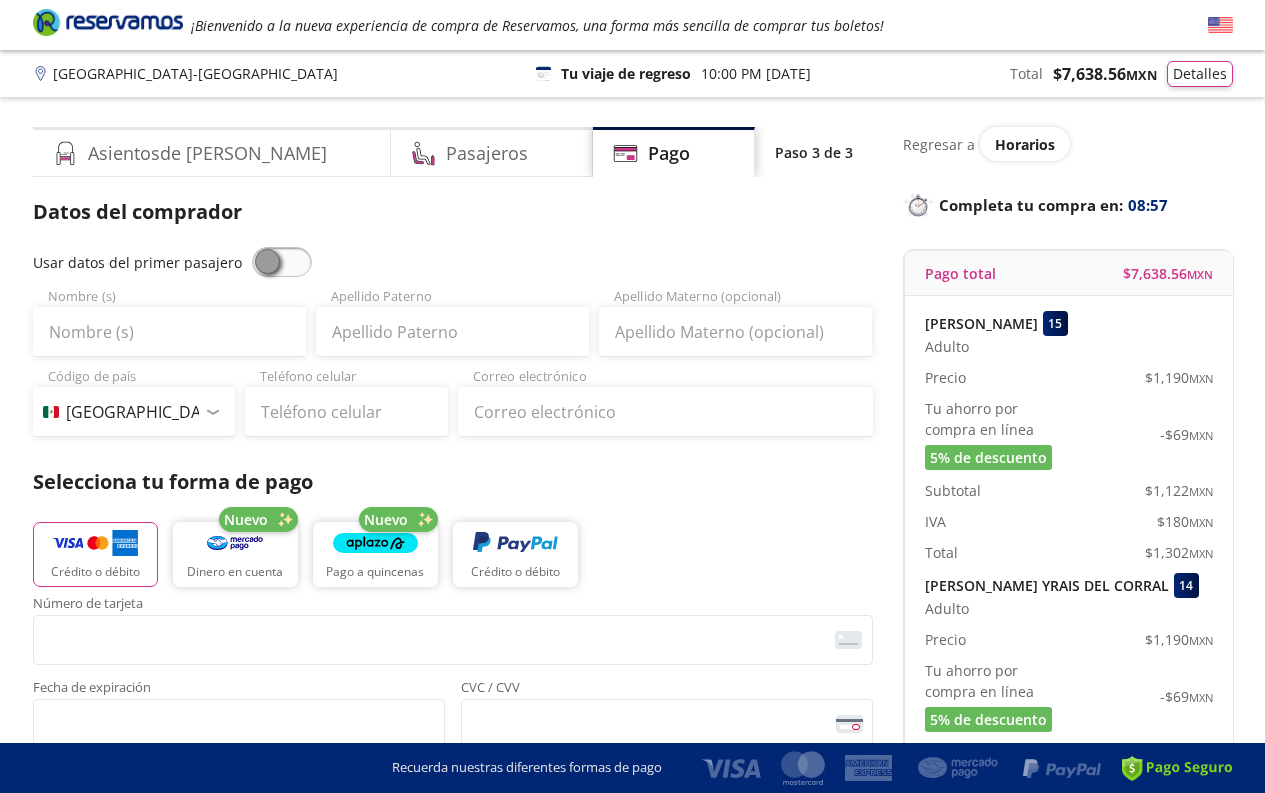 scroll, scrollTop: 0, scrollLeft: 0, axis: both 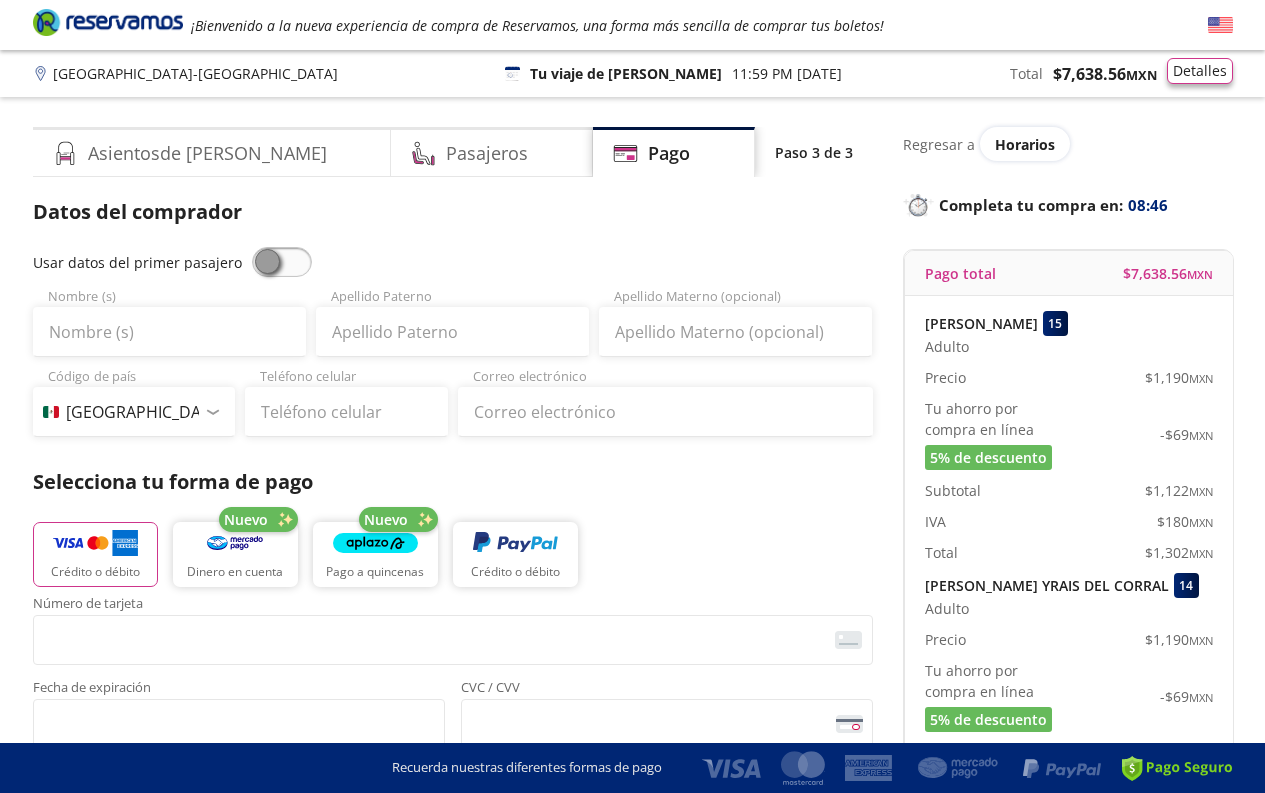 click on "Detalles" at bounding box center (1200, 71) 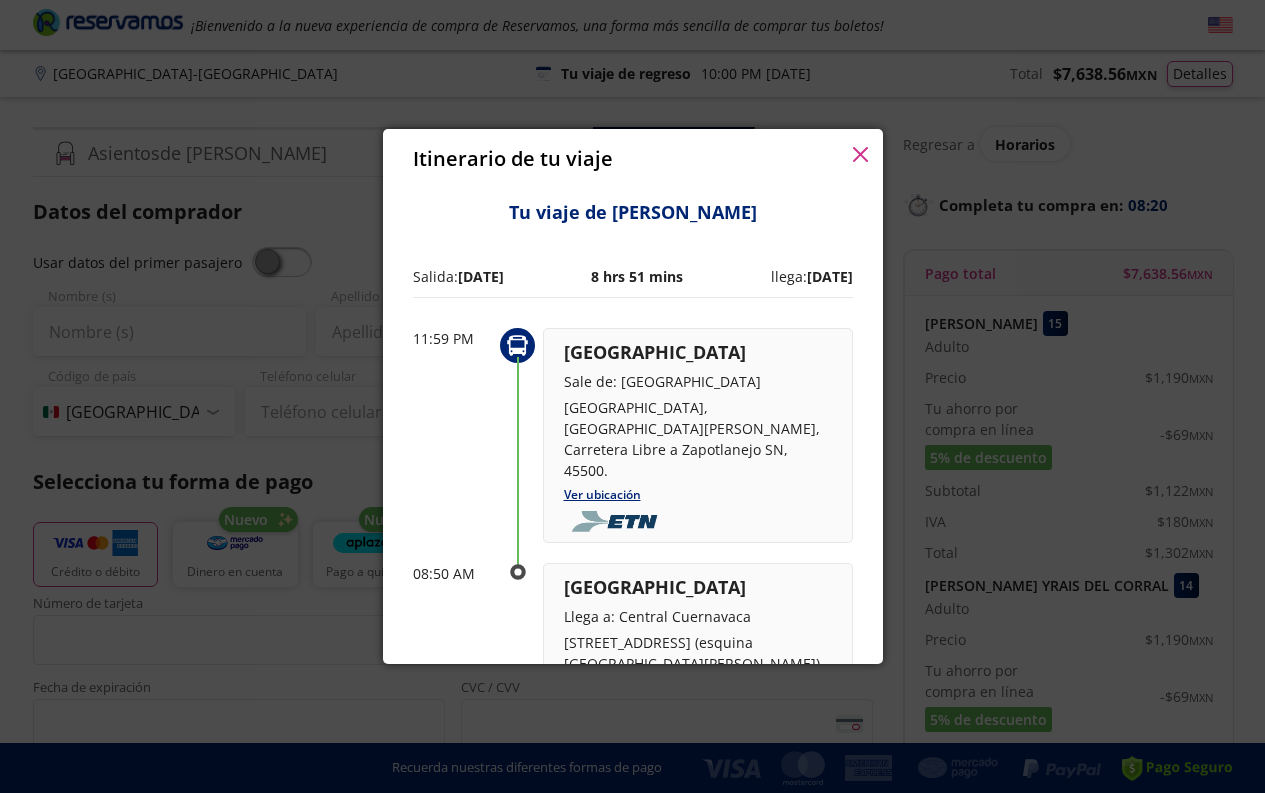 click on "11:59 PM" at bounding box center (453, 436) 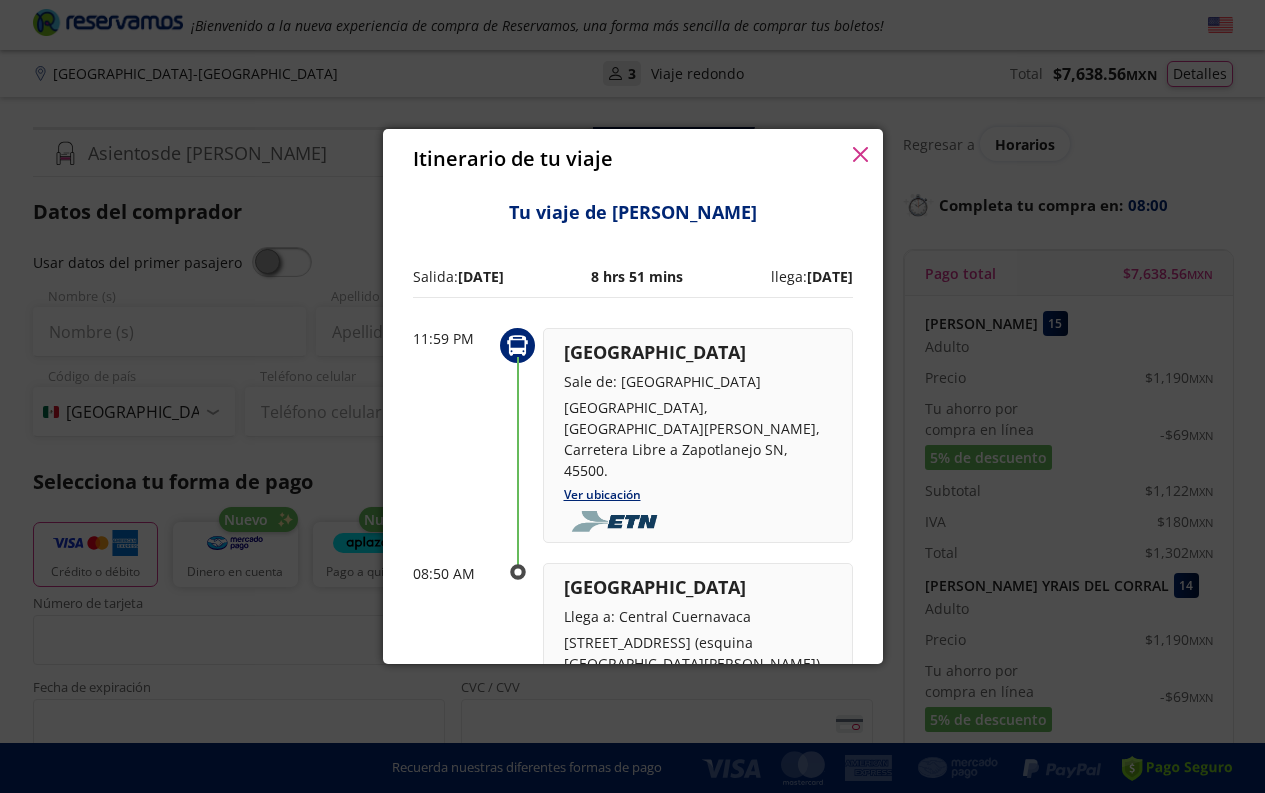 scroll, scrollTop: 0, scrollLeft: 0, axis: both 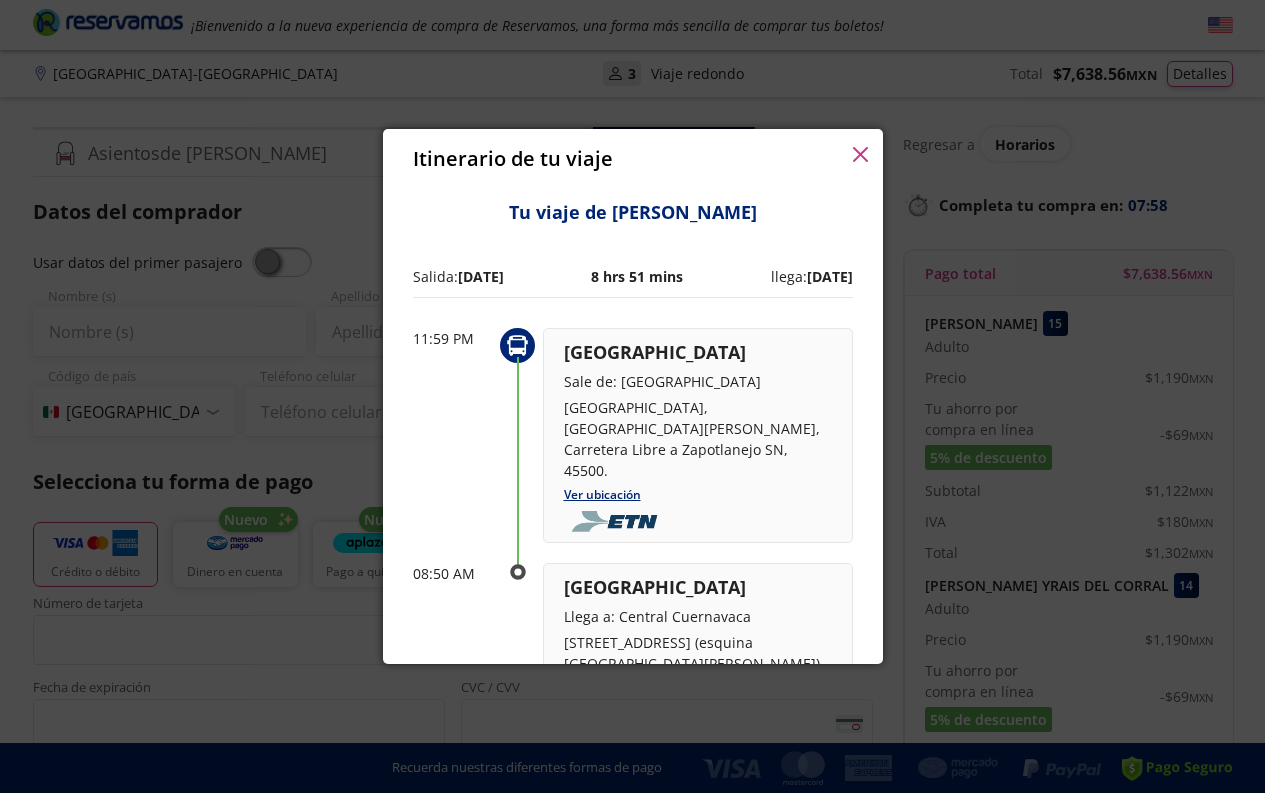 click 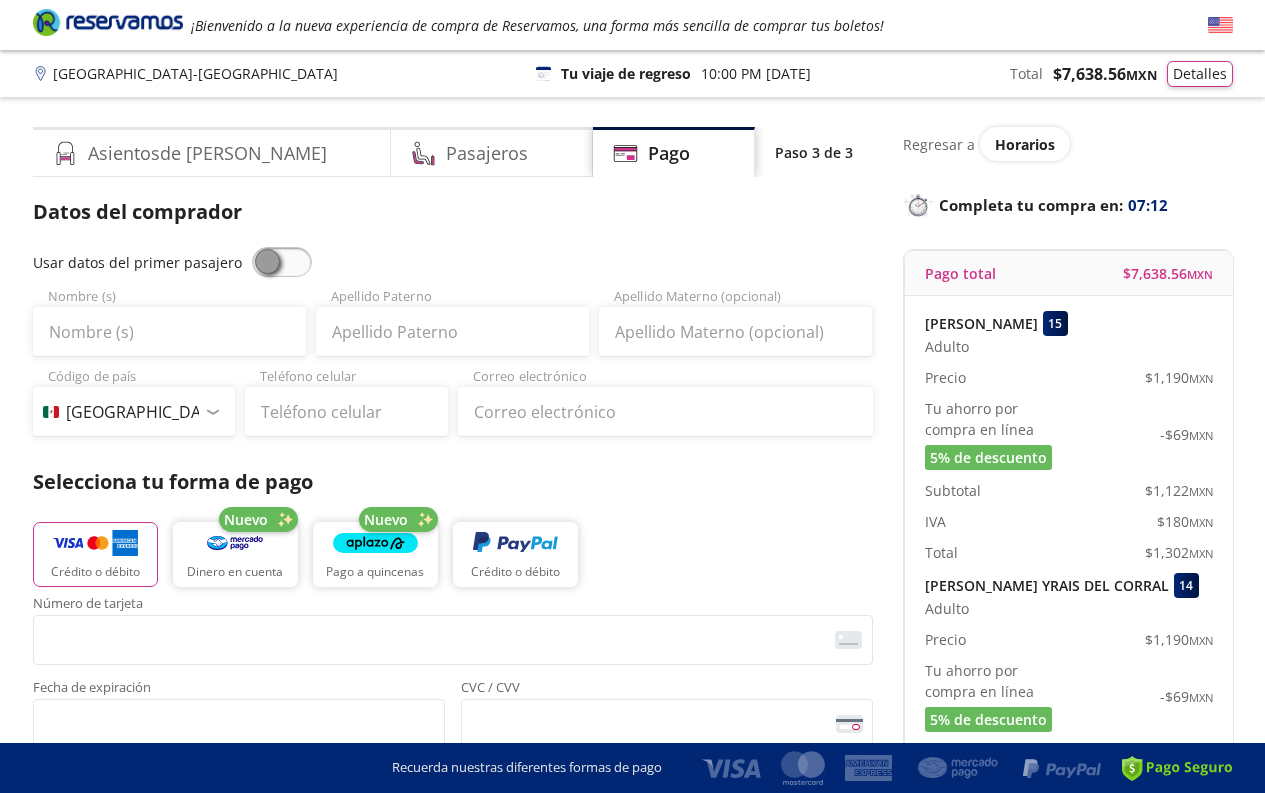 scroll, scrollTop: 0, scrollLeft: 0, axis: both 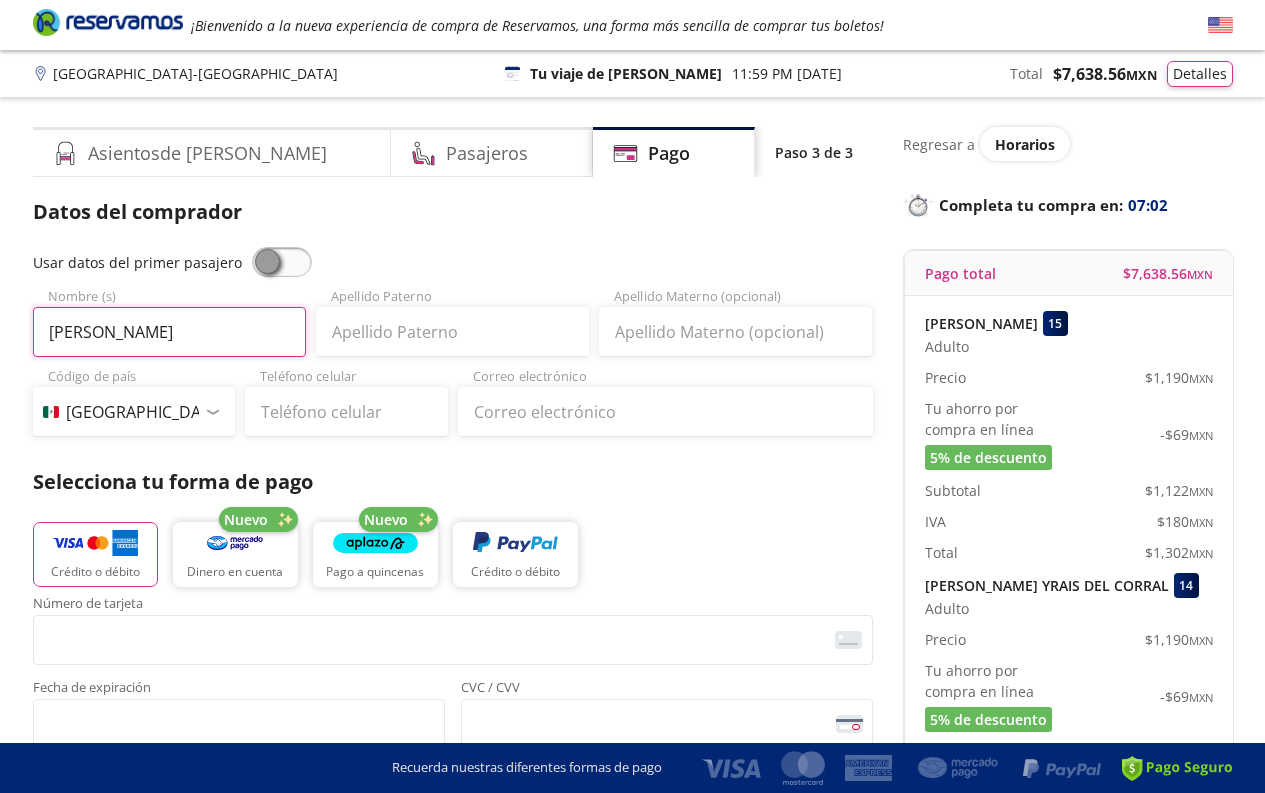 type on "GERARDO" 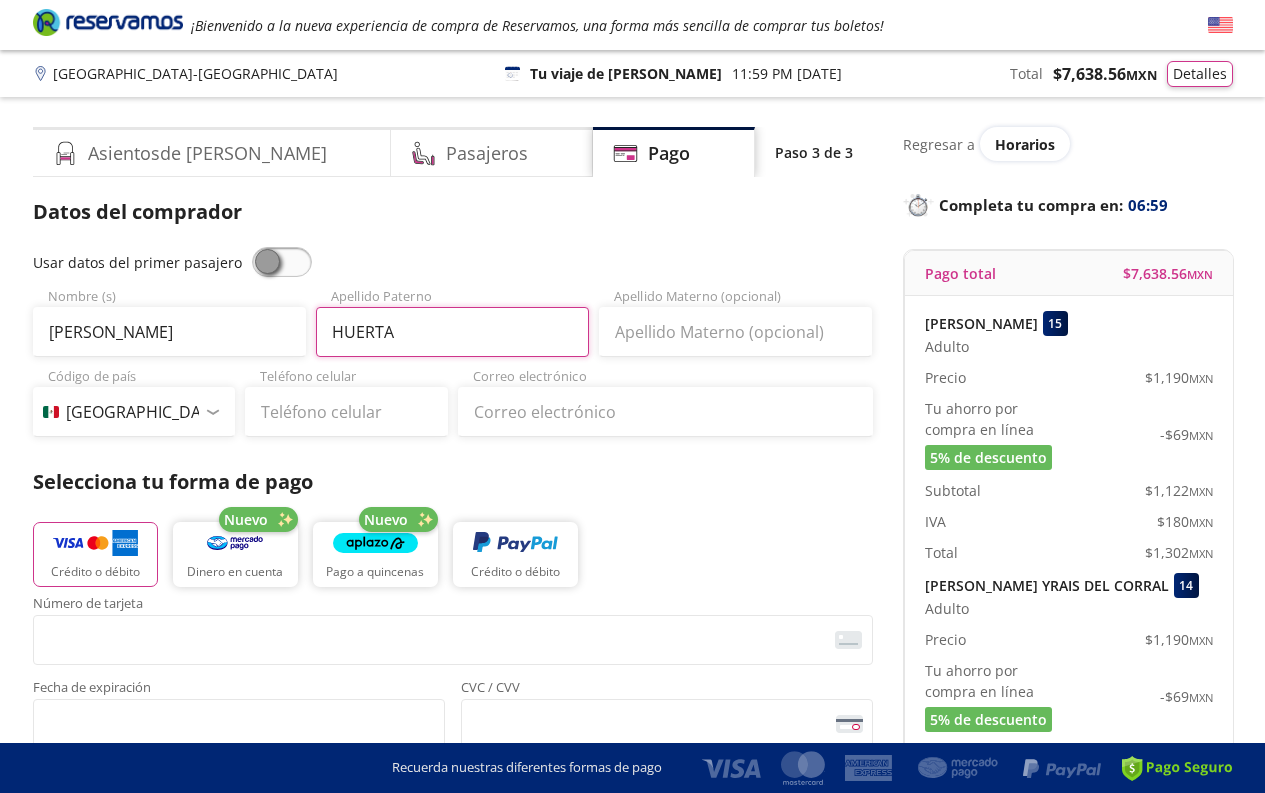 type on "HUERTA" 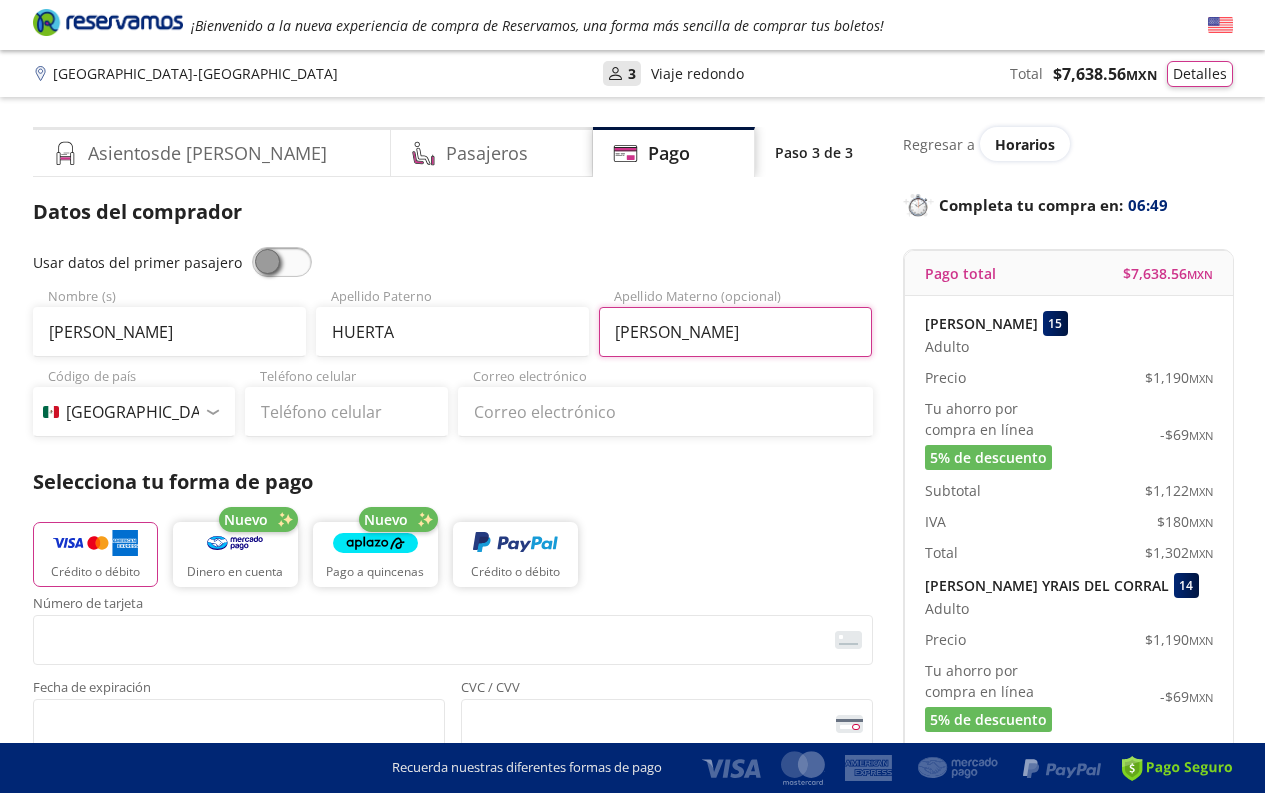 type on "SANDOVAL" 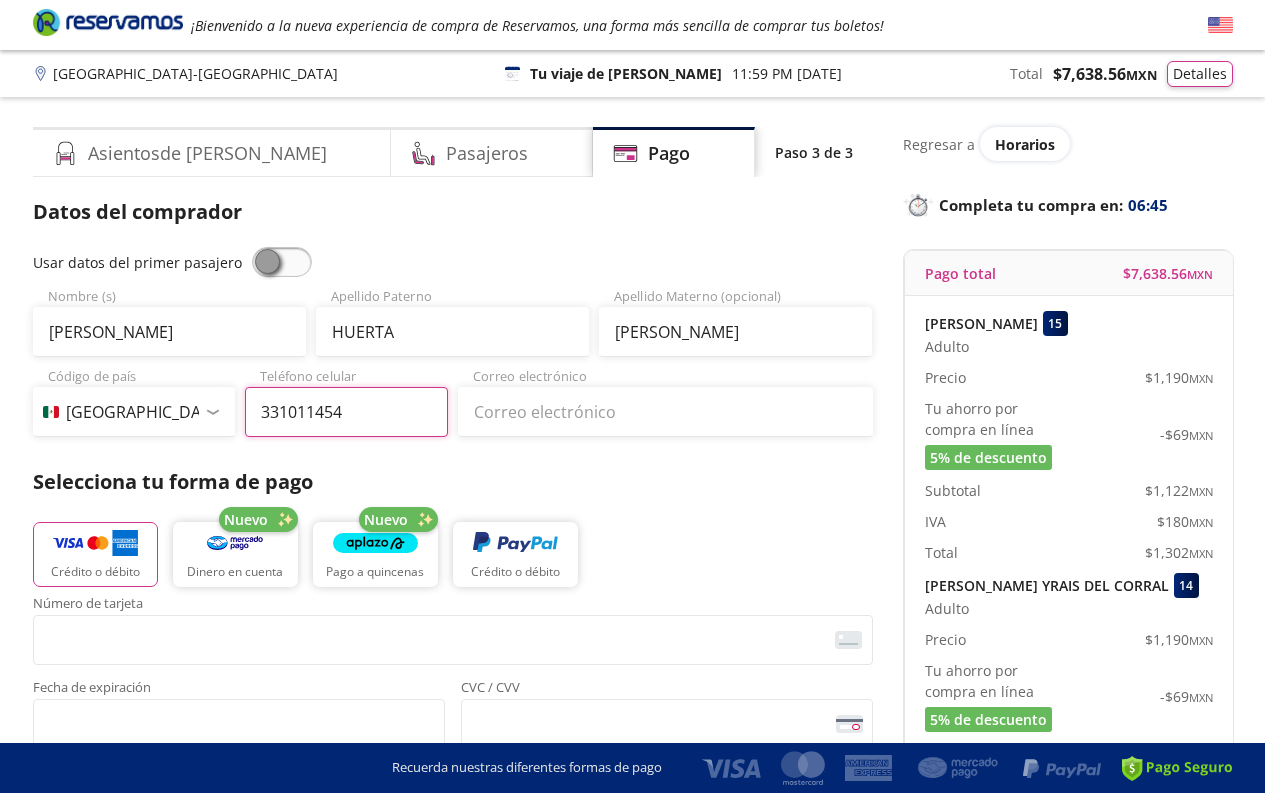 type on "33 1011 4541" 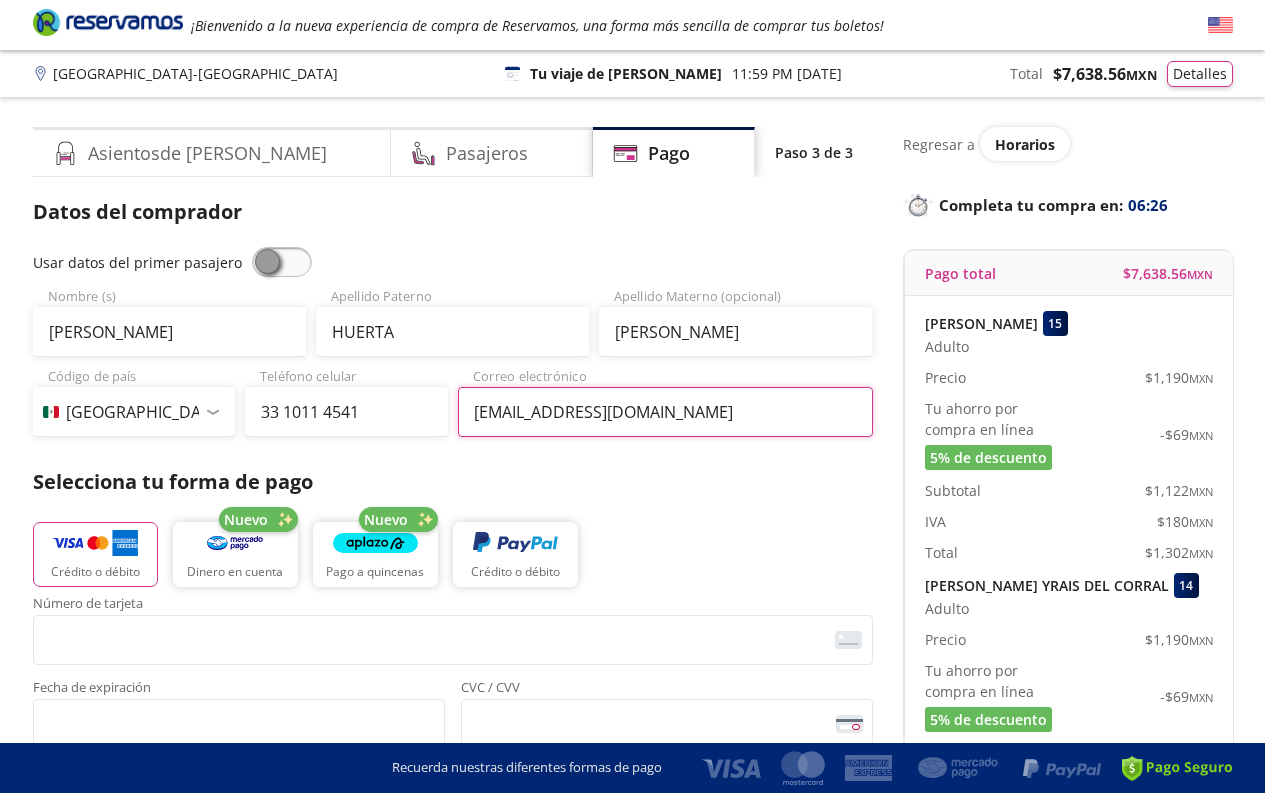type on "[EMAIL_ADDRESS][DOMAIN_NAME]" 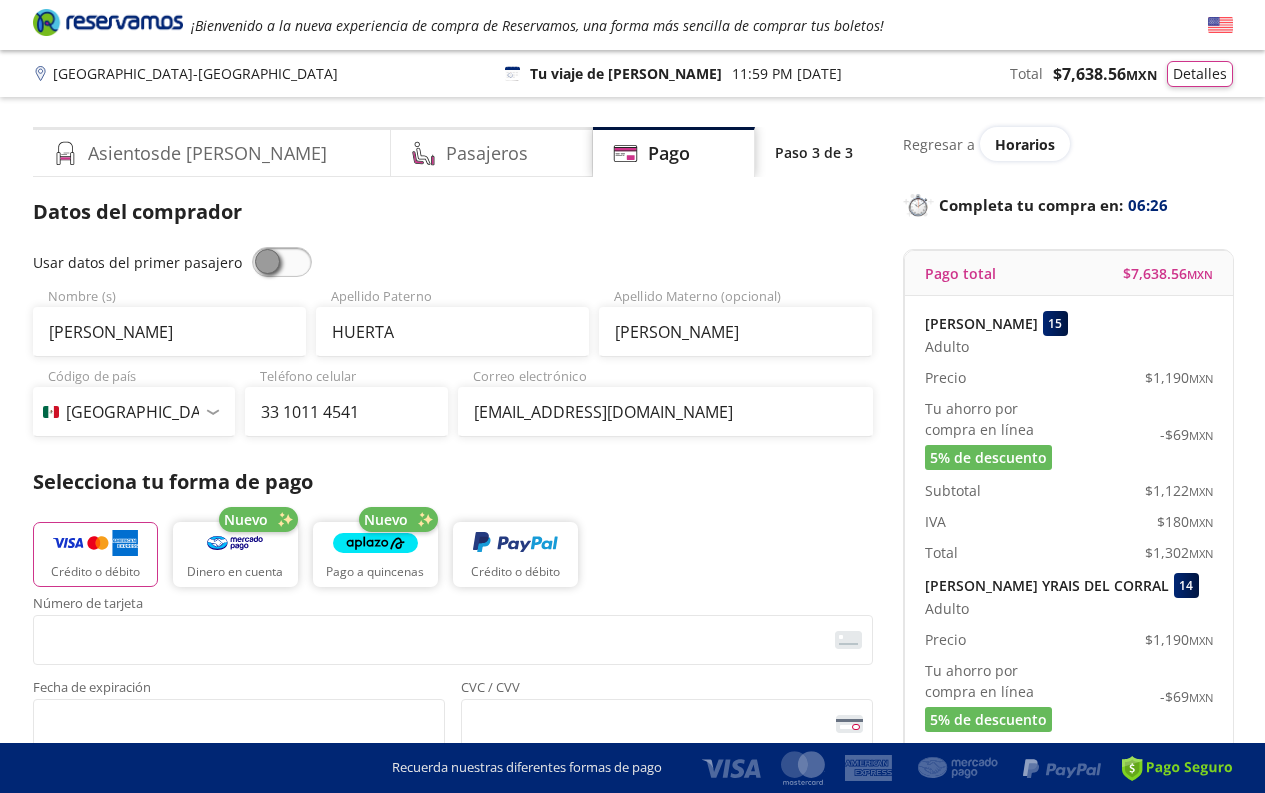click at bounding box center [95, 543] 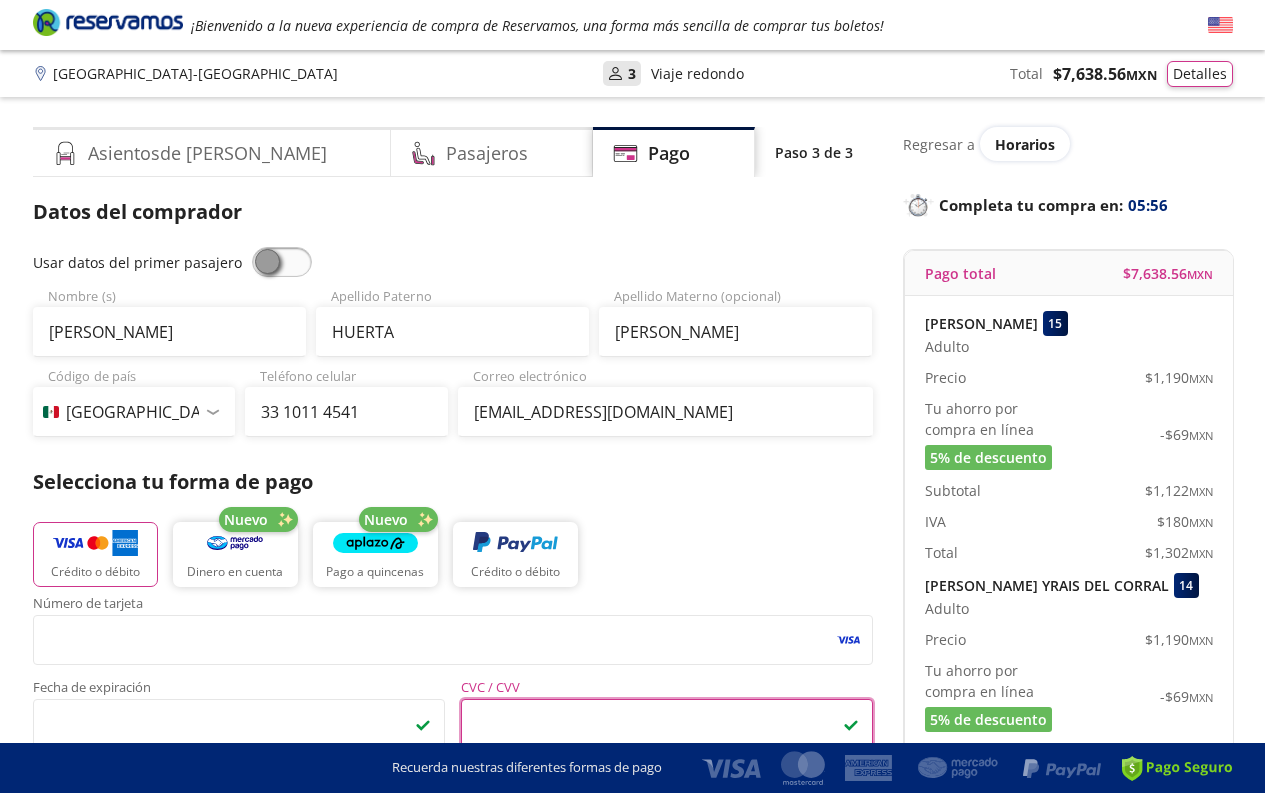 click on "Crédito o débito Nuevo Dinero en cuenta Nuevo Pago a quincenas Crédito o débito" at bounding box center (453, 552) 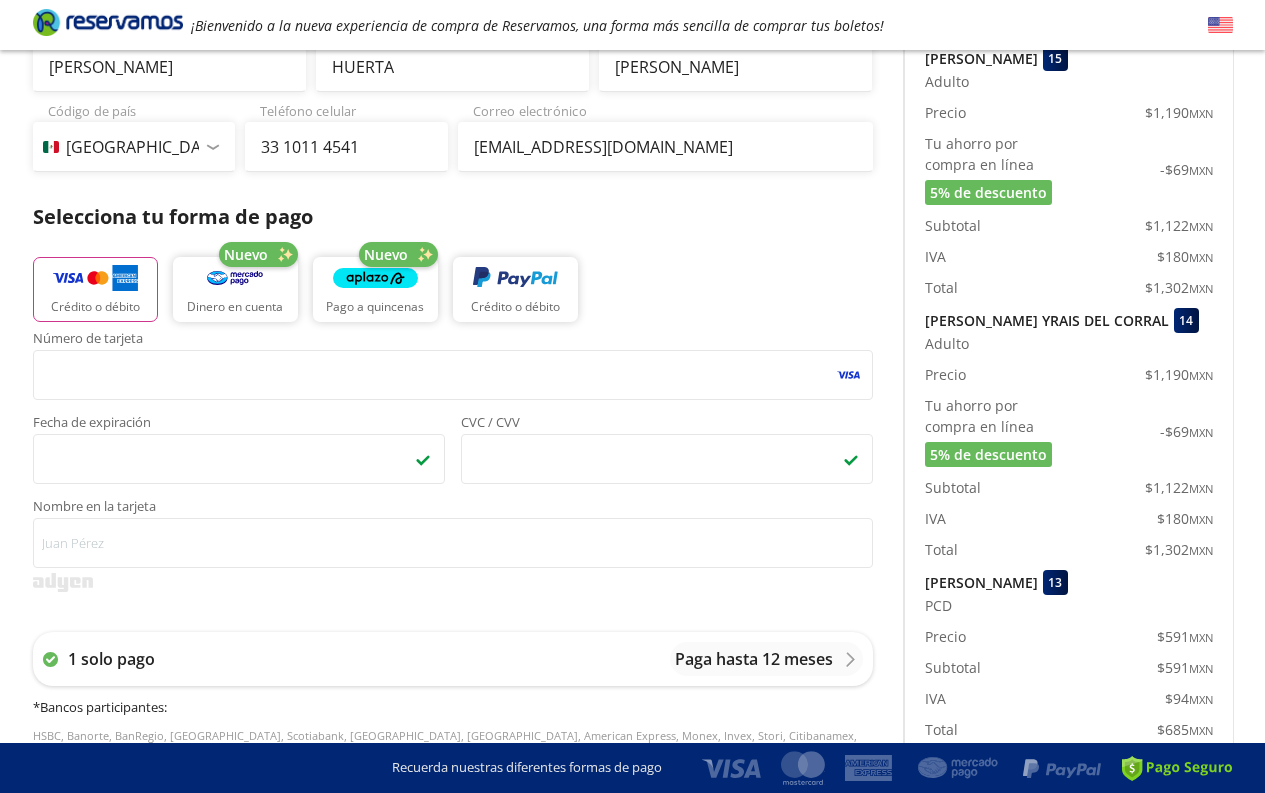 scroll, scrollTop: 278, scrollLeft: 0, axis: vertical 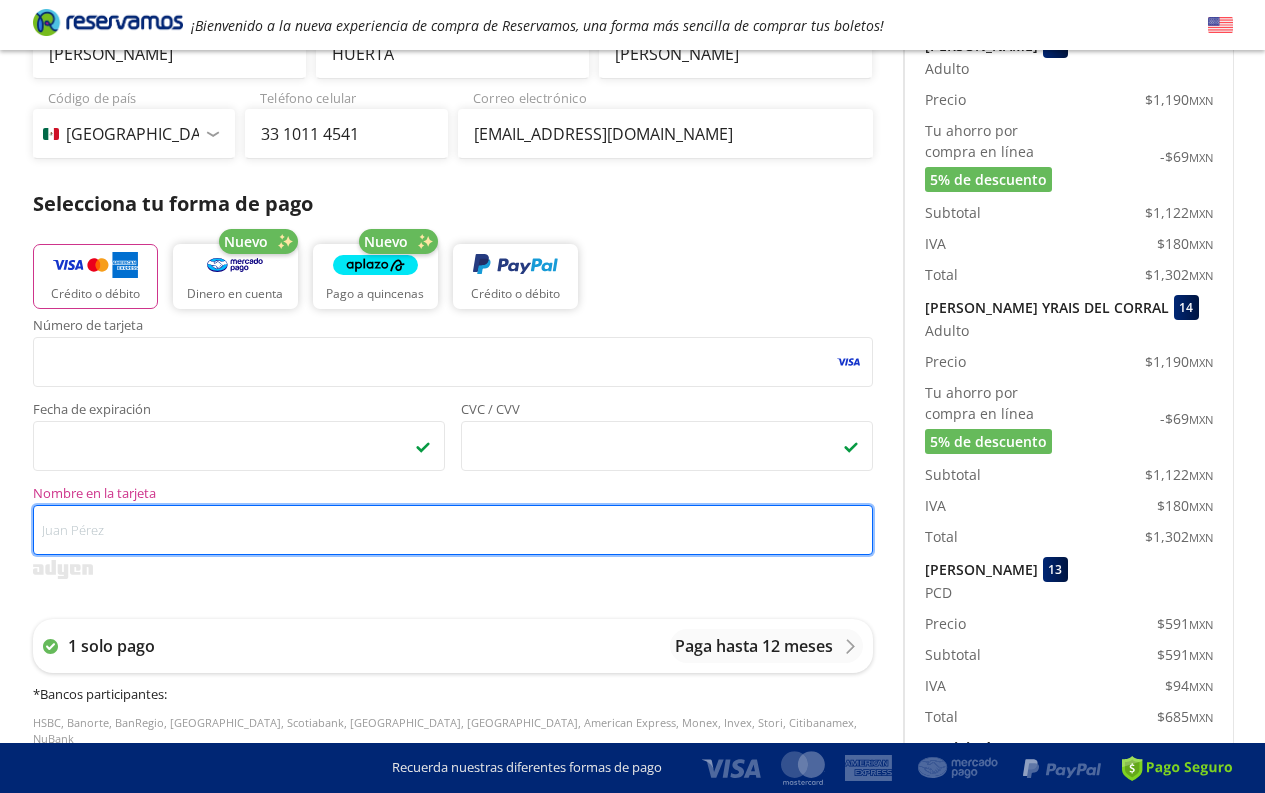 click on "Nombre en la tarjeta" at bounding box center [453, 530] 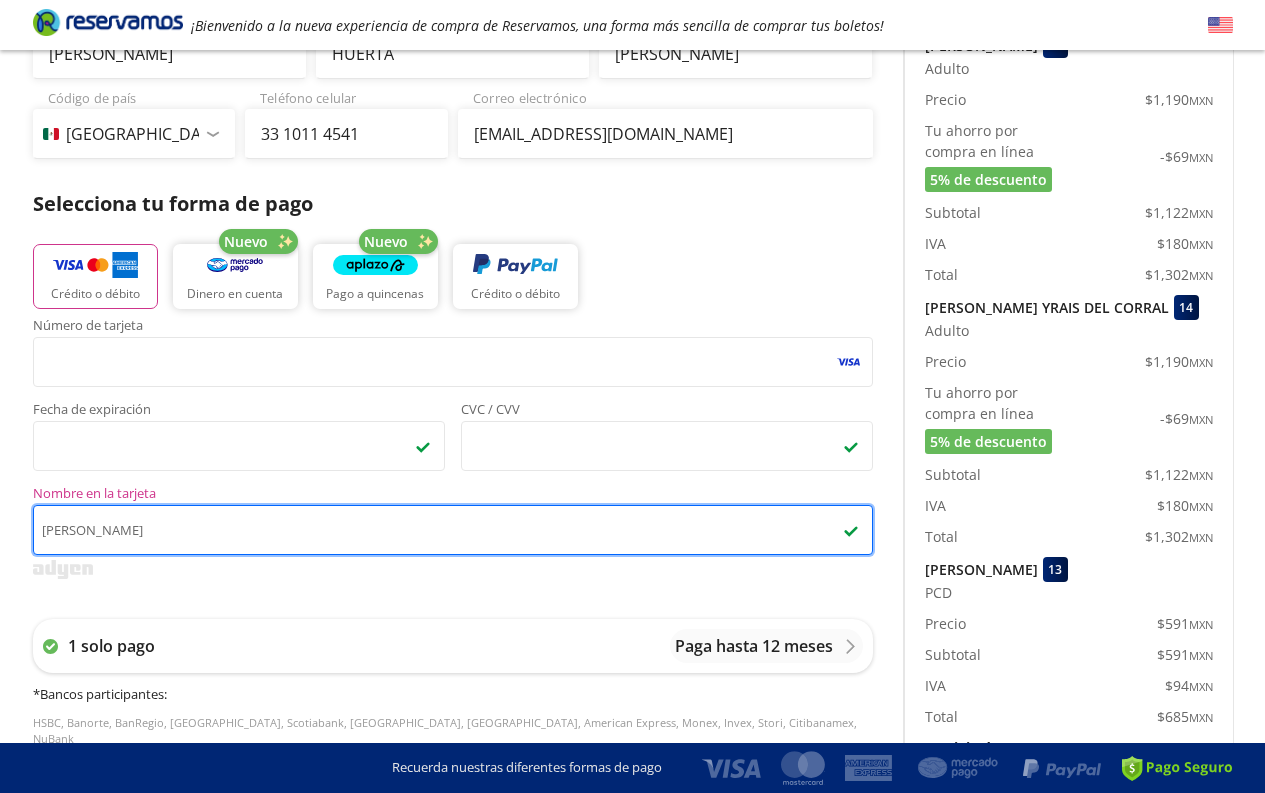 type on "GERARDO HUERTA SANDOVAL" 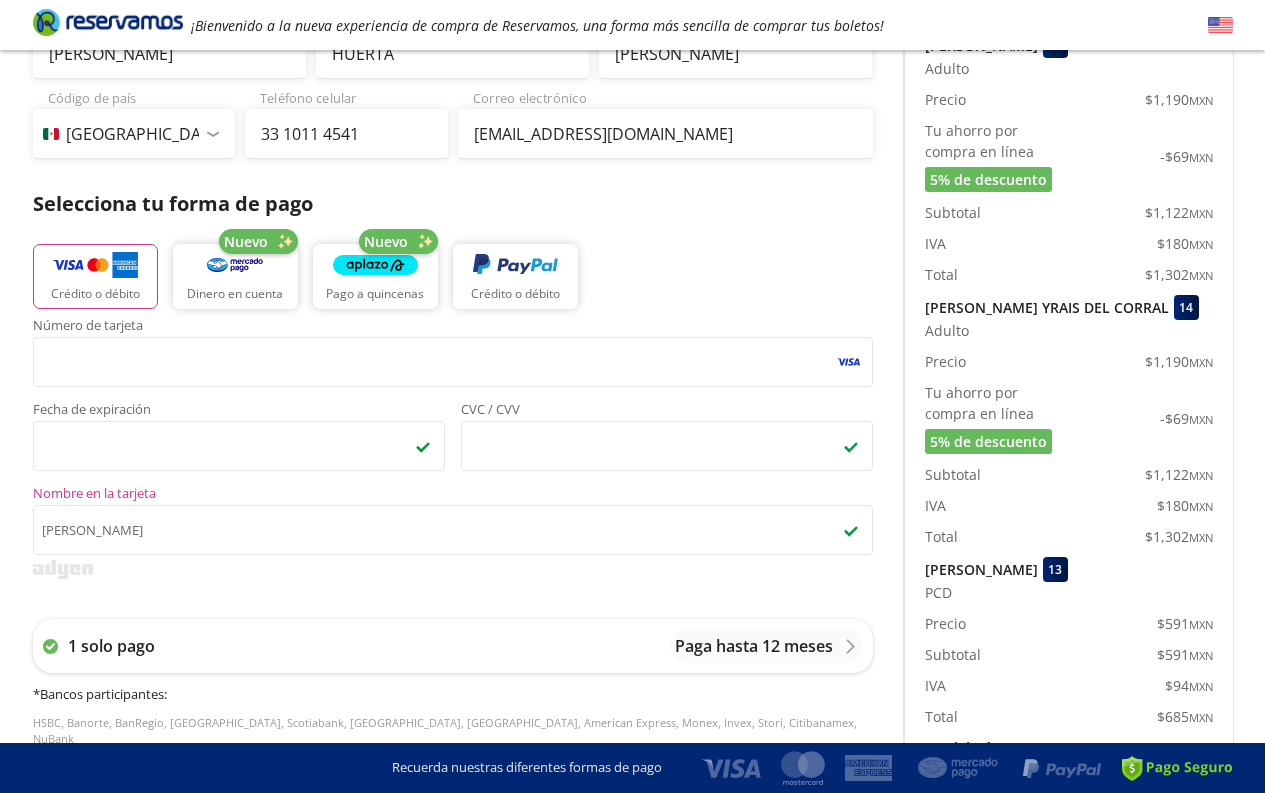click at bounding box center [453, 569] 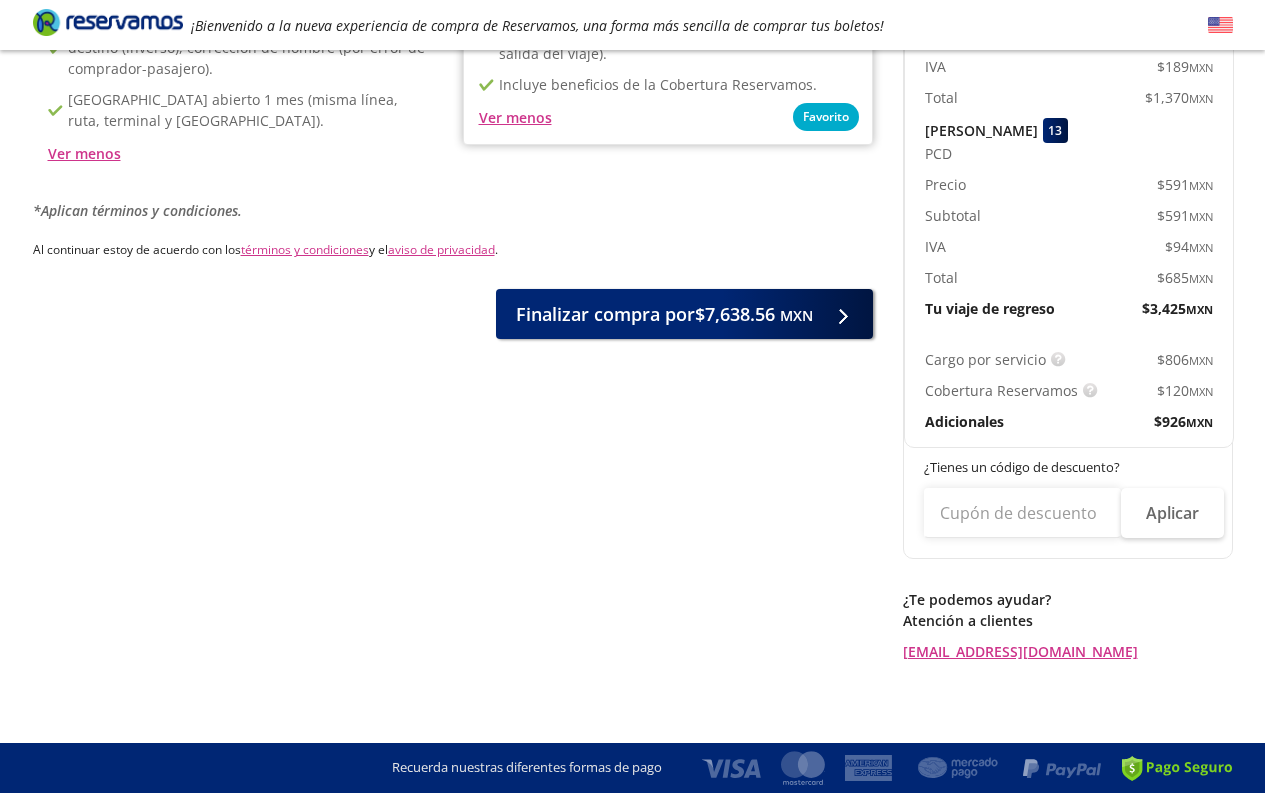 scroll, scrollTop: 1317, scrollLeft: 0, axis: vertical 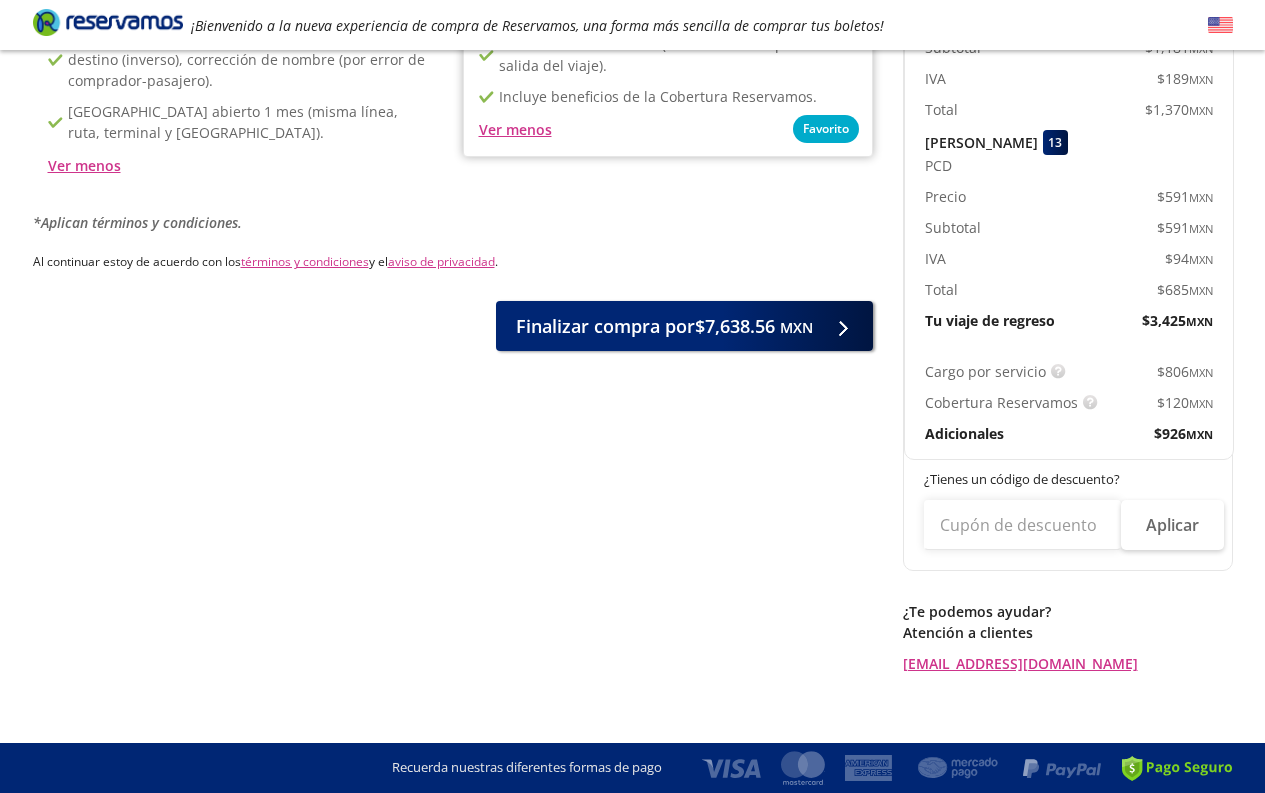 click on "Adicionales" at bounding box center (964, 433) 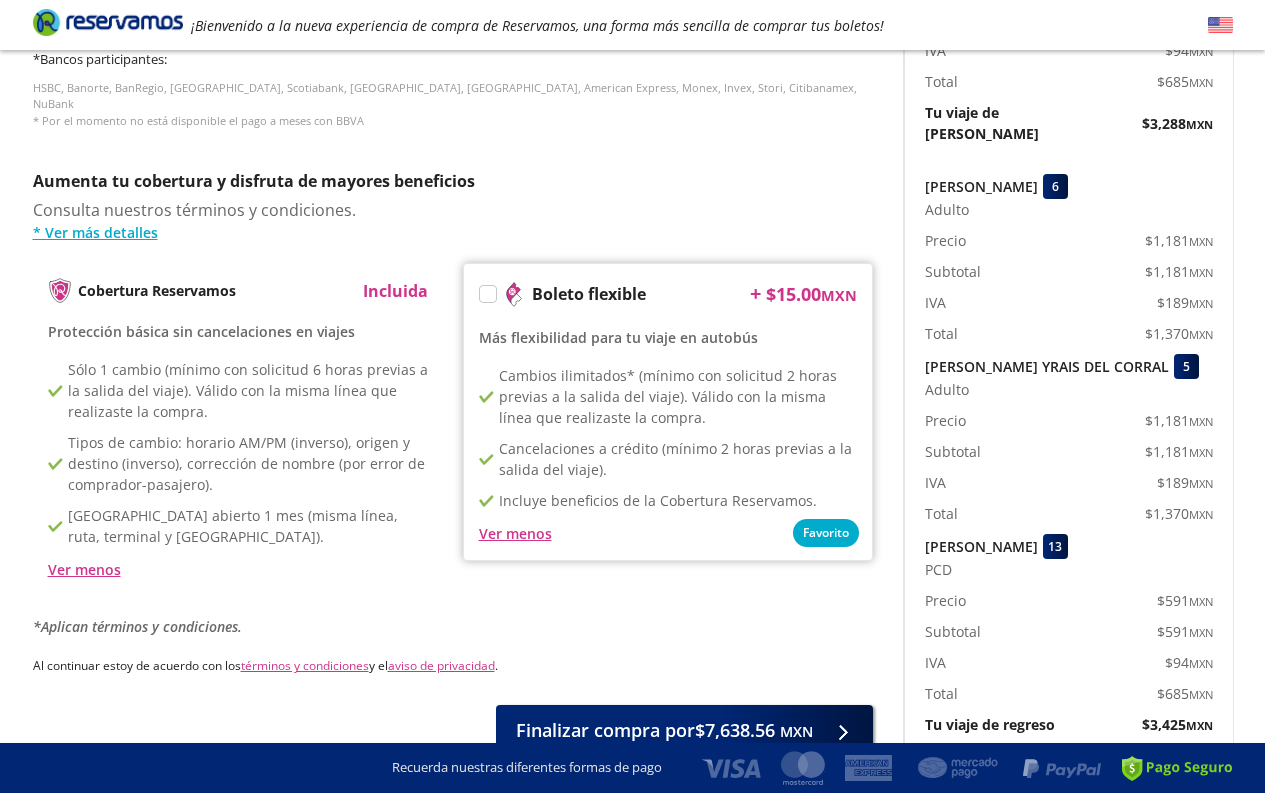 scroll, scrollTop: 929, scrollLeft: 0, axis: vertical 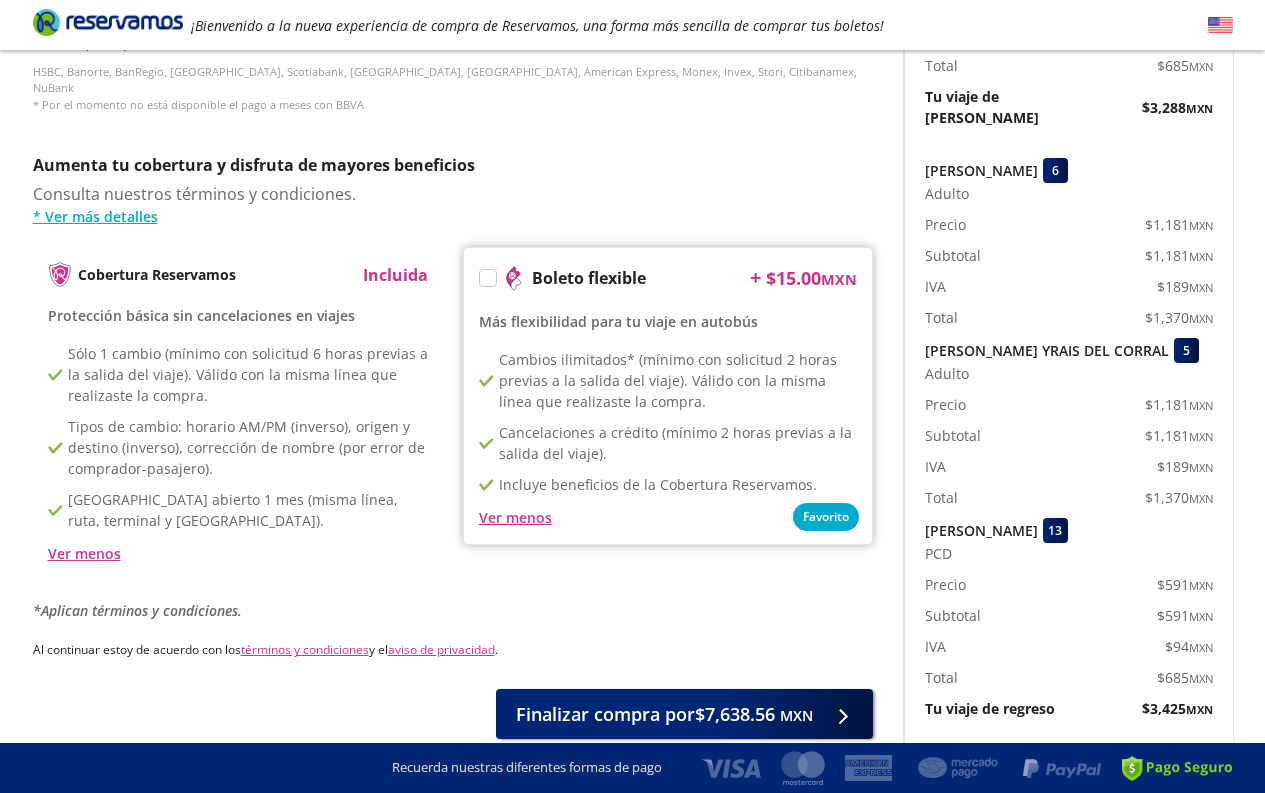 click at bounding box center [488, 278] 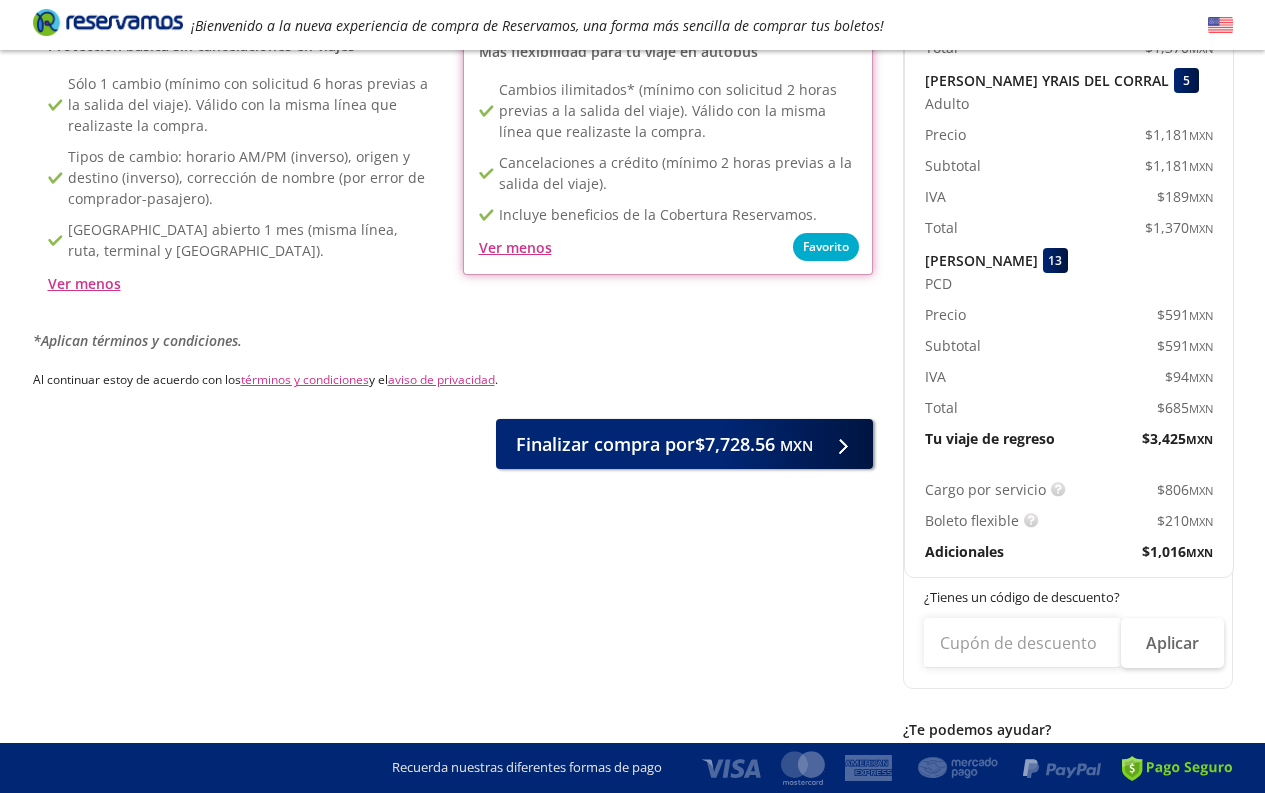 scroll, scrollTop: 1207, scrollLeft: 0, axis: vertical 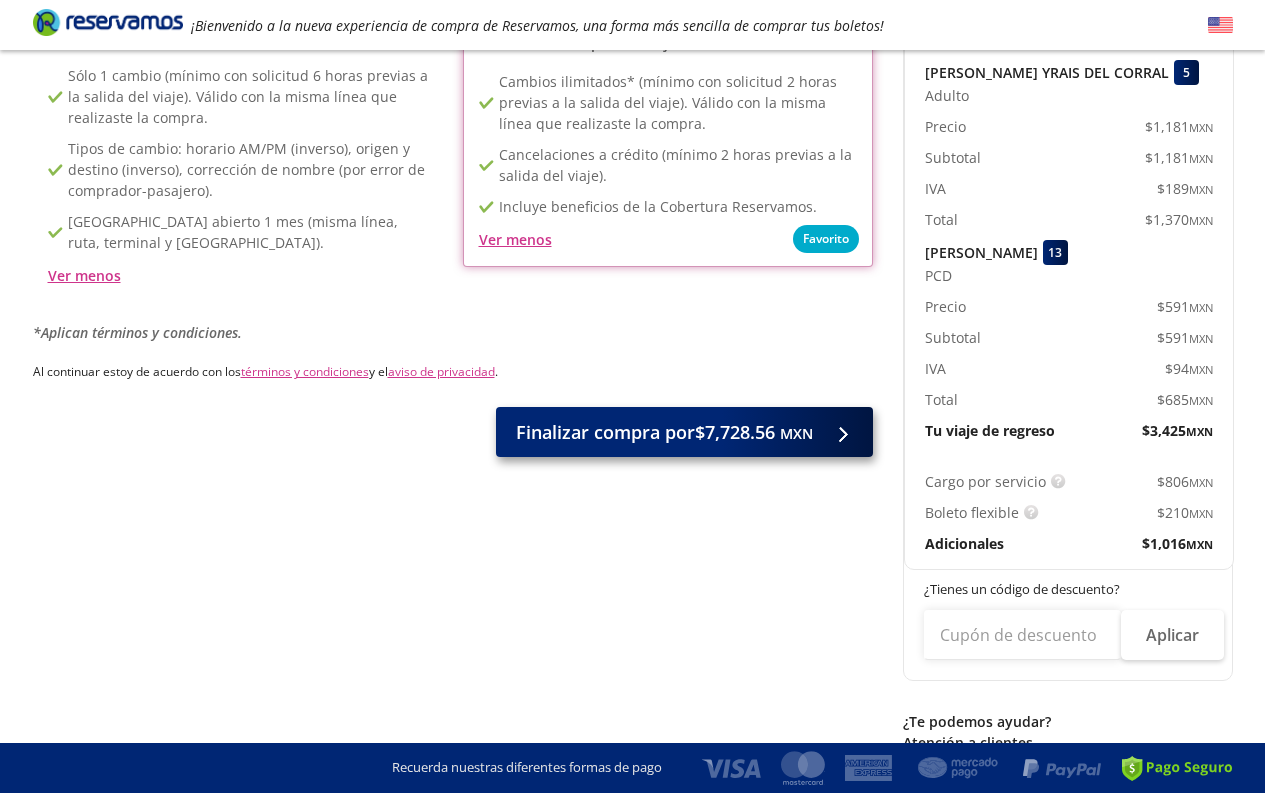click on "Finalizar compra por  $7,728.56   MXN" at bounding box center [664, 432] 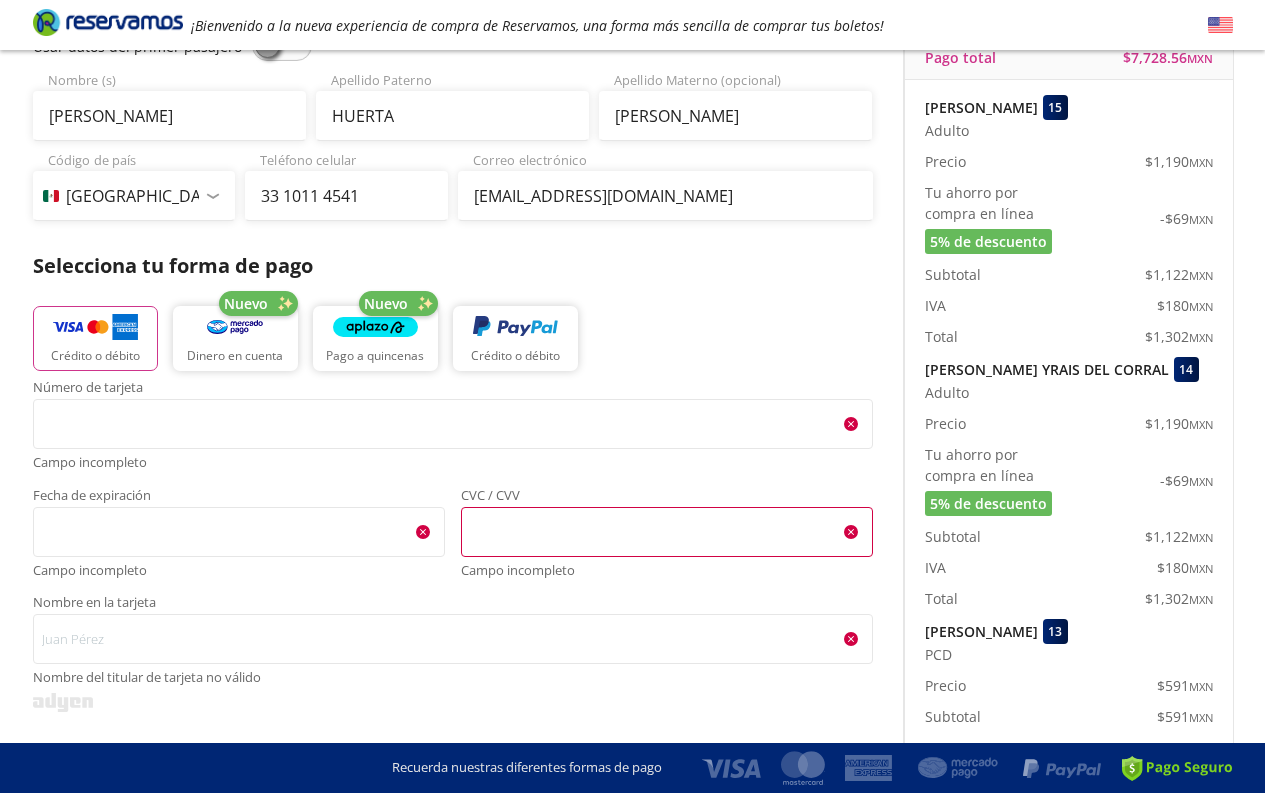 scroll, scrollTop: 206, scrollLeft: 0, axis: vertical 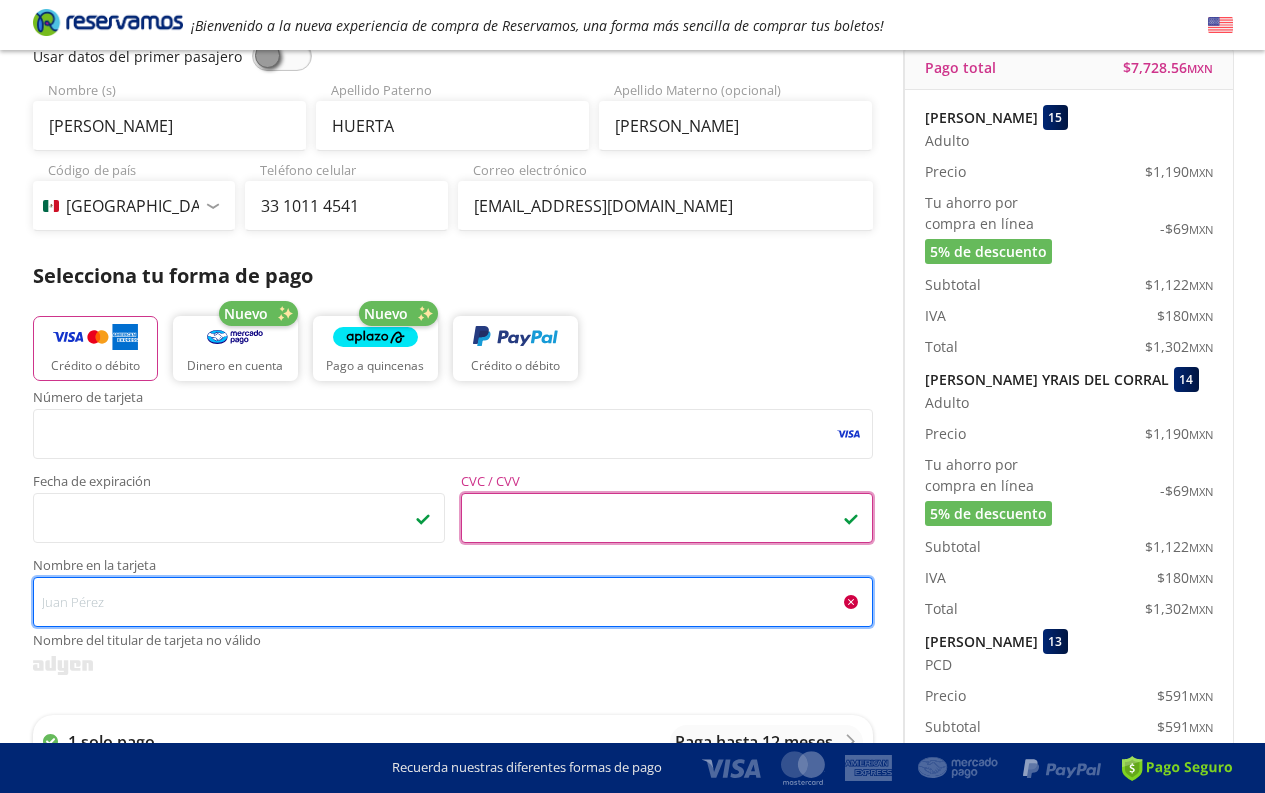 click on "Nombre en la tarjeta Nombre del titular de tarjeta no válido" at bounding box center (453, 602) 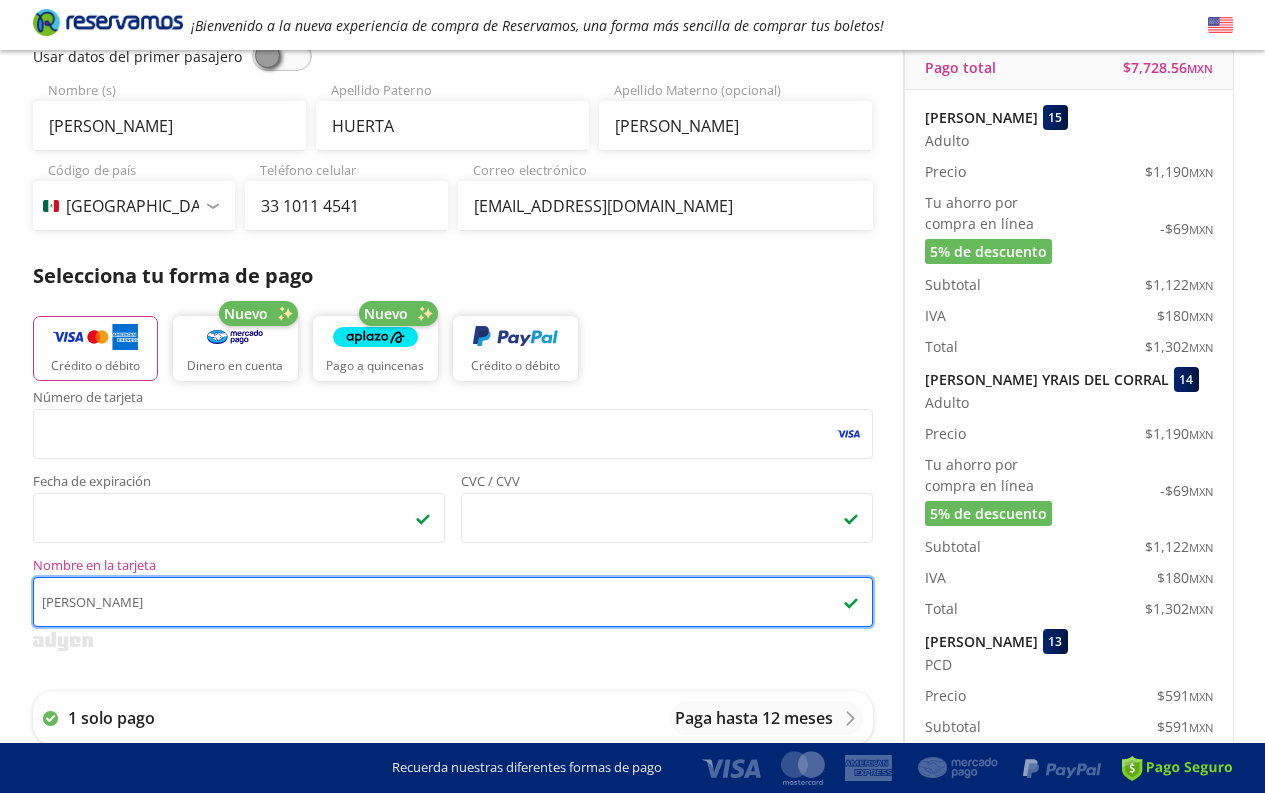 type on "GERARDO HUERTA SANDOVAL" 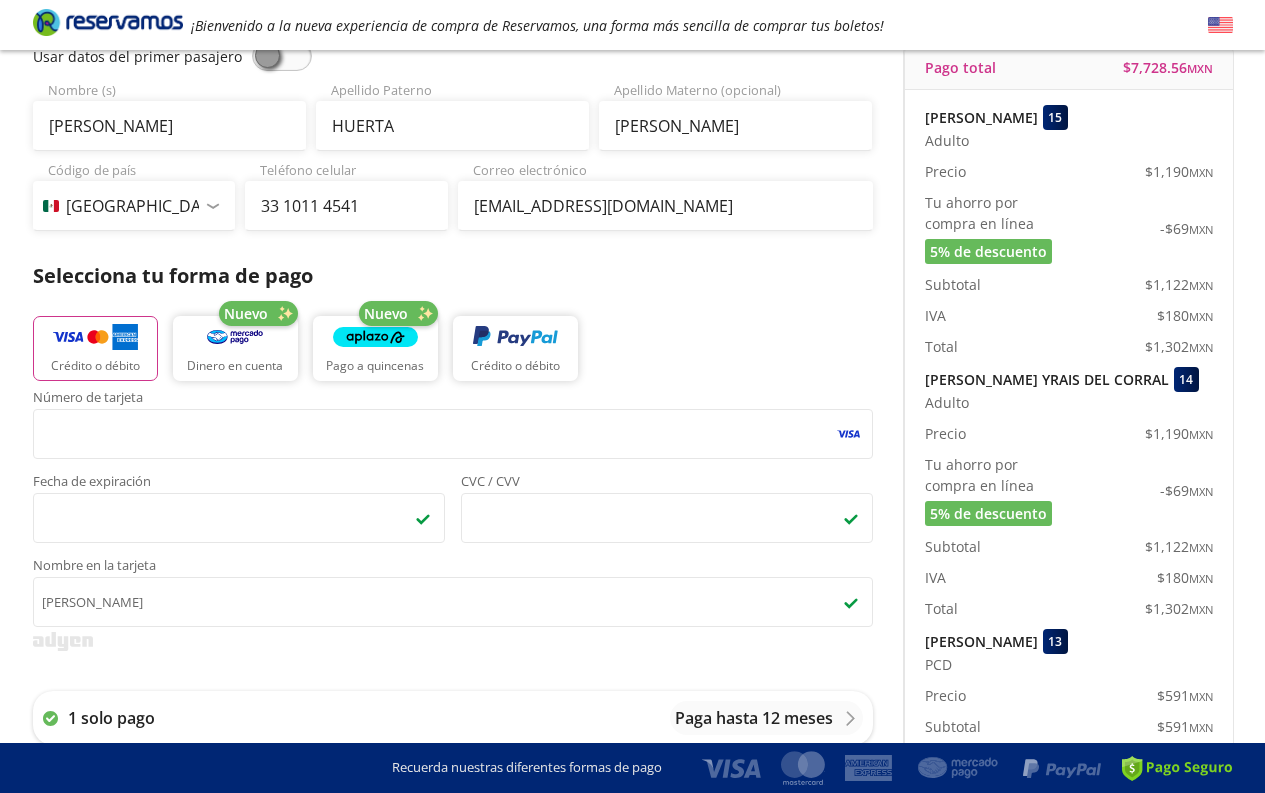 click at bounding box center (453, 641) 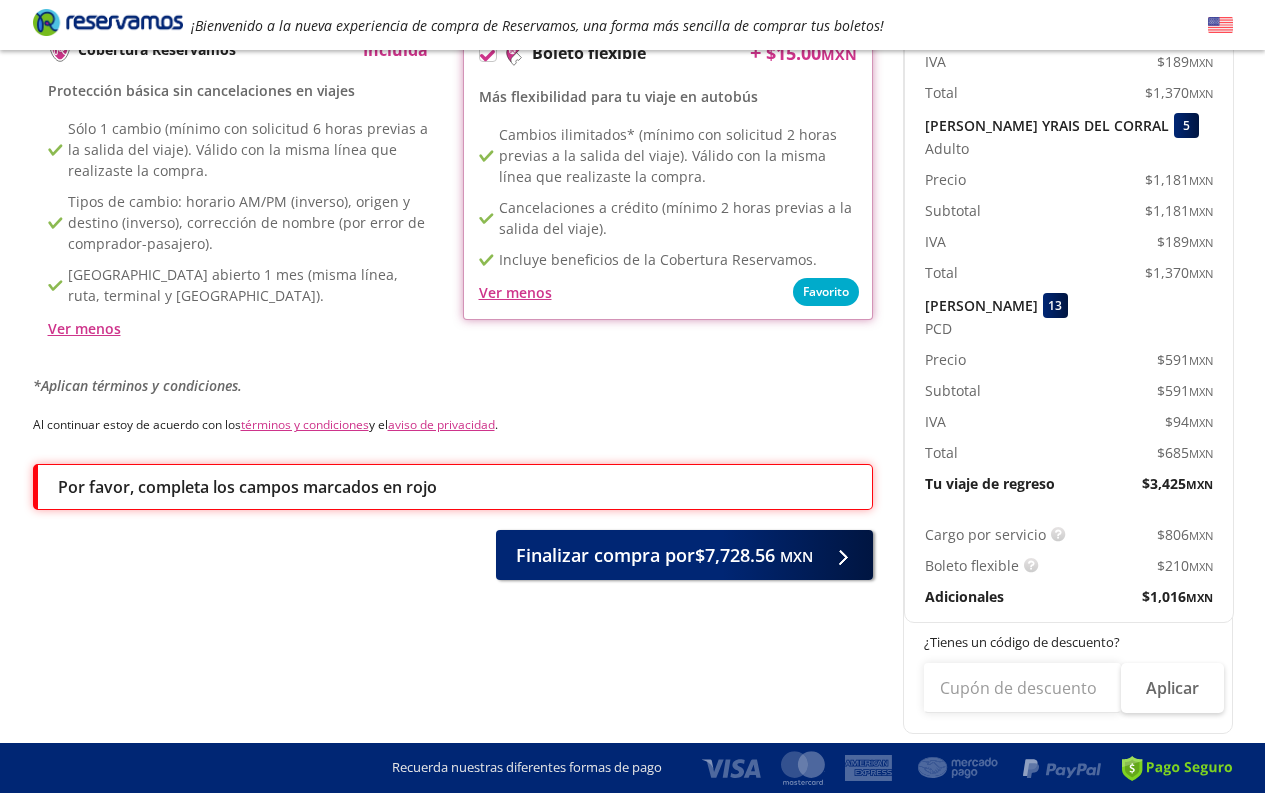 scroll, scrollTop: 1214, scrollLeft: 0, axis: vertical 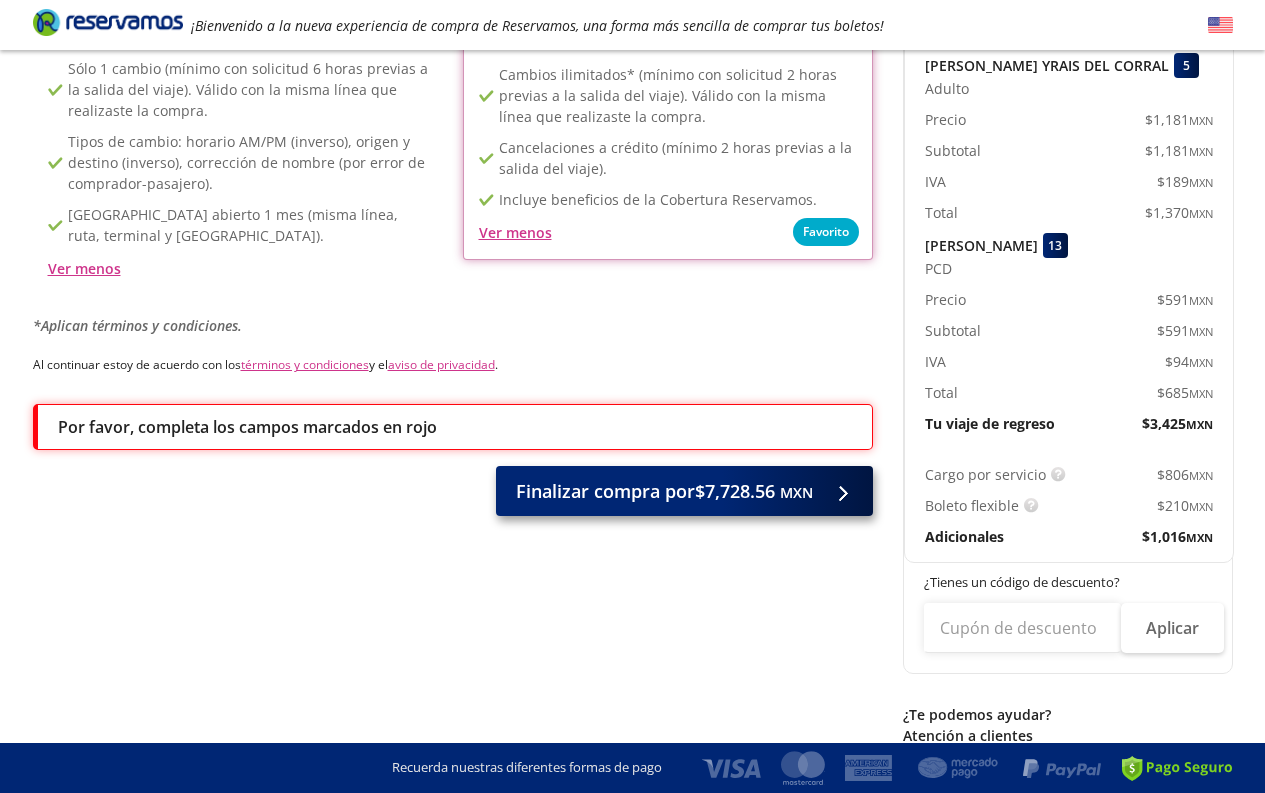 click on "Finalizar compra por  $7,728.56   MXN" at bounding box center (664, 491) 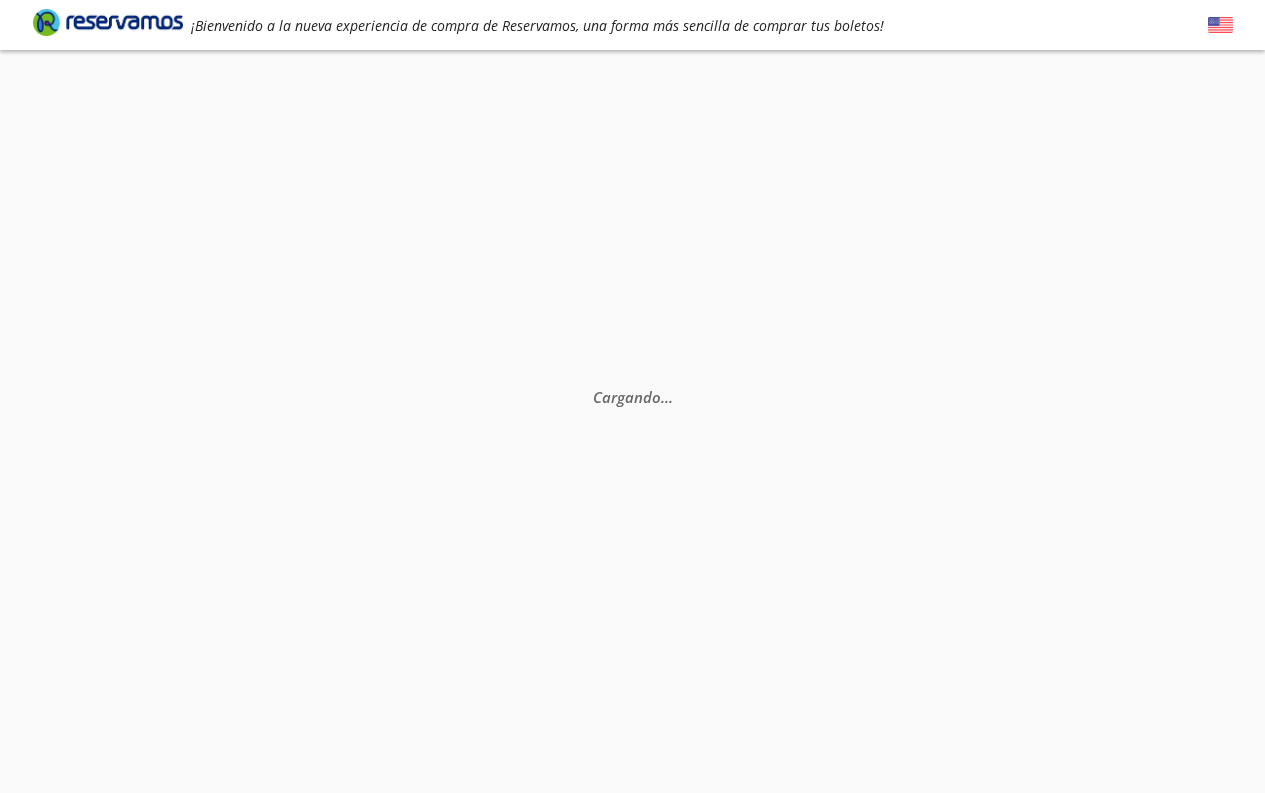 scroll, scrollTop: 0, scrollLeft: 0, axis: both 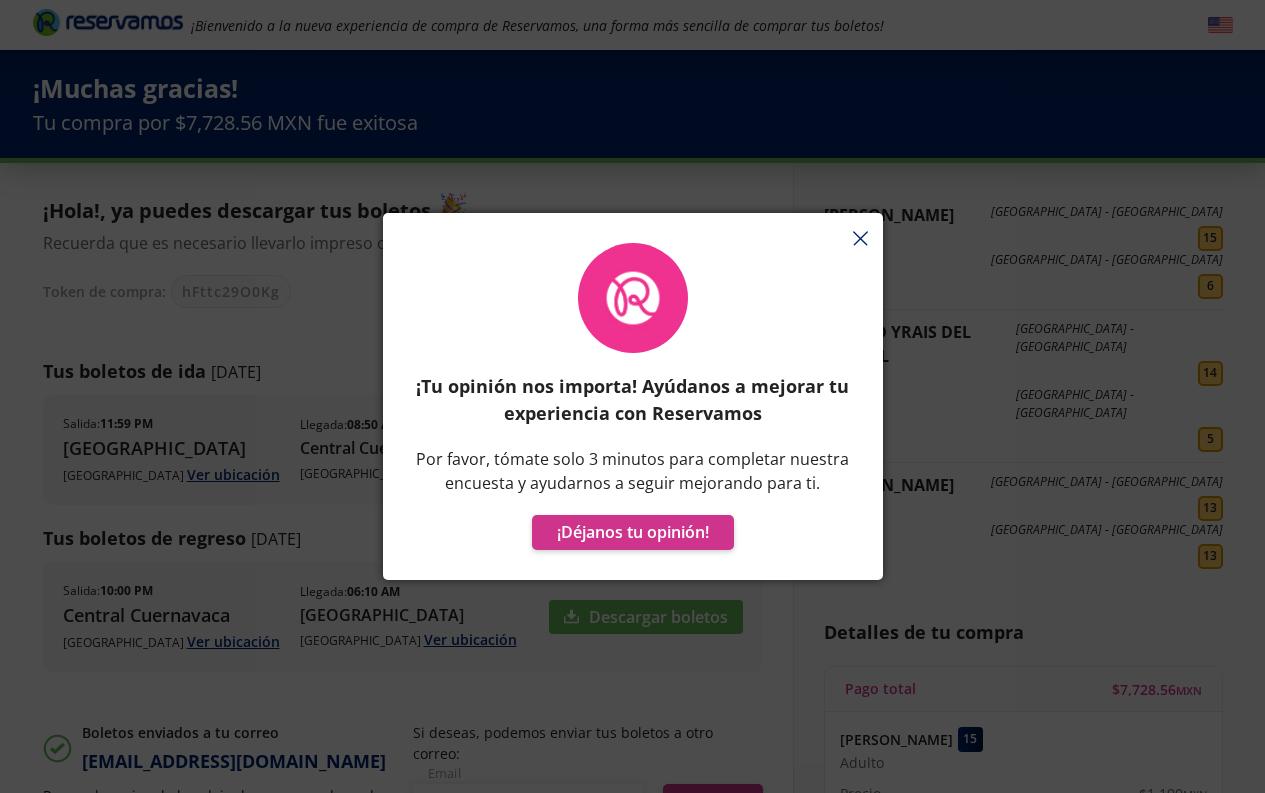 click on "¡Tu opinión nos importa! Ayúdanos a mejorar tu experiencia con Reservamos Por favor, tómate solo 3 minutos para completar nuestra encuesta y ayudarnos a seguir mejorando para ti. ¡Déjanos tu opinión!" at bounding box center (633, 406) 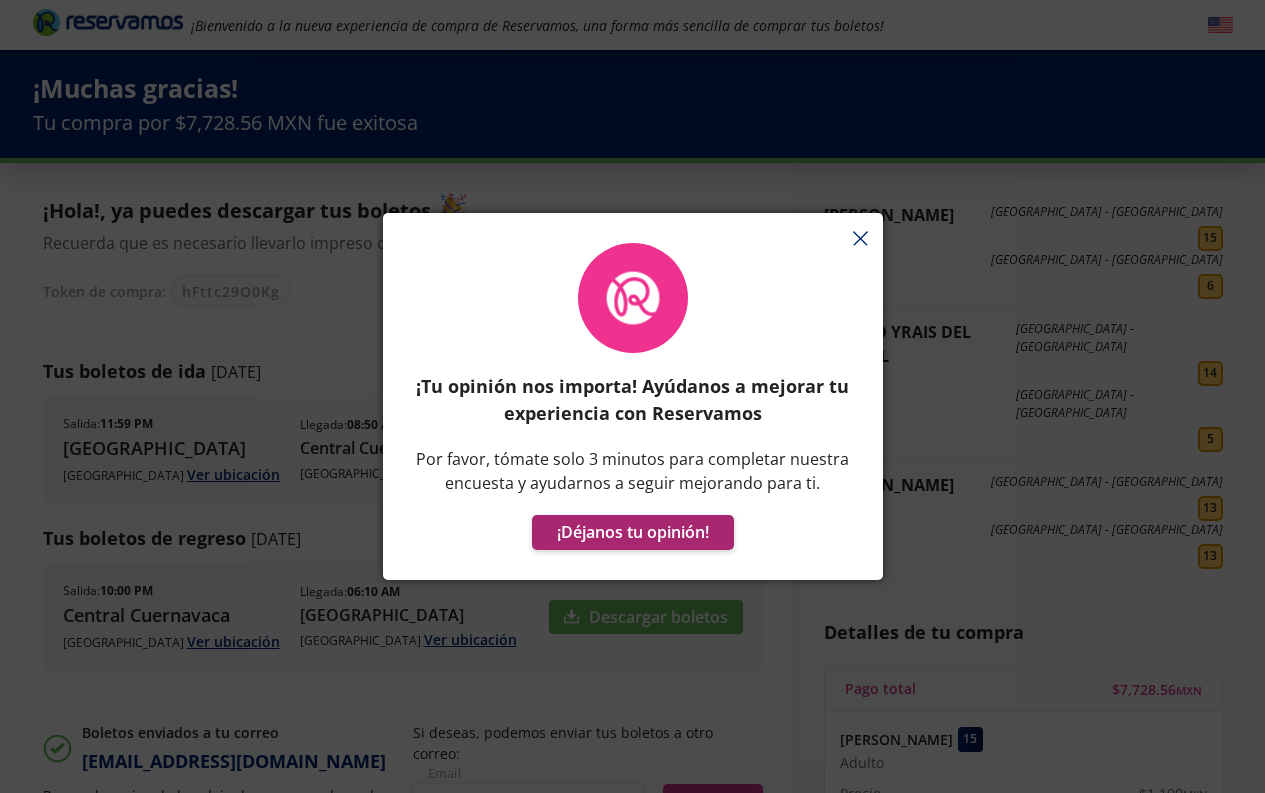 click on "¡Déjanos tu opinión!" at bounding box center [633, 532] 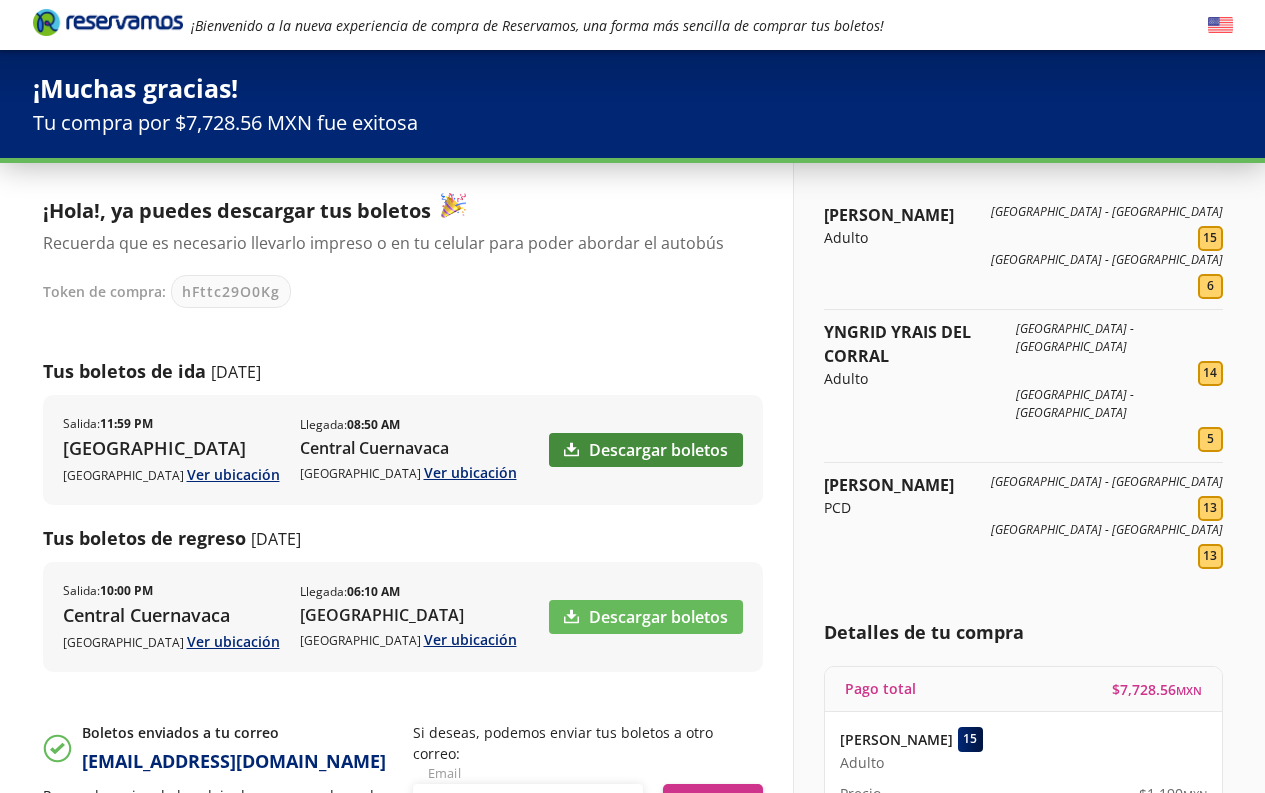 click on "Descargar boletos" at bounding box center (646, 450) 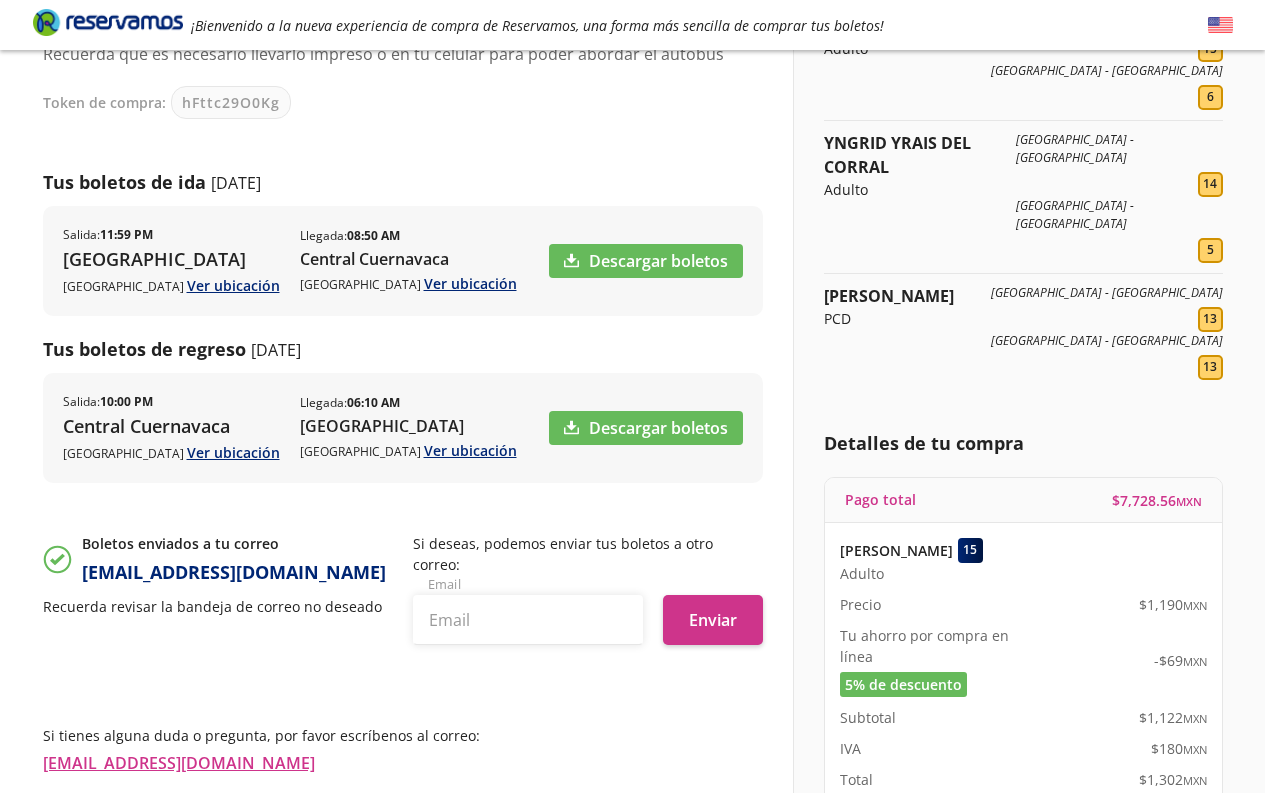 scroll, scrollTop: 216, scrollLeft: 0, axis: vertical 